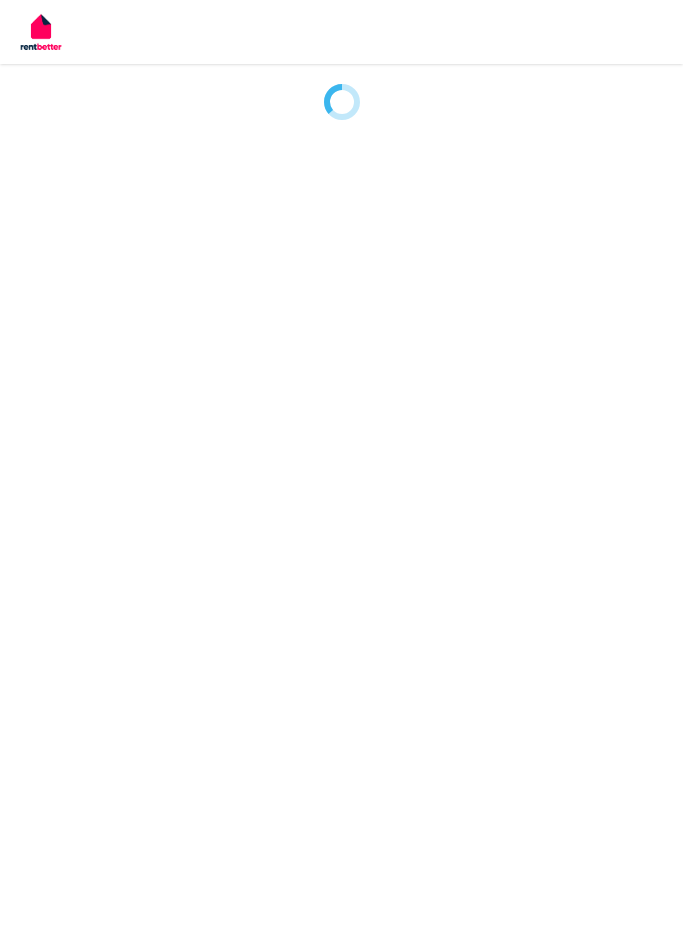 scroll, scrollTop: 0, scrollLeft: 0, axis: both 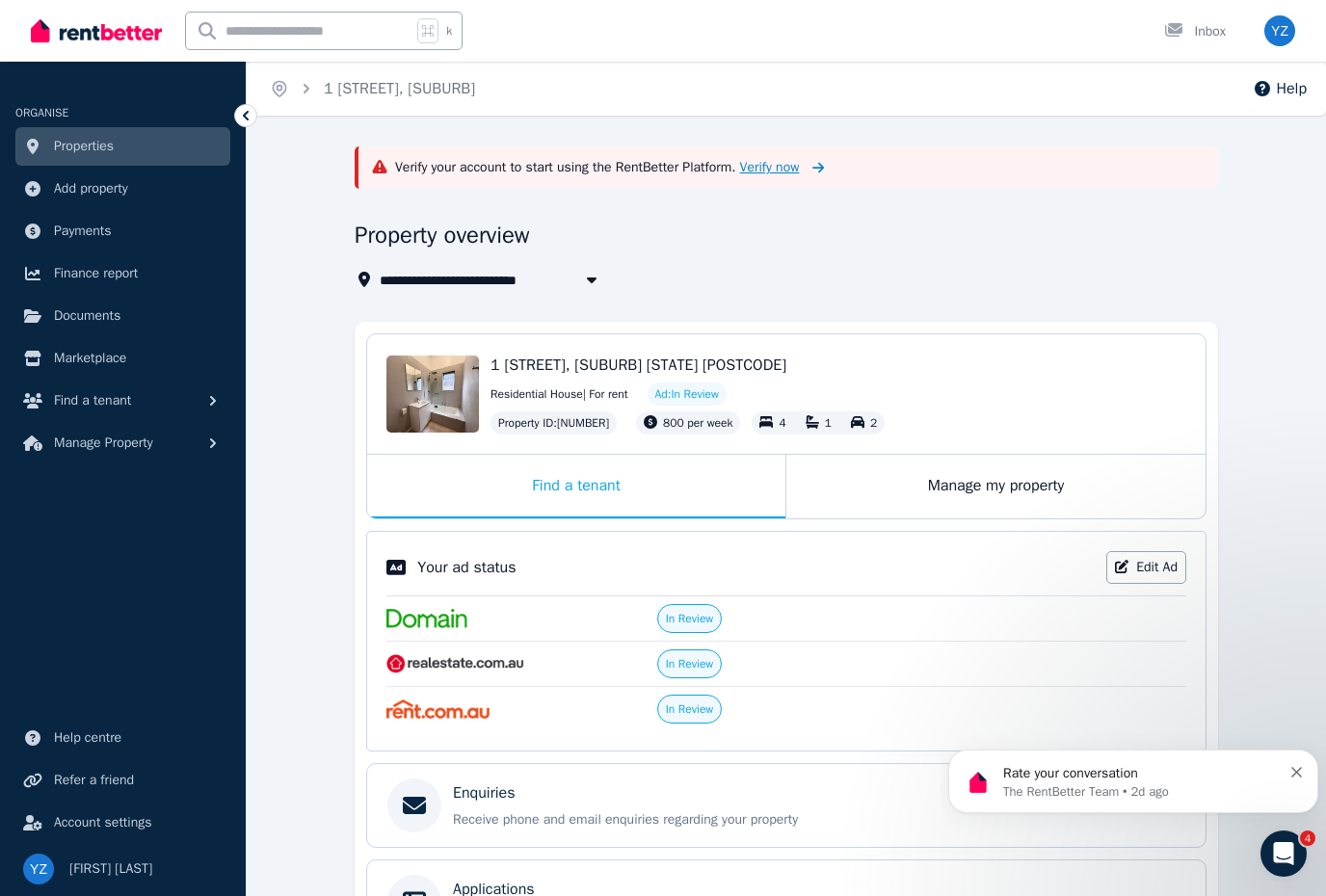 click on "Verify now" at bounding box center [770, 168] 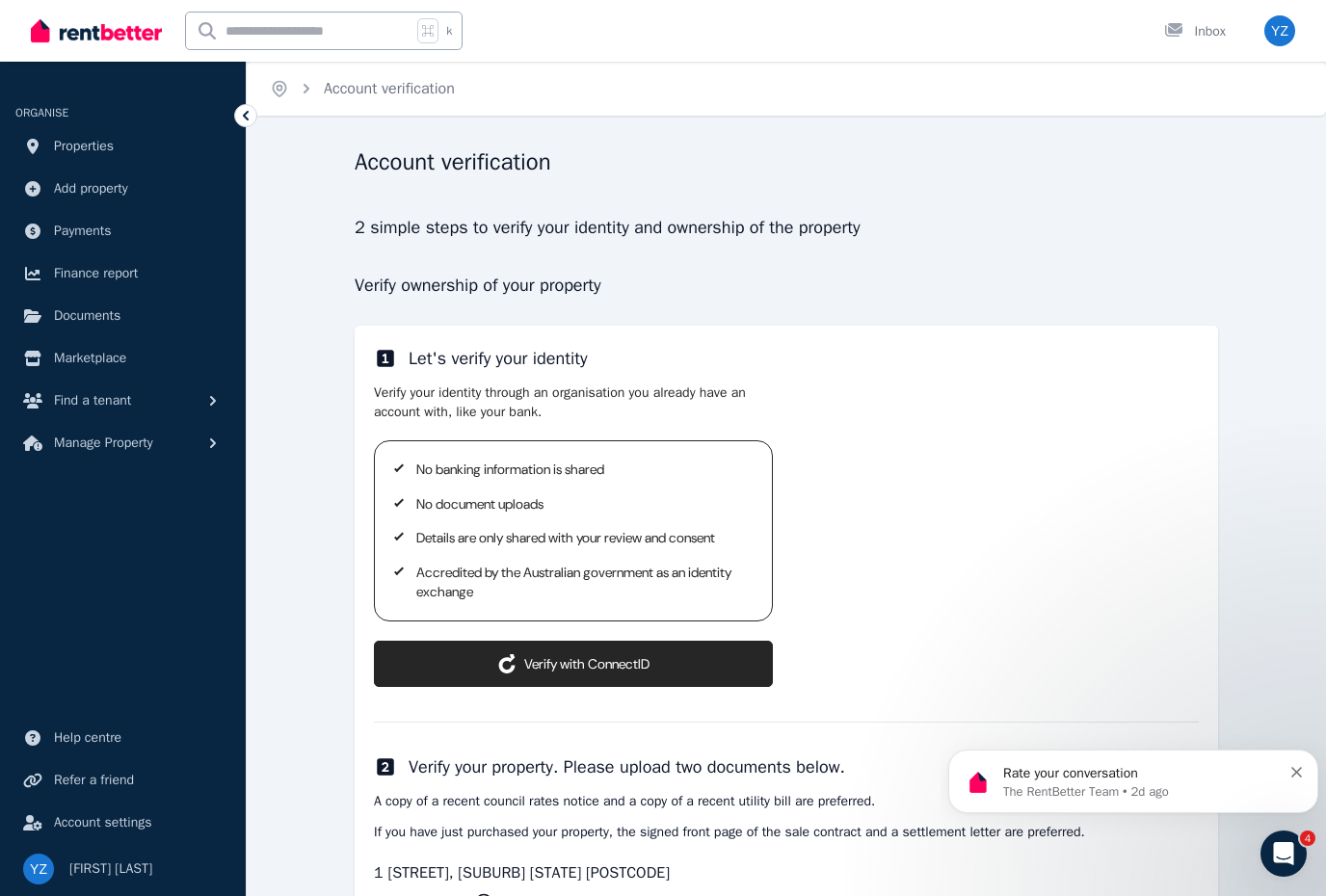click 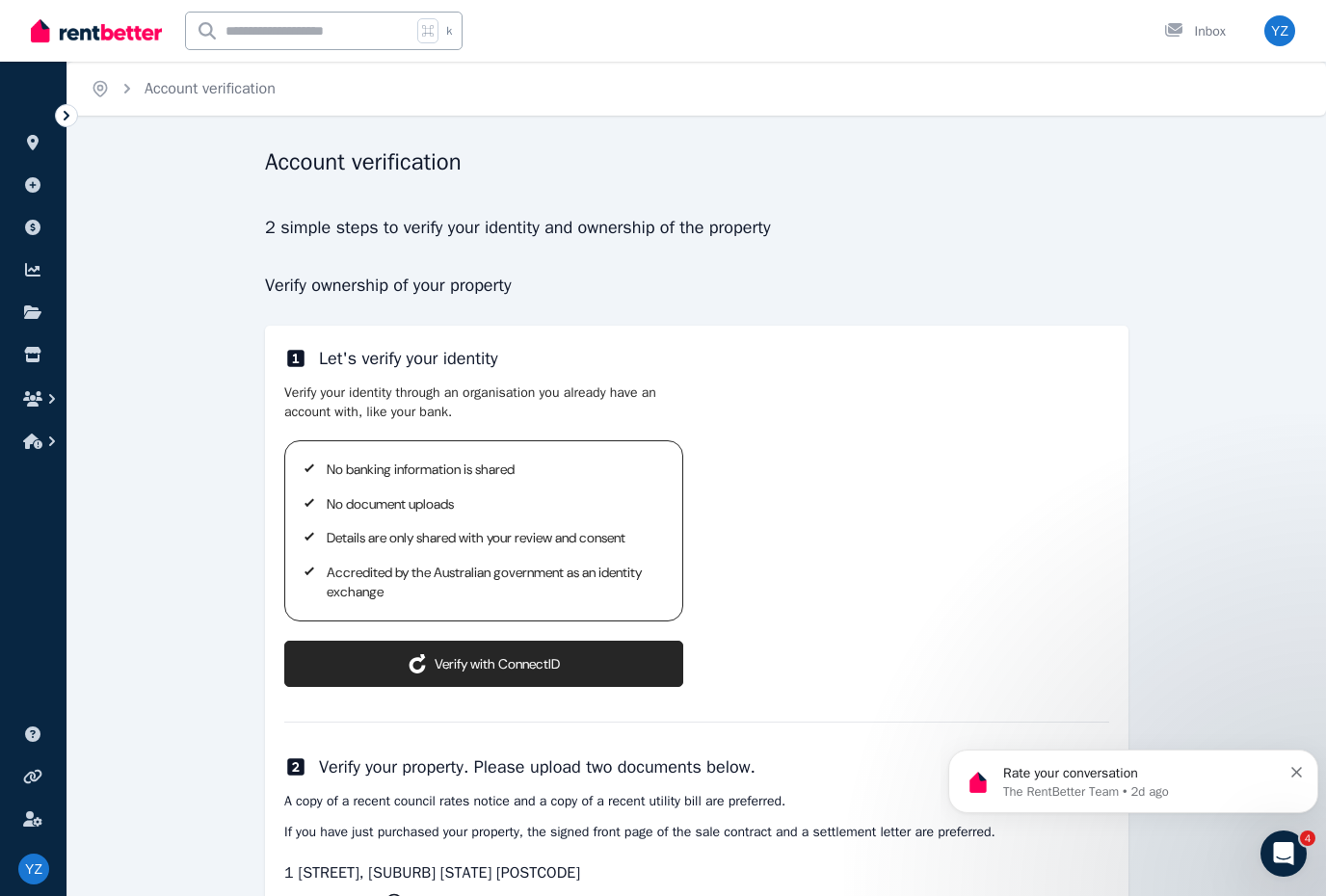 click 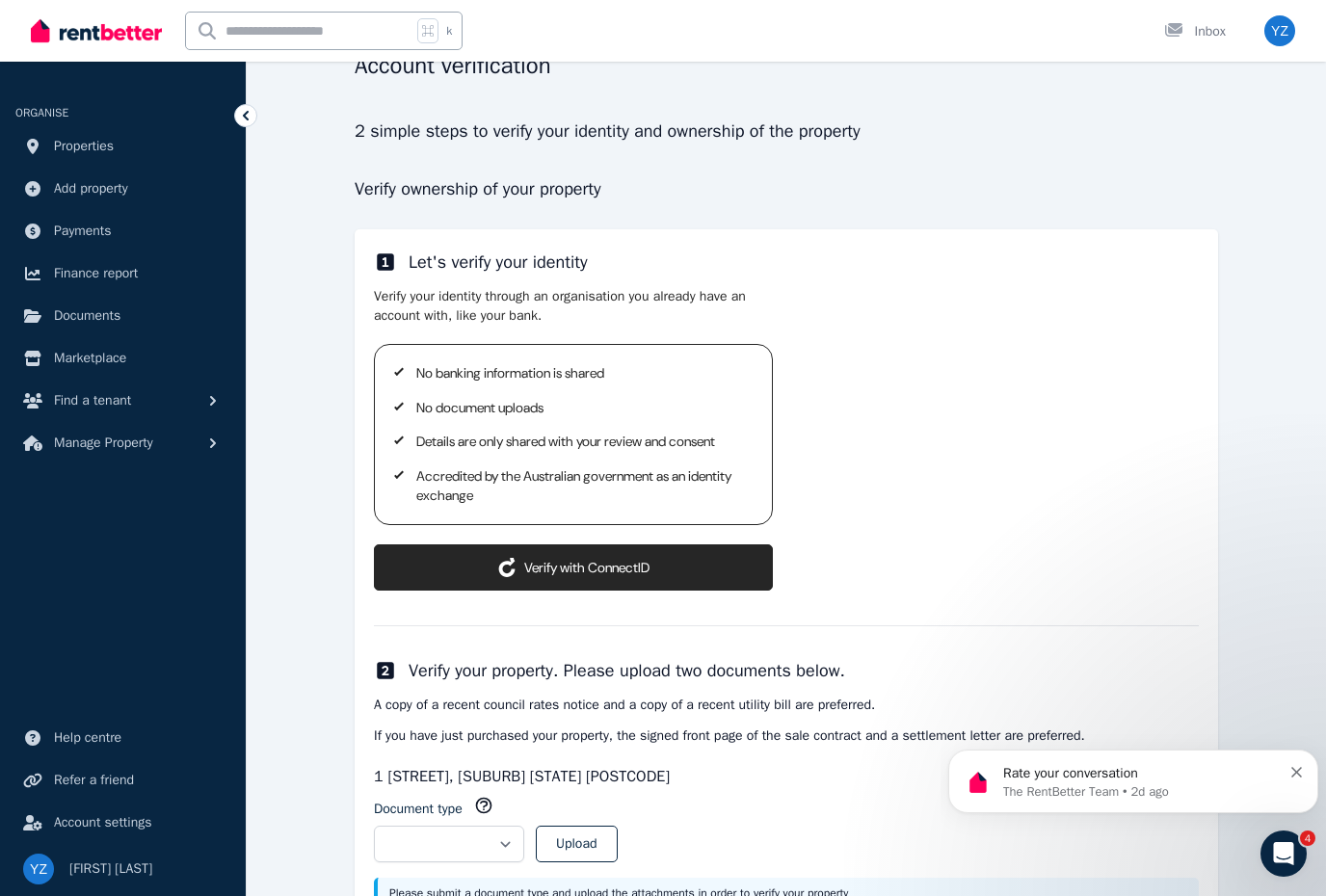 scroll, scrollTop: 104, scrollLeft: 0, axis: vertical 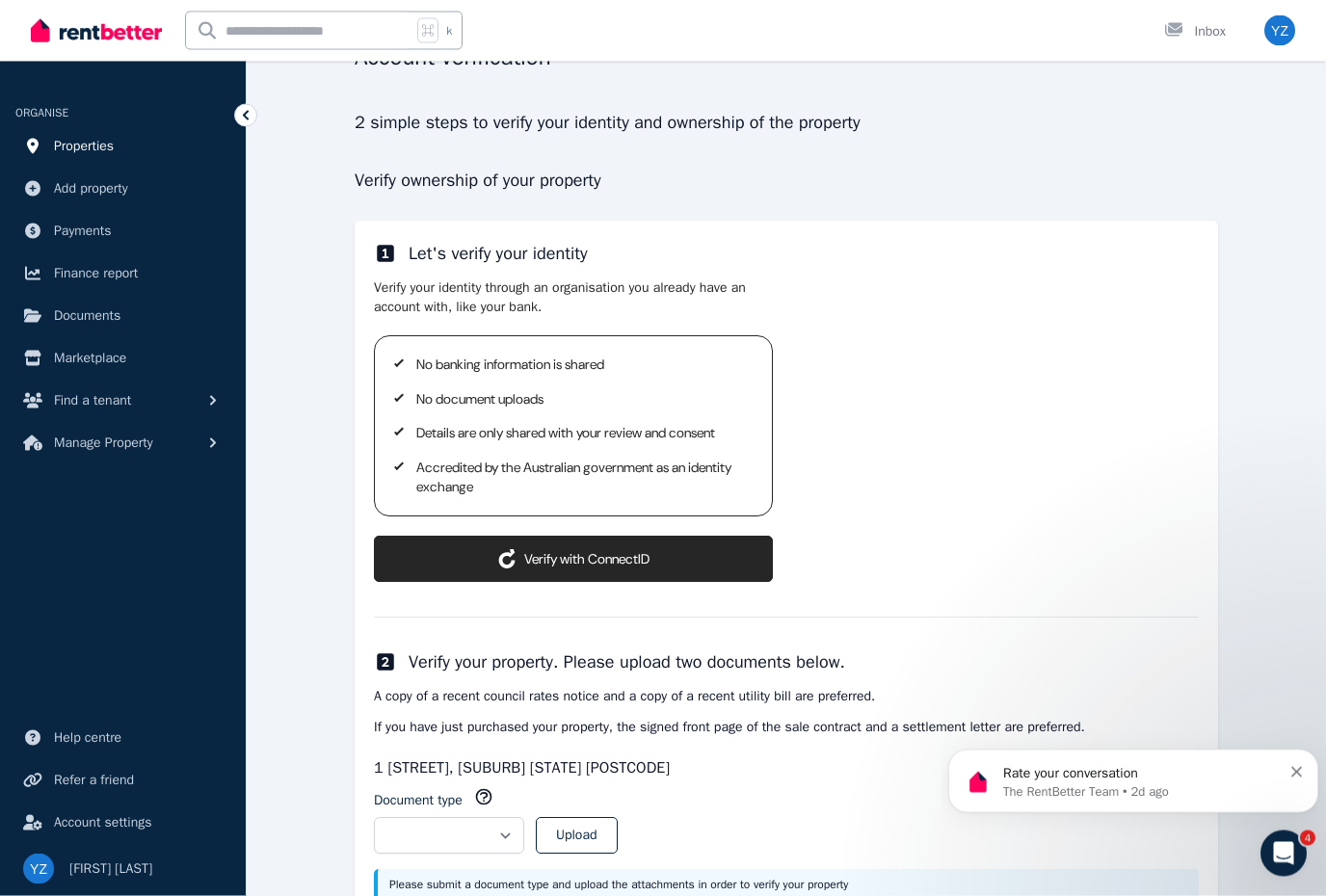 click on "Properties" at bounding box center [84, 146] 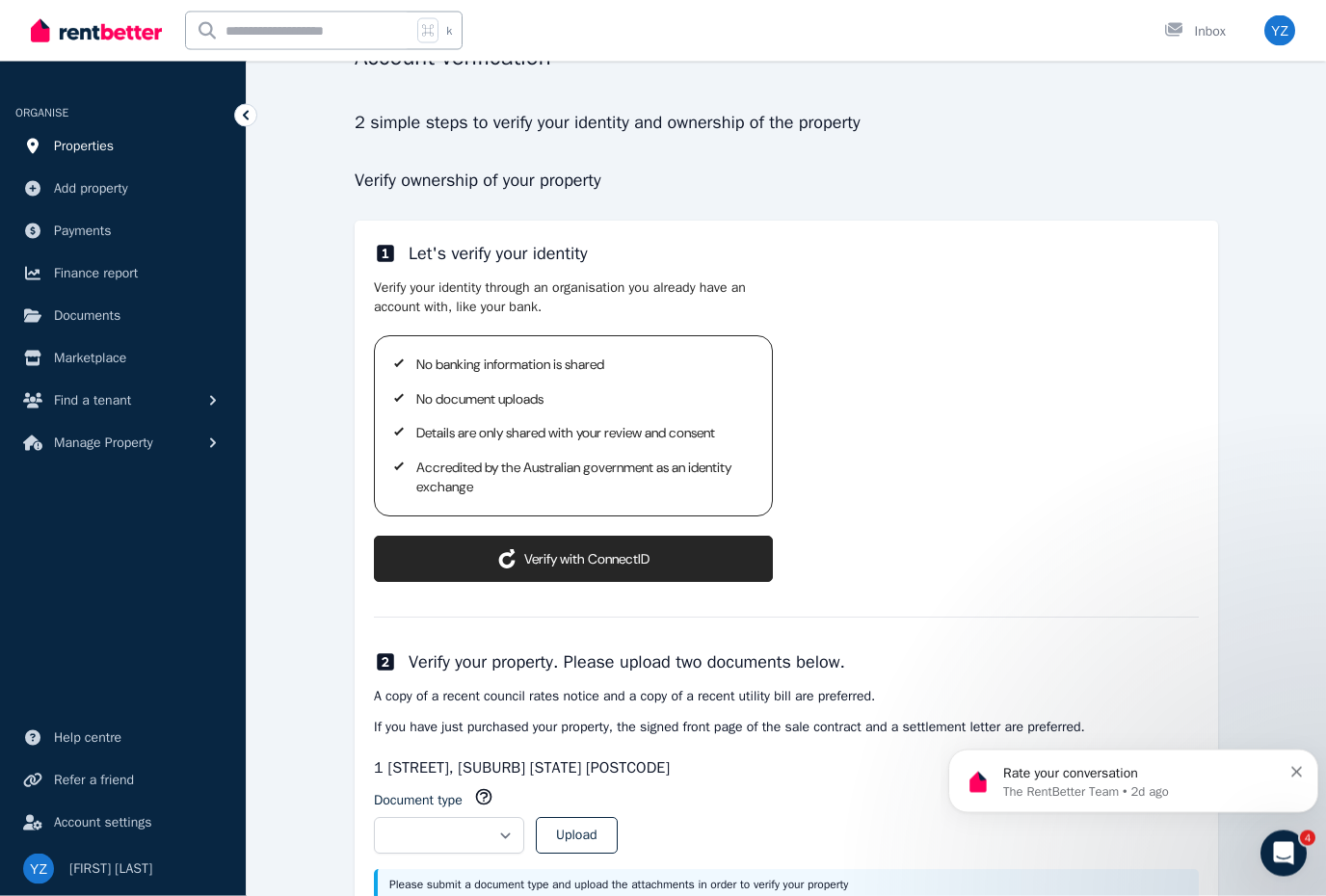 scroll, scrollTop: 0, scrollLeft: 0, axis: both 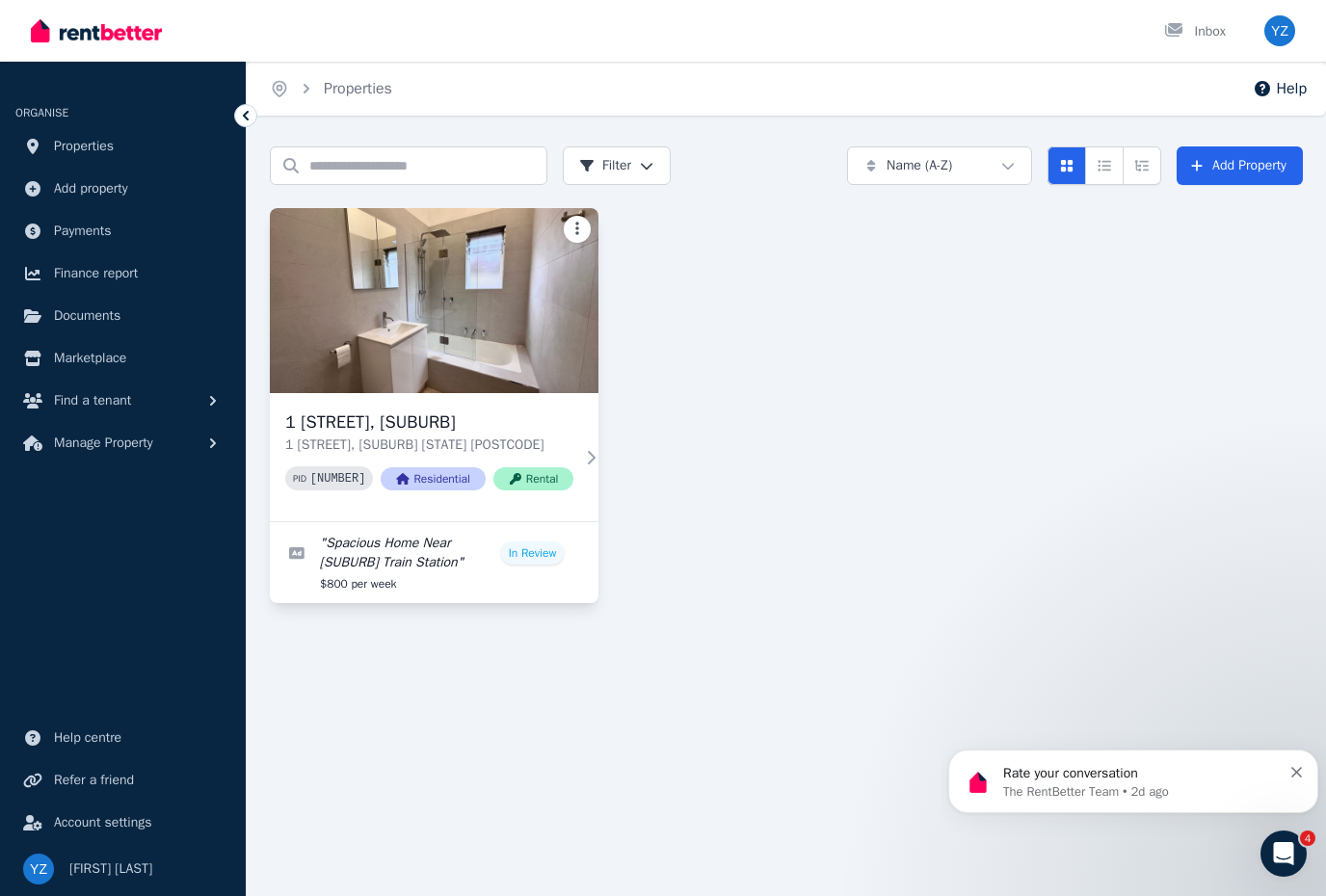 click on "Open main menu Inbox Open user menu ORGANISE Properties Add property Payments Finance report Documents Marketplace Find a tenant Manage Property Help centre Refer a friend Account settings Your profile Yin Zhang Home Properties Help Search properties Filter Name (A-Z) Add Property 1 Dunoon Street, Murrumbeena 1 Dunoon Street, Murrumbeena VIC 3163 PID   395296 Residential Rental " Spacious Home Near Murrumbeena Train Station " In Review $800 per week /portal
4
ConnectID logo
Close
Verify with ConnectID
Your data is being requested to be shared with RentBetter for the purposes of verifying your identity.
Details requested
Tick
Given name
Tick Tick" at bounding box center (663, 448) 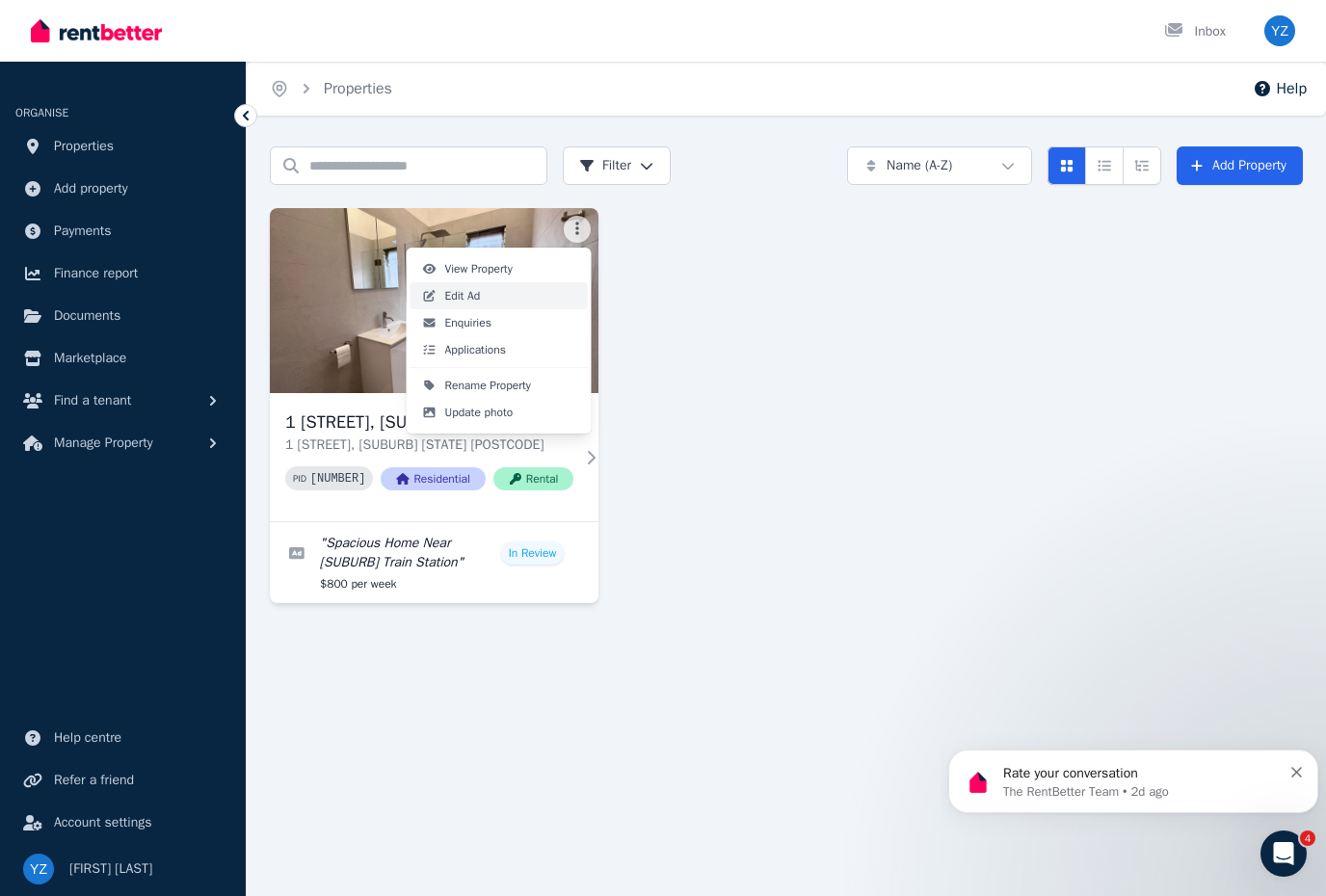 click on "Edit Ad" at bounding box center (499, 296) 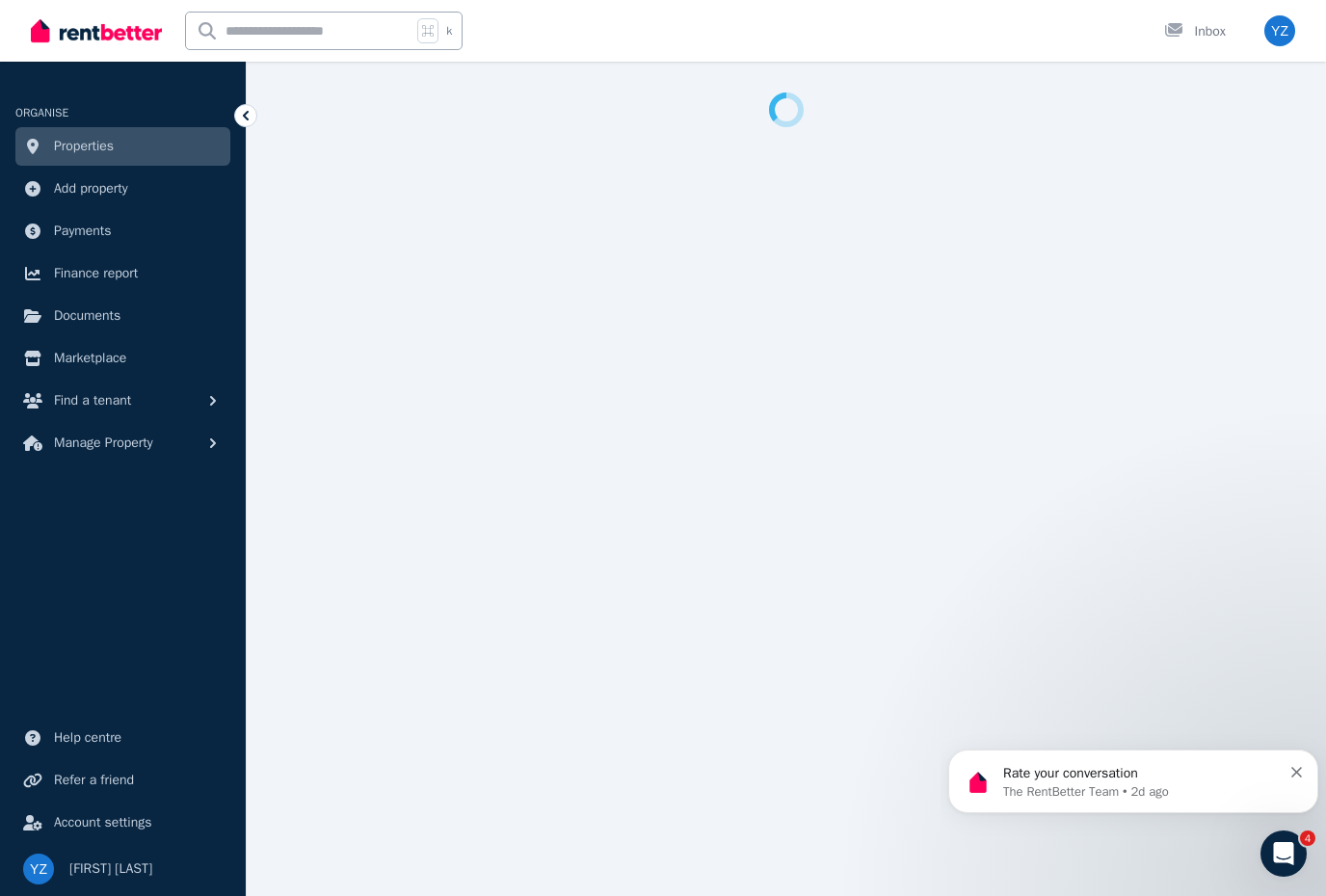 select on "***" 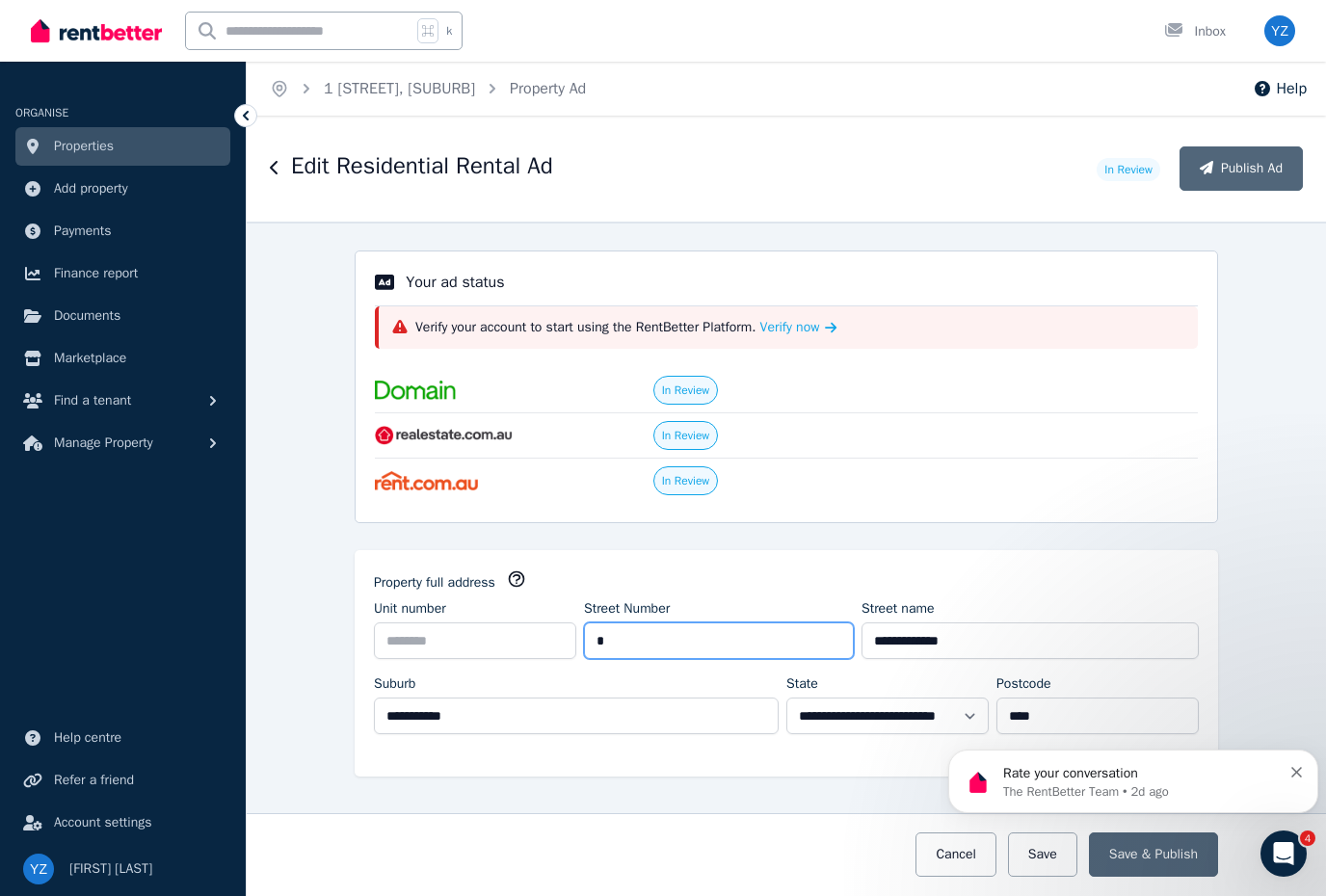 click on "*" at bounding box center (719, 641) 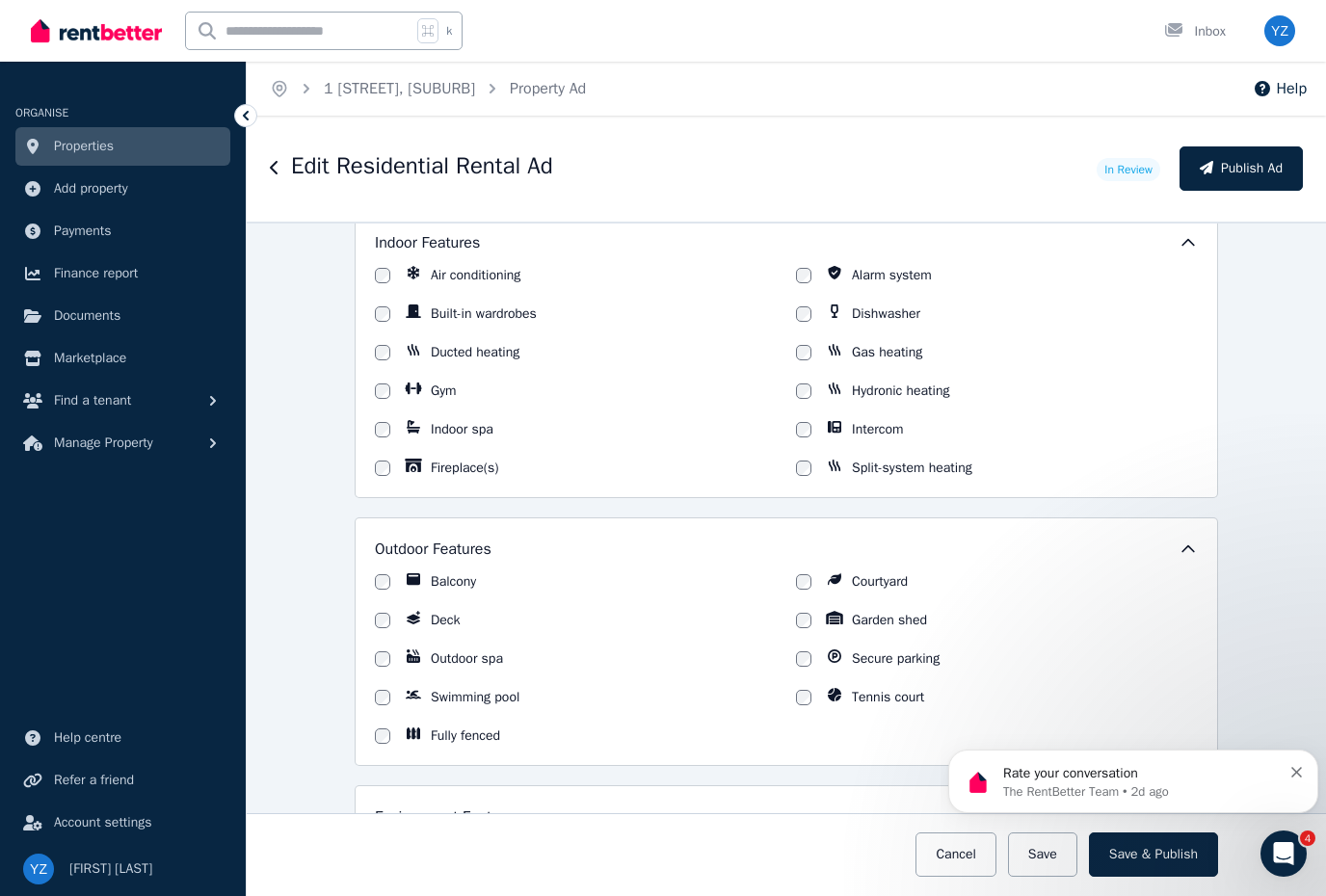 scroll, scrollTop: 1780, scrollLeft: 0, axis: vertical 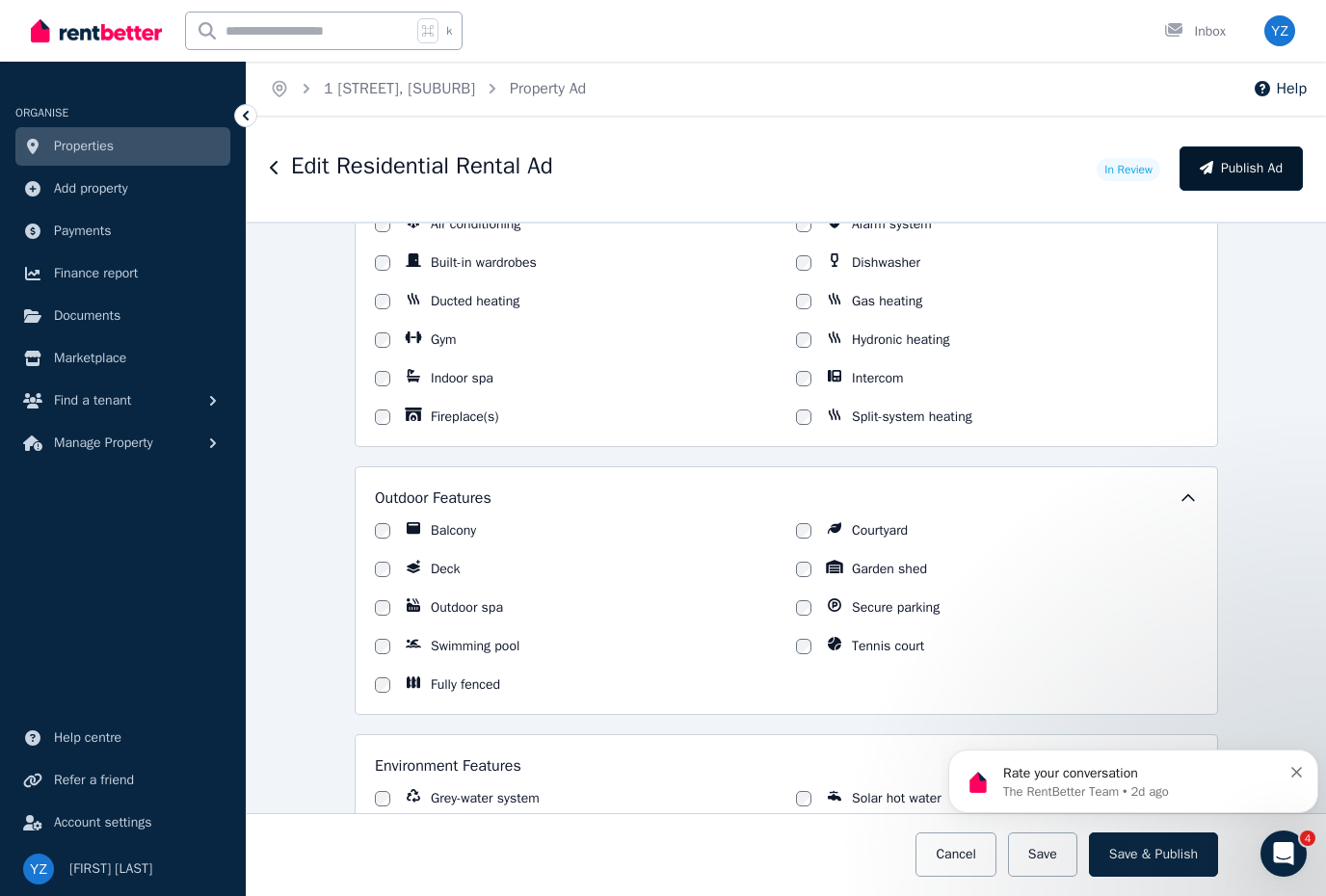 type on "**" 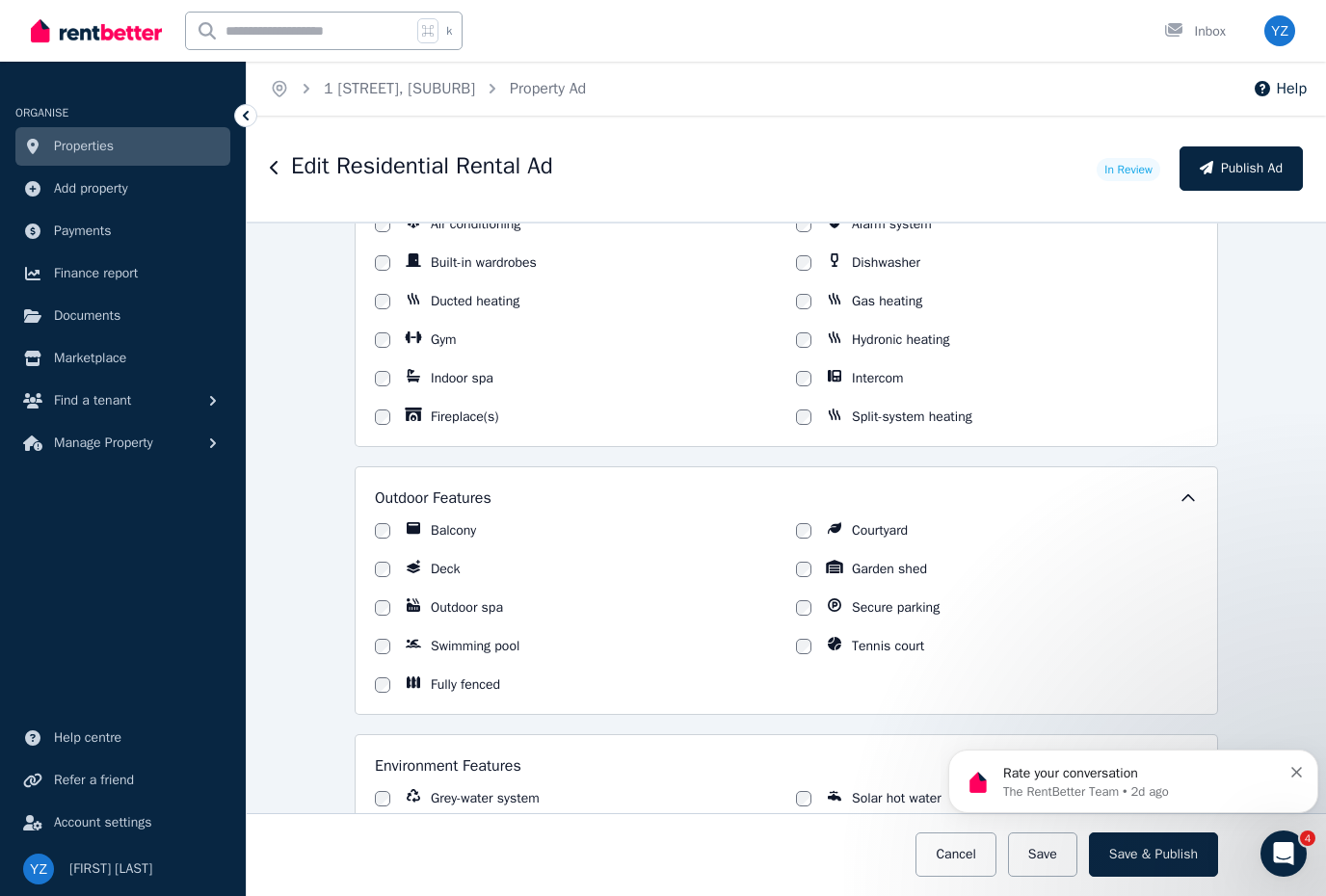 click on "Publish Ad" at bounding box center [1241, 169] 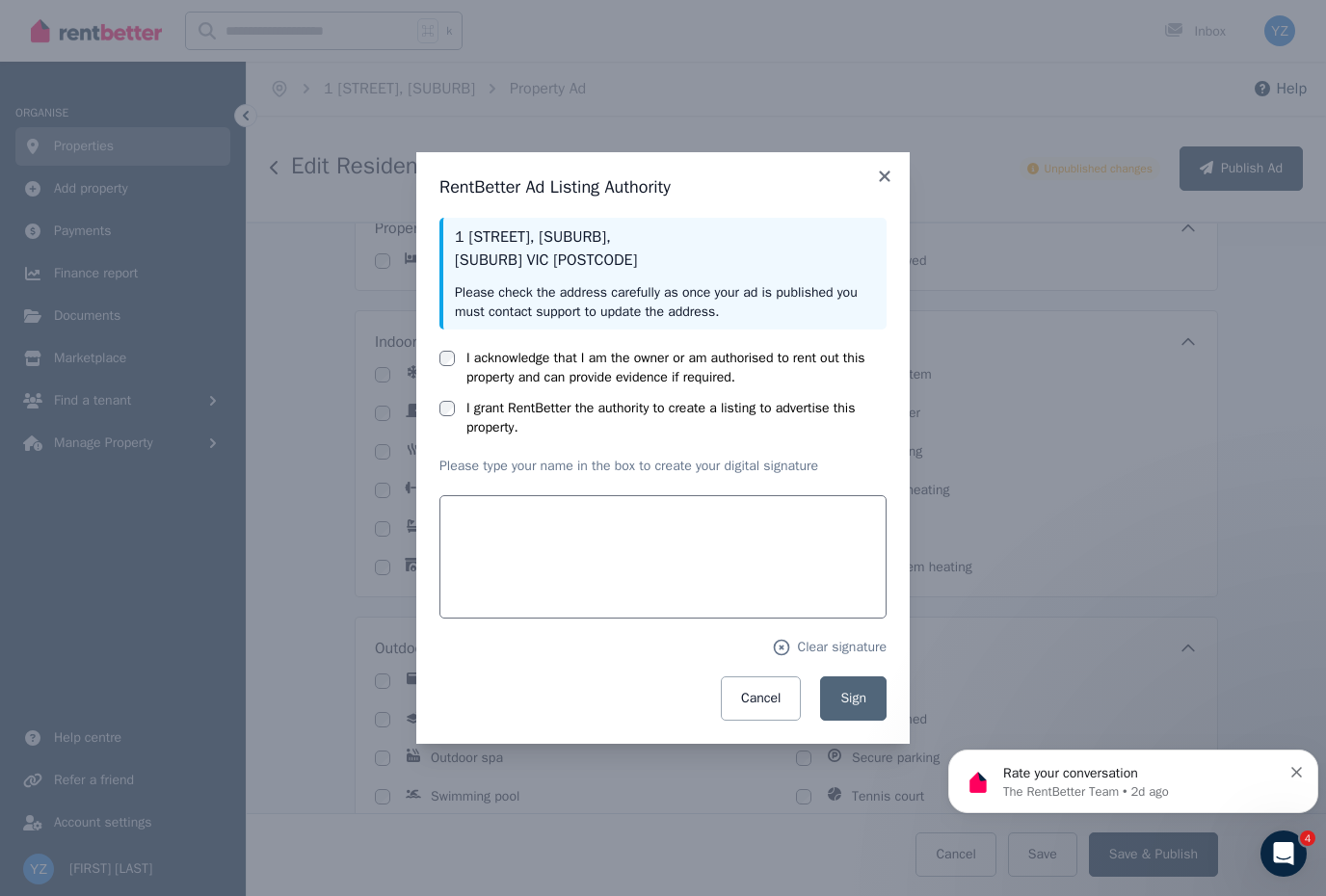 click on "I acknowledge that I am the owner or am authorised to rent out this property and can provide evidence if required." at bounding box center (676, 368) 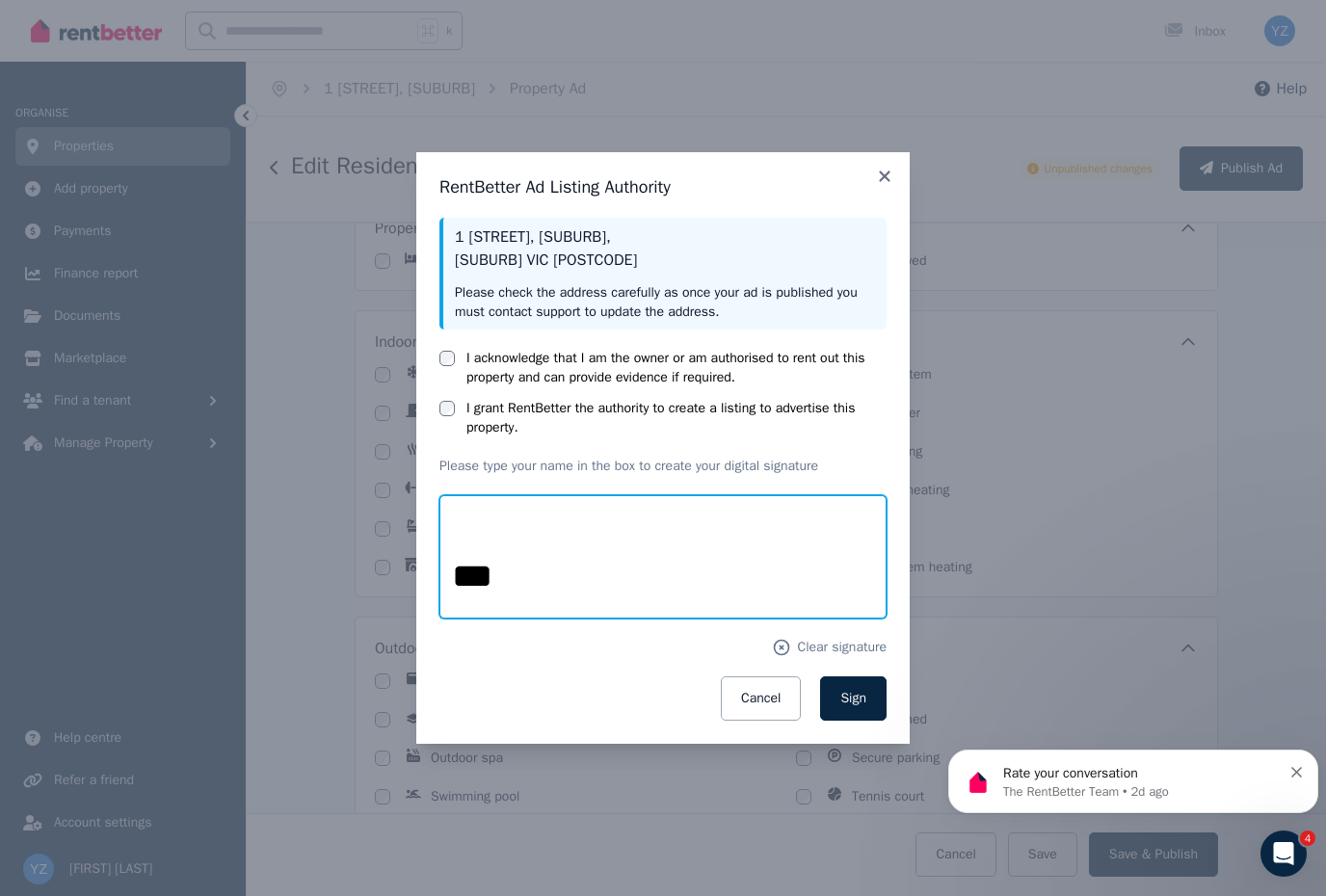 type on "***" 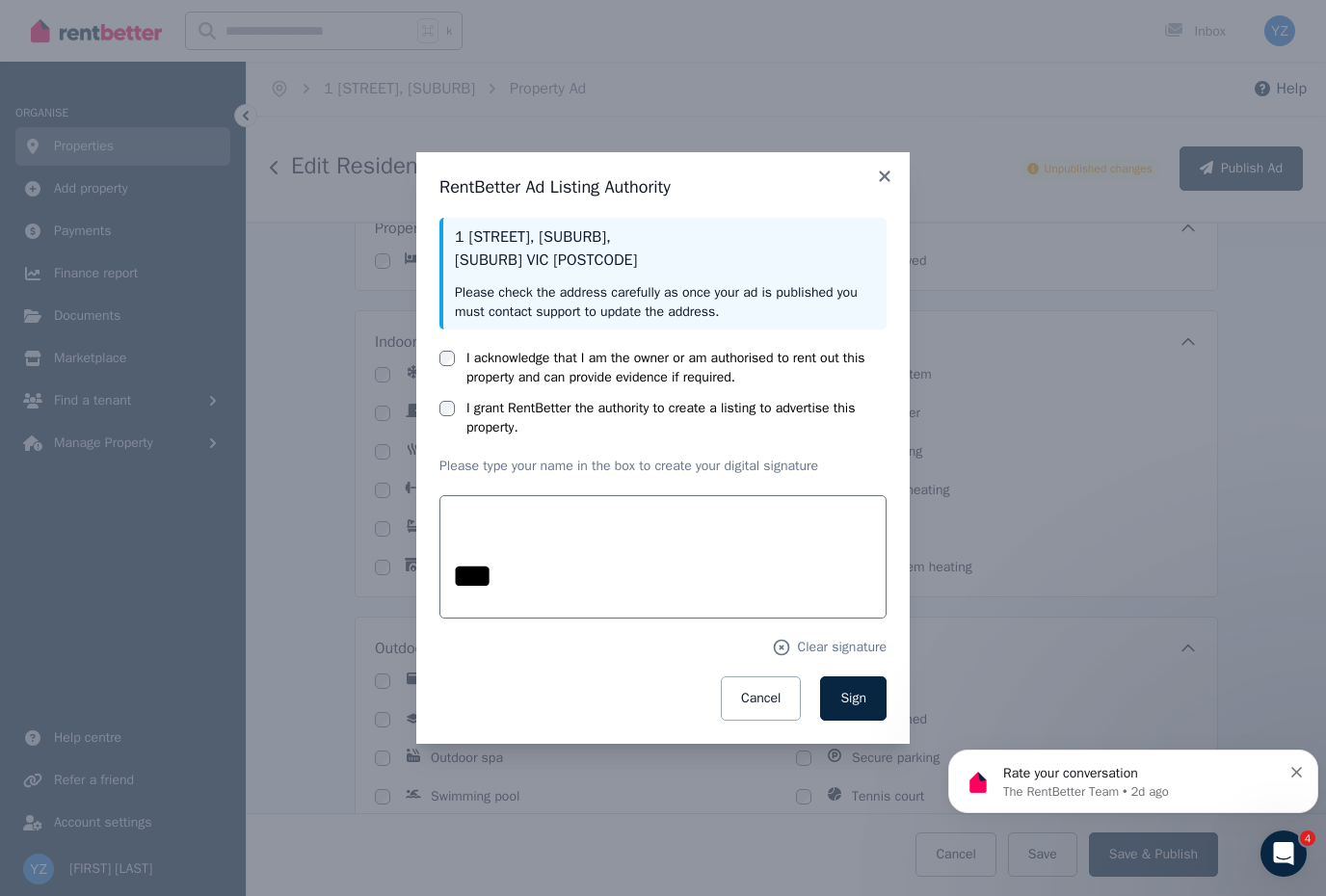 click on "Sign" at bounding box center (853, 698) 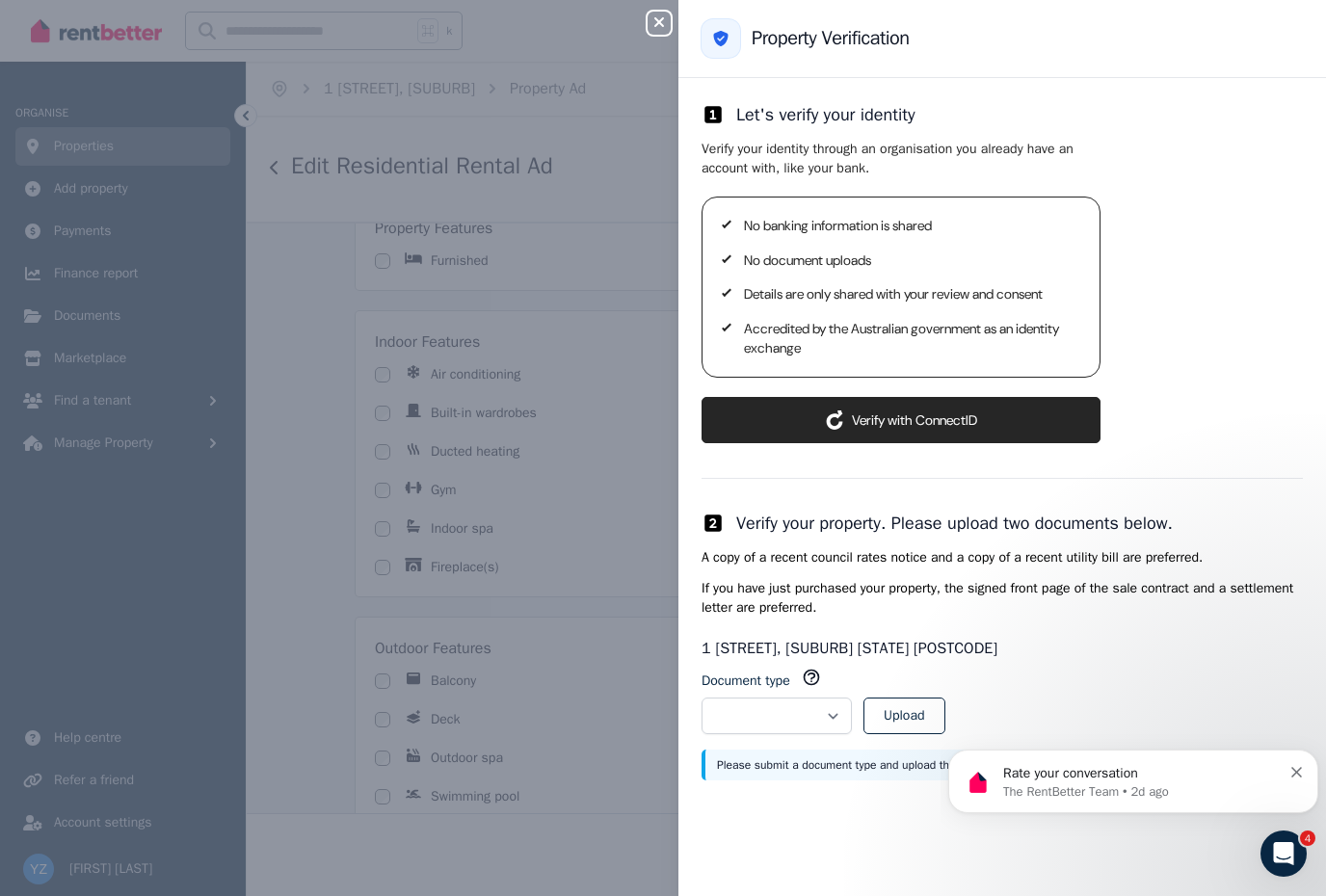 click on "ConnectID logo  Verify with ConnectID" at bounding box center (901, 420) 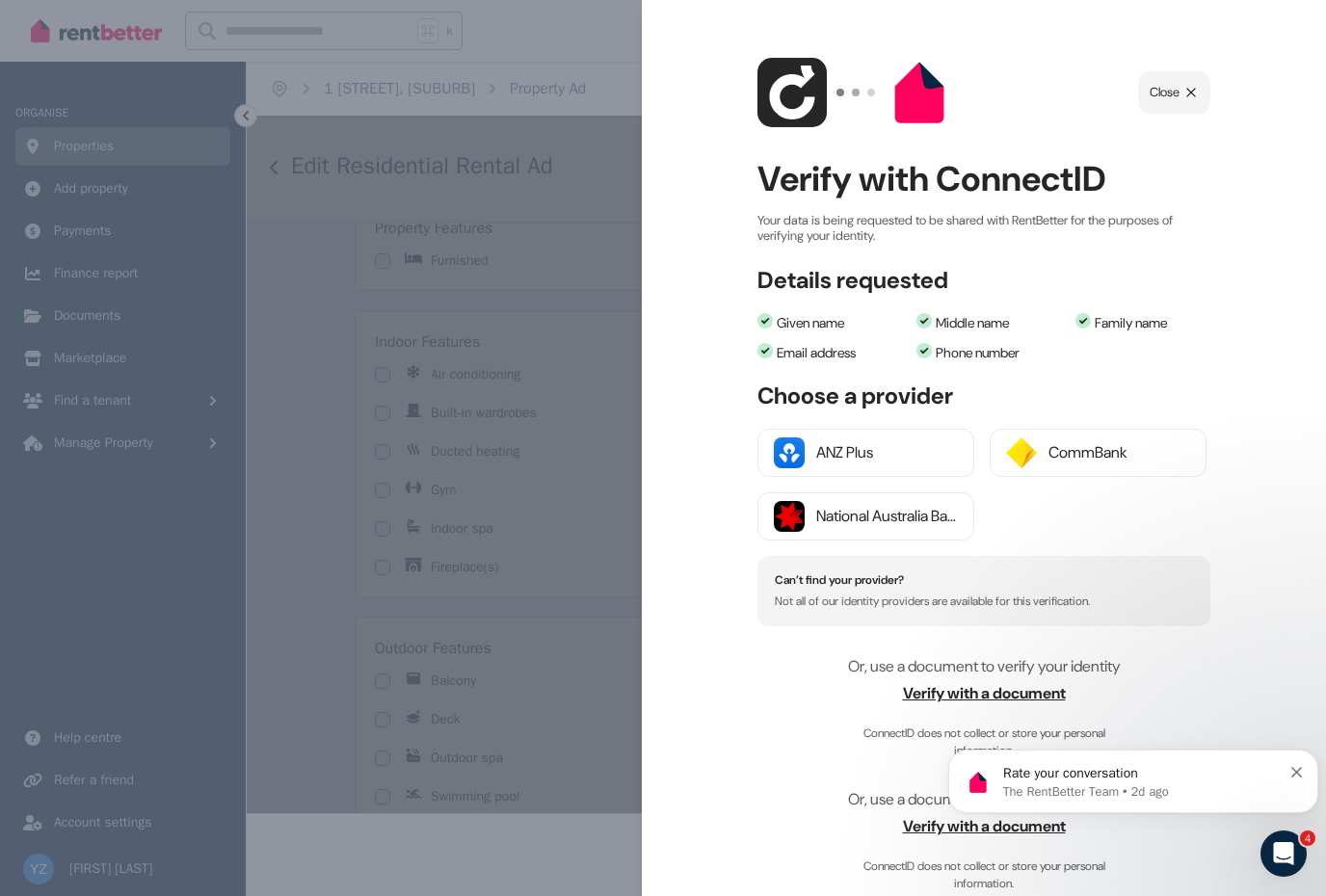 click on "CommBank" at bounding box center (1119, 453) 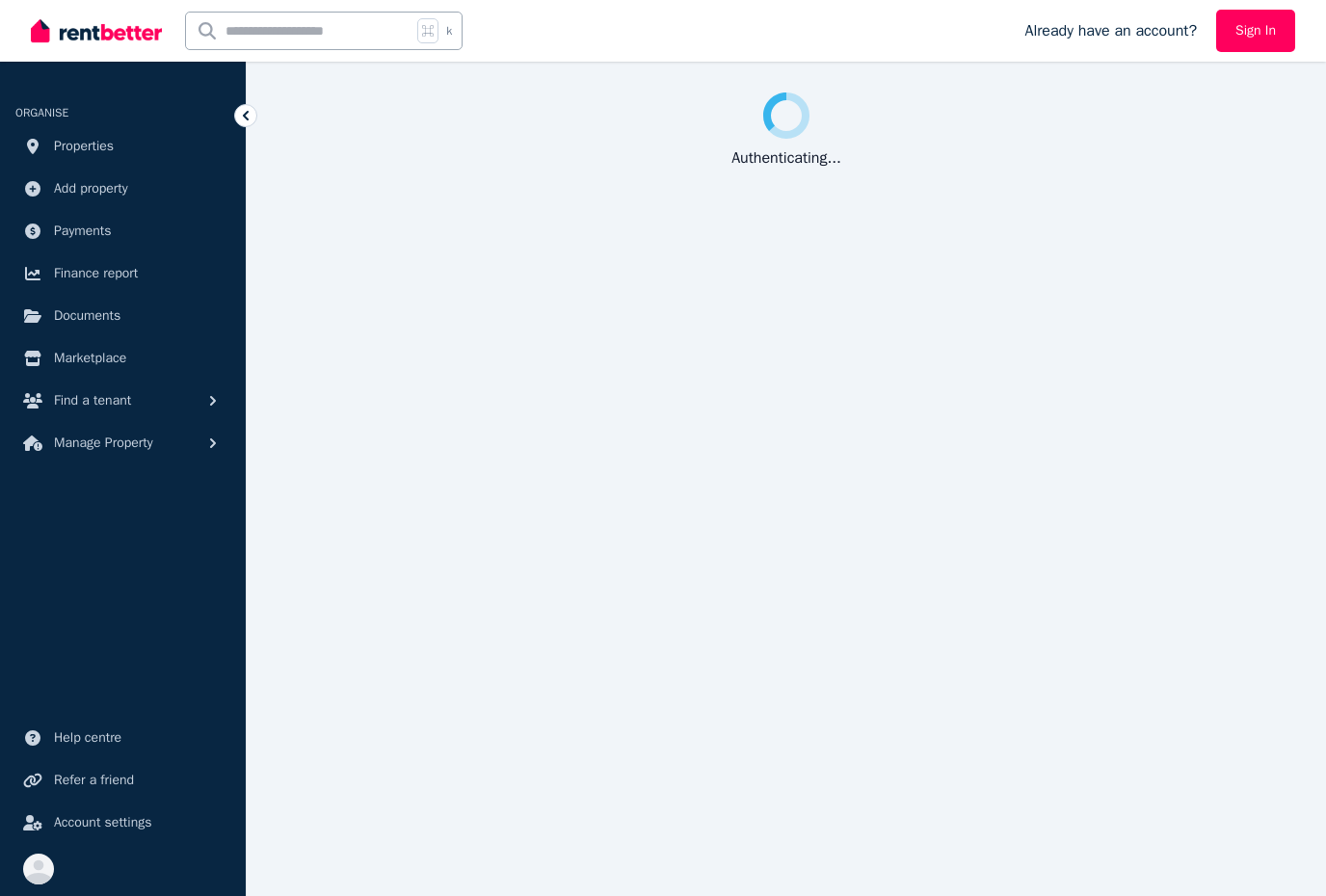scroll, scrollTop: 0, scrollLeft: 0, axis: both 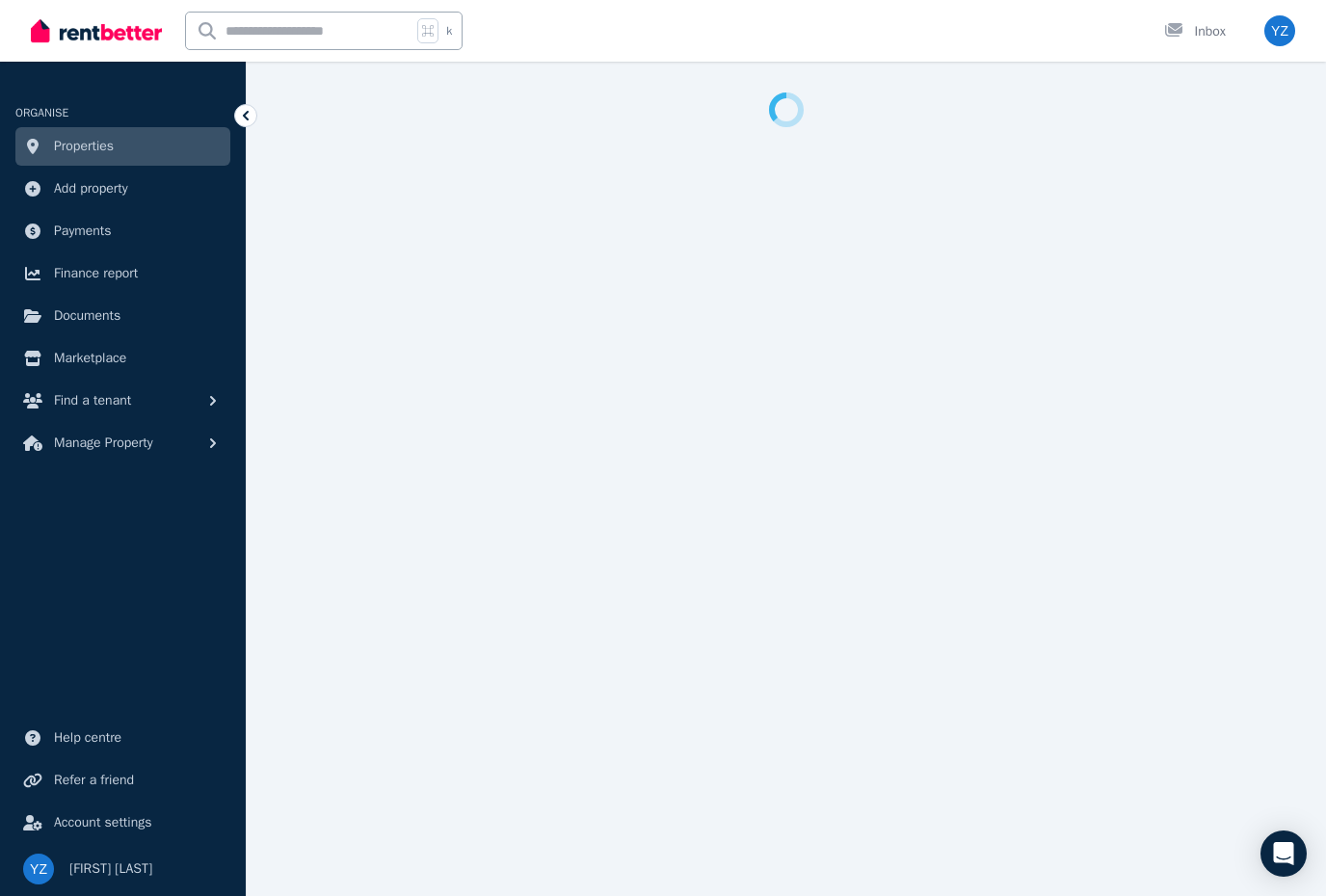 select on "***" 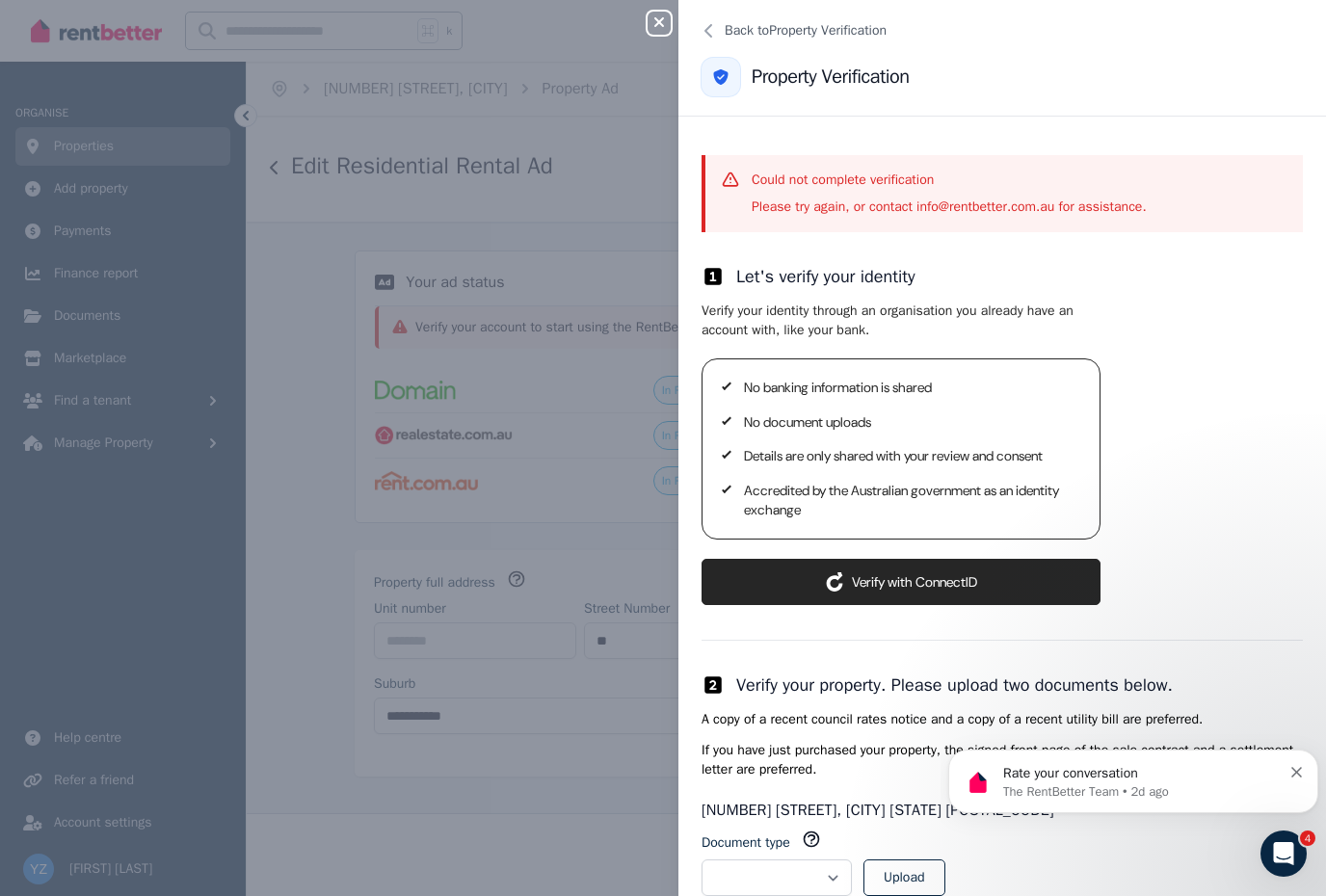scroll, scrollTop: 0, scrollLeft: 0, axis: both 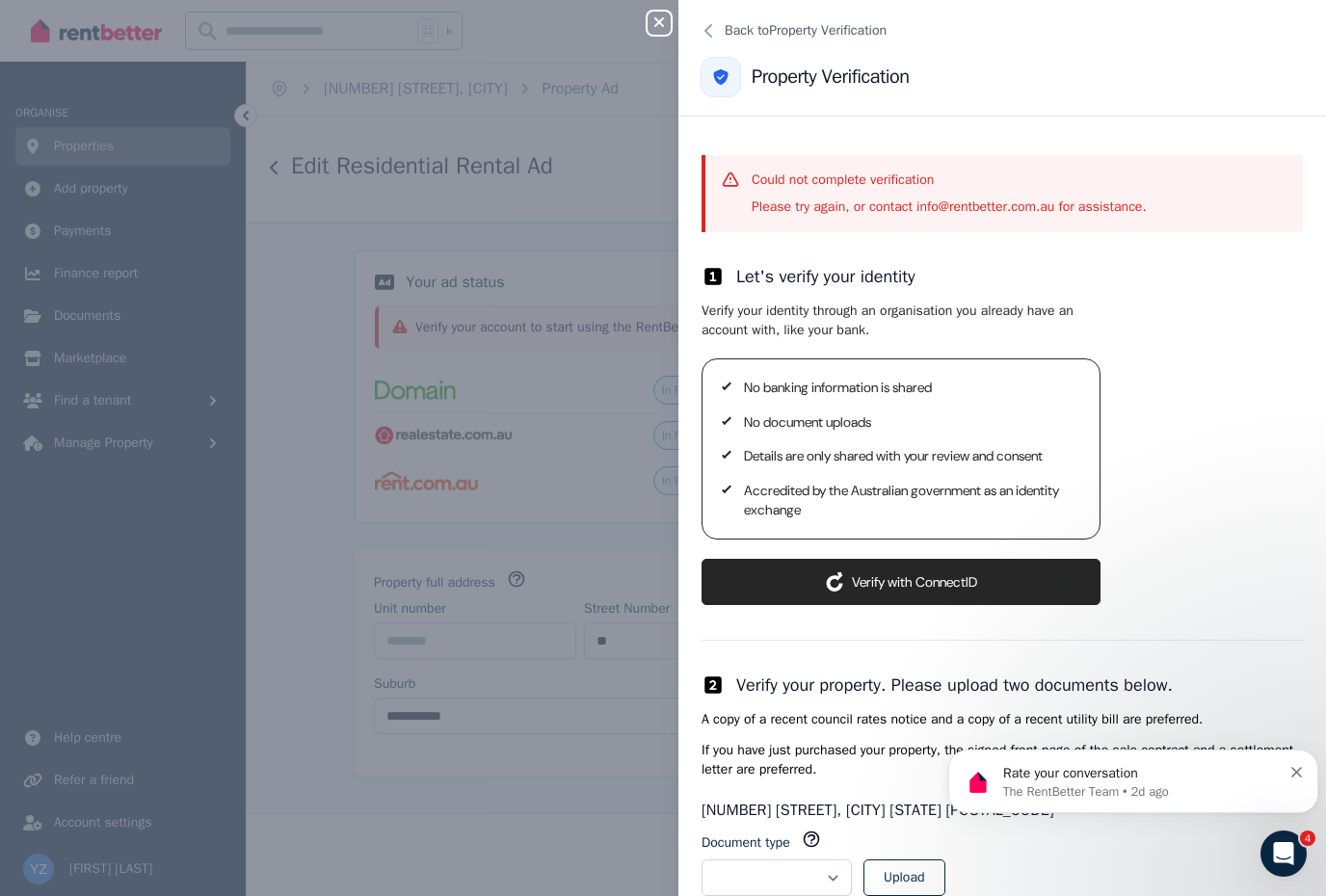 click on "ConnectID logo  Verify with ConnectID" at bounding box center (901, 582) 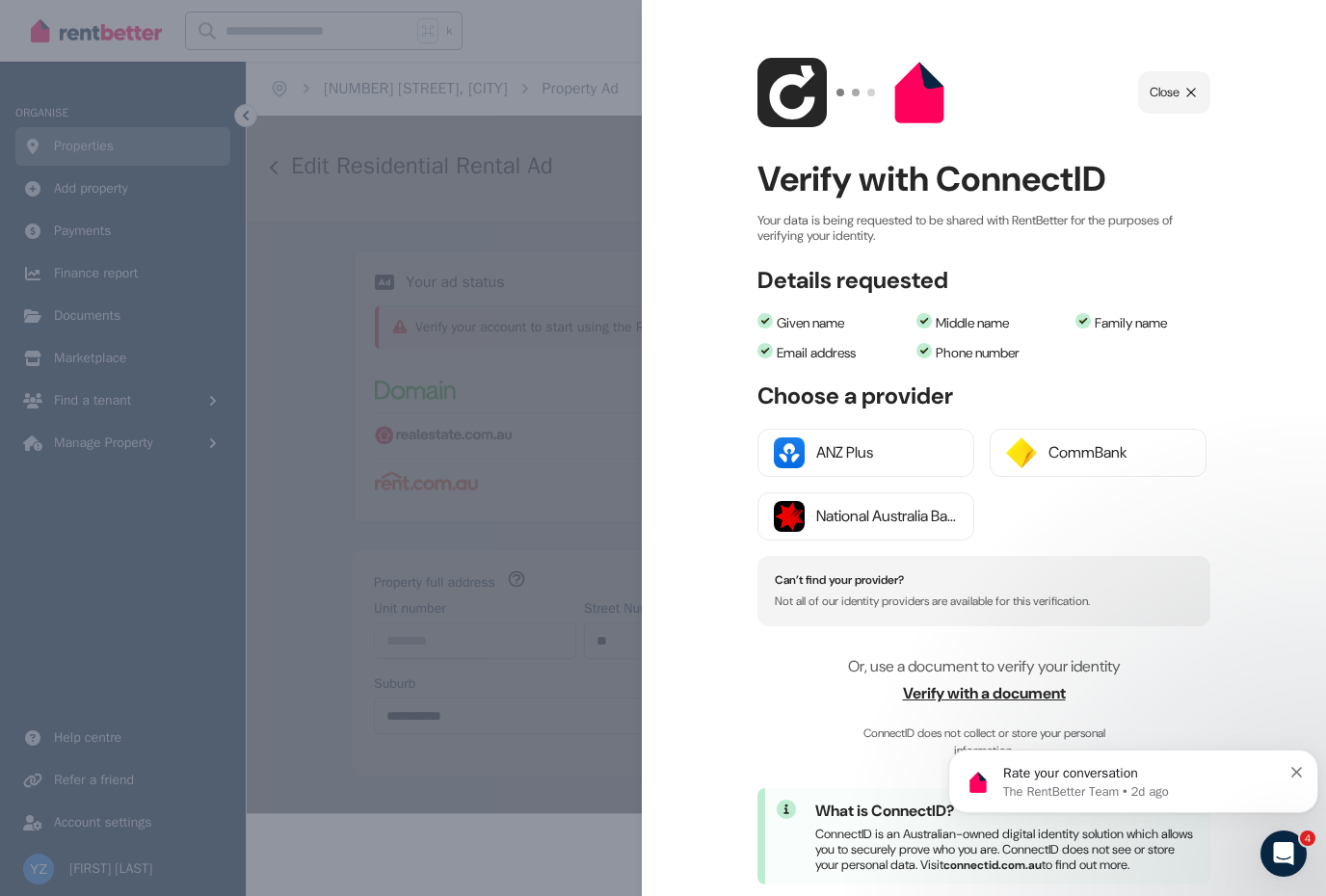 click on "ANZ Plus" at bounding box center [887, 453] 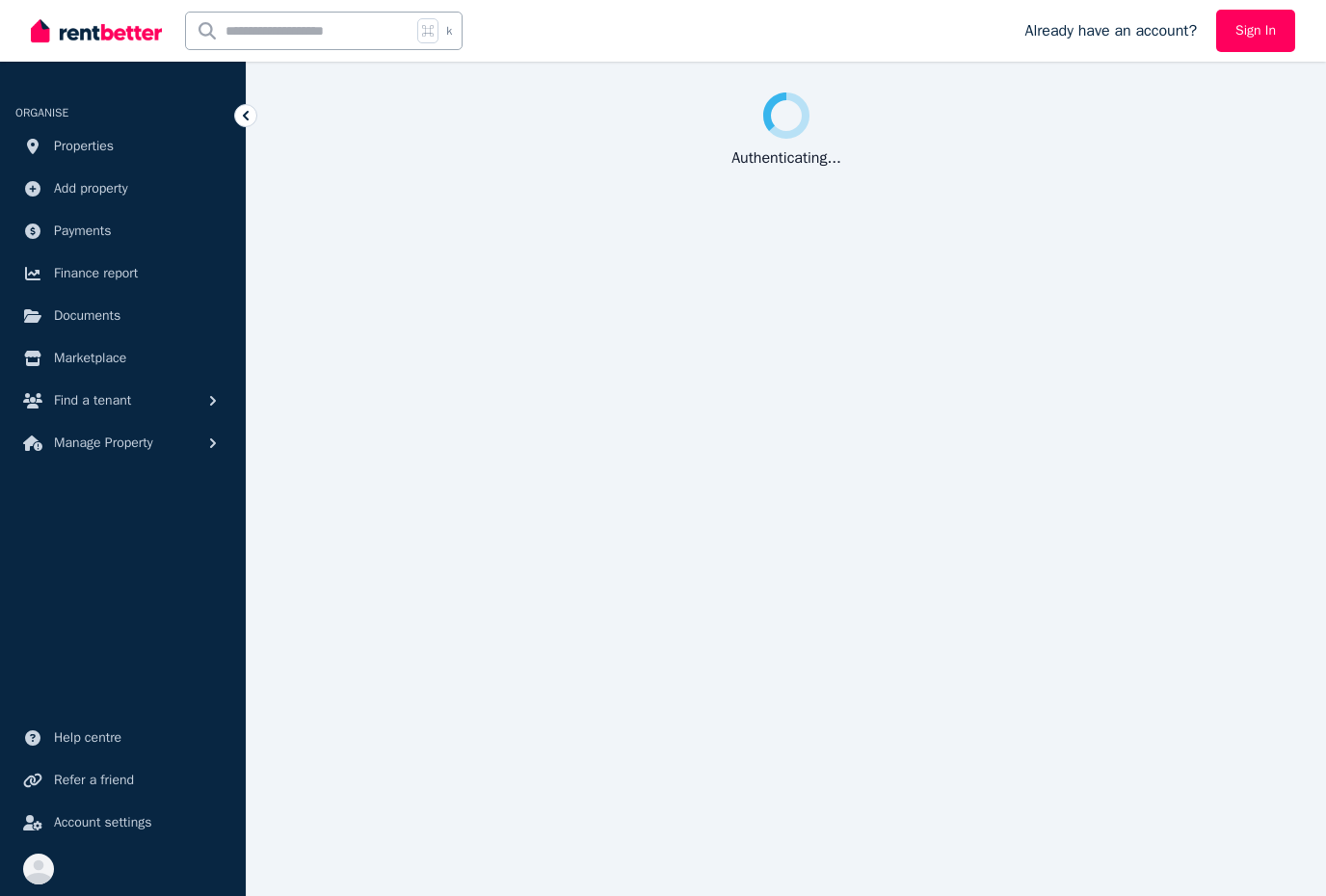 scroll, scrollTop: 0, scrollLeft: 0, axis: both 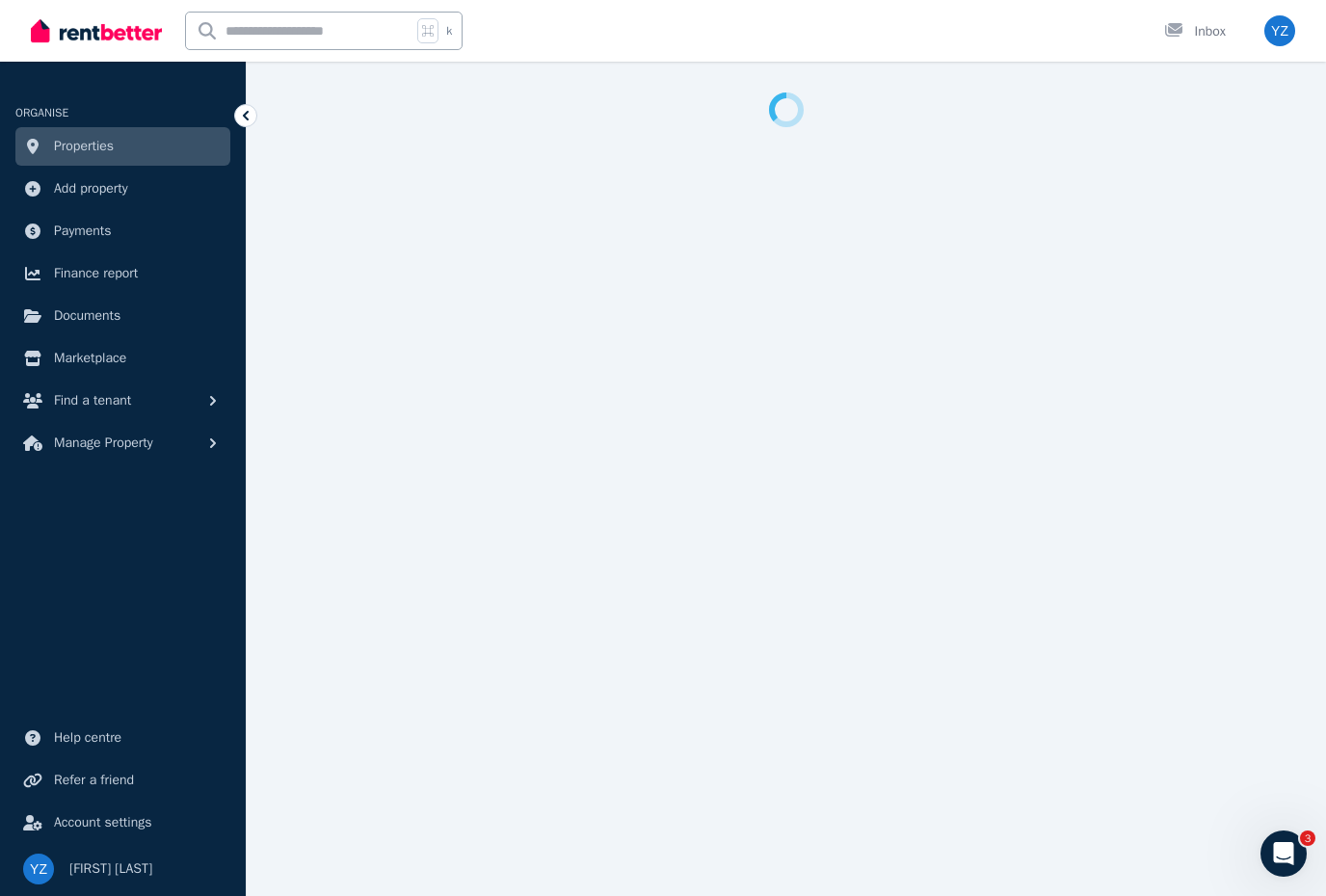 select on "***" 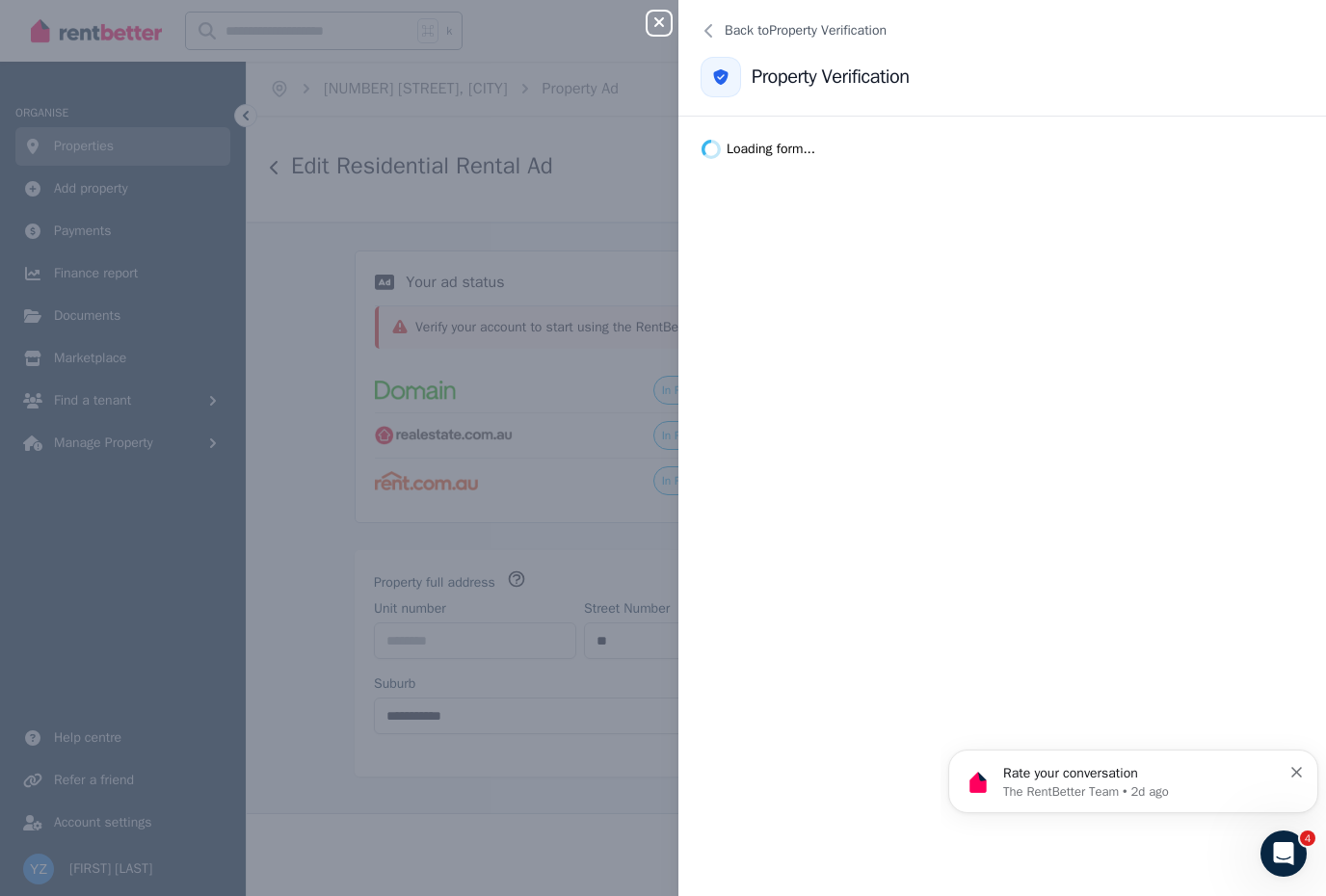 scroll, scrollTop: 0, scrollLeft: 0, axis: both 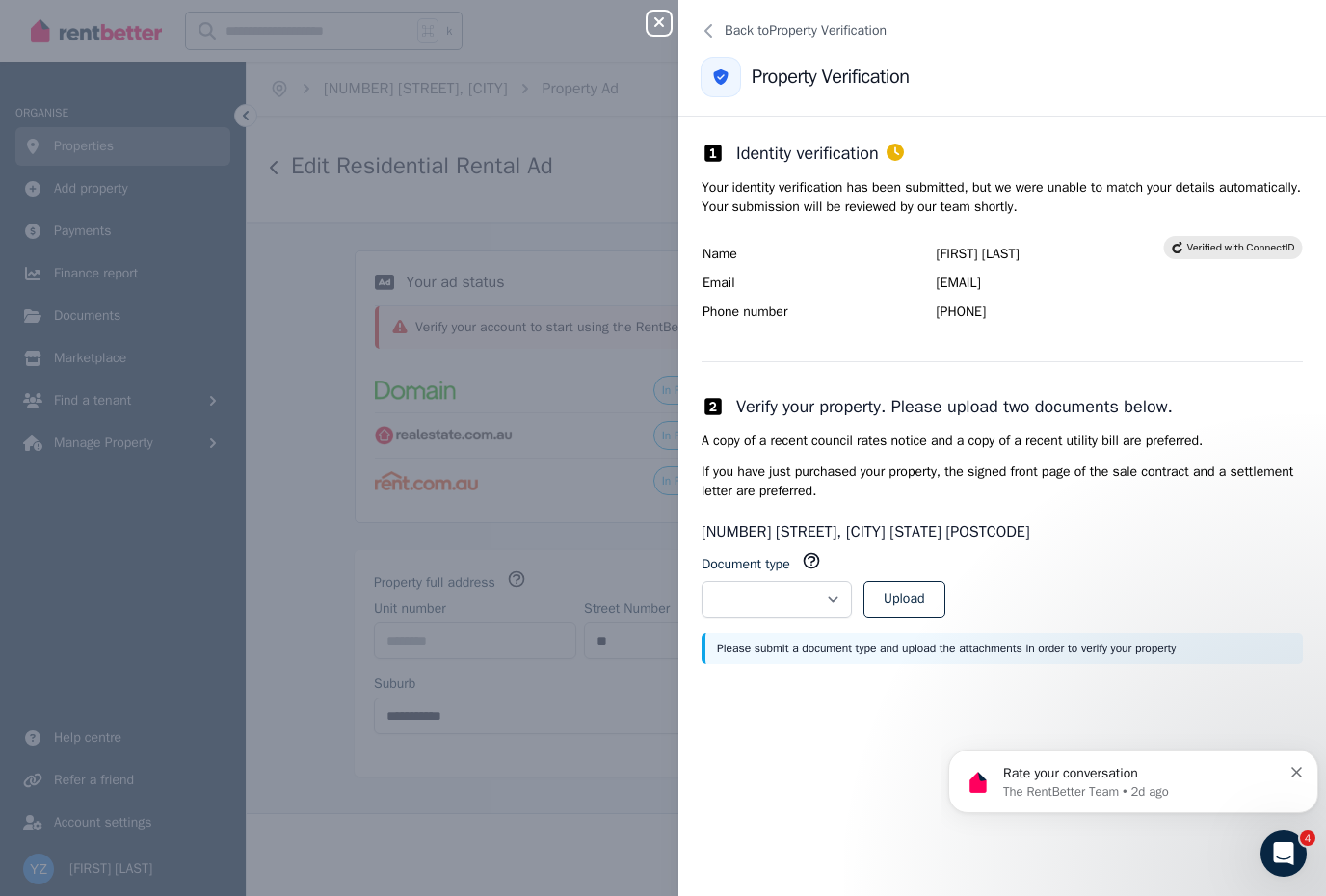 click at bounding box center [1284, 854] 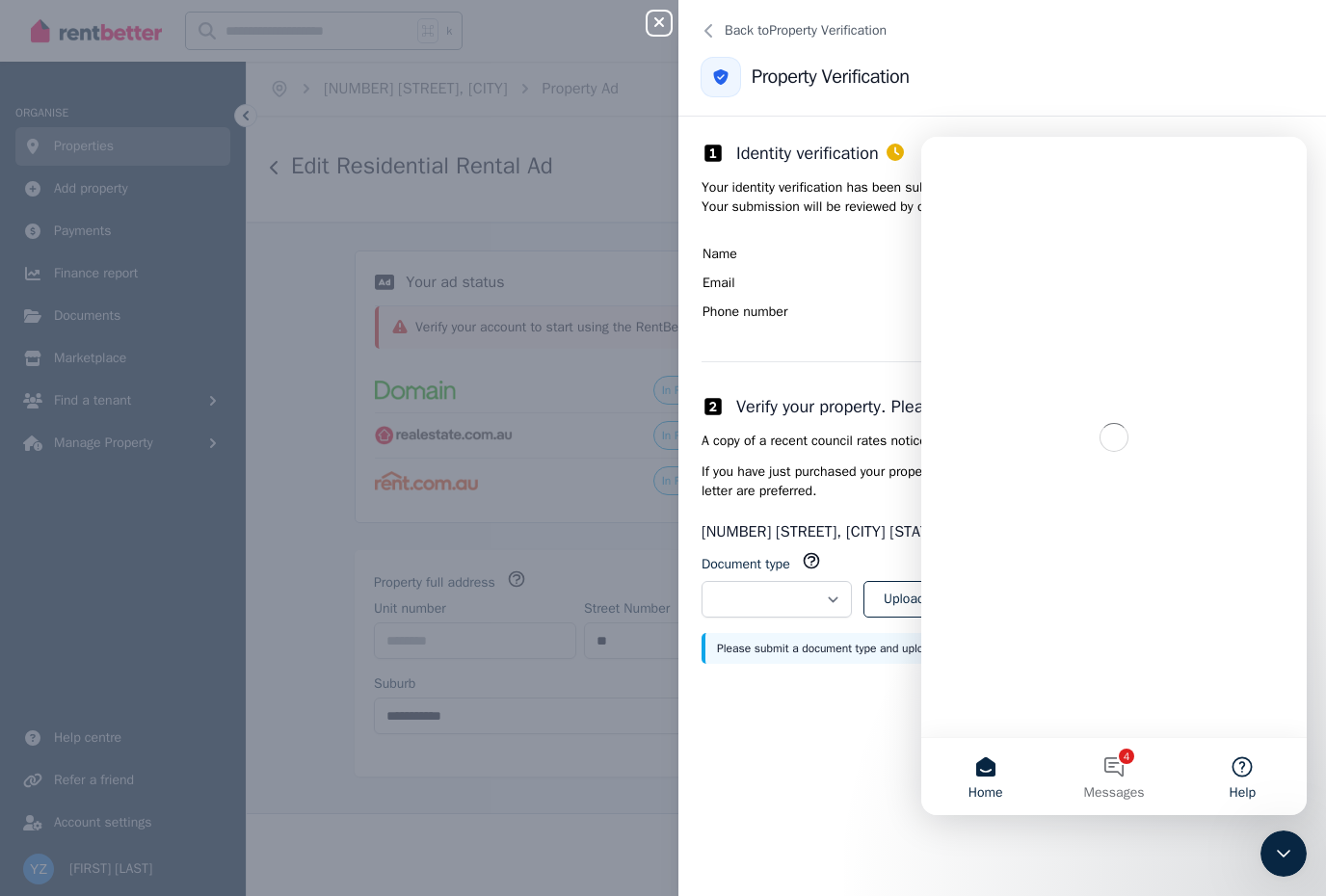 scroll, scrollTop: 0, scrollLeft: 0, axis: both 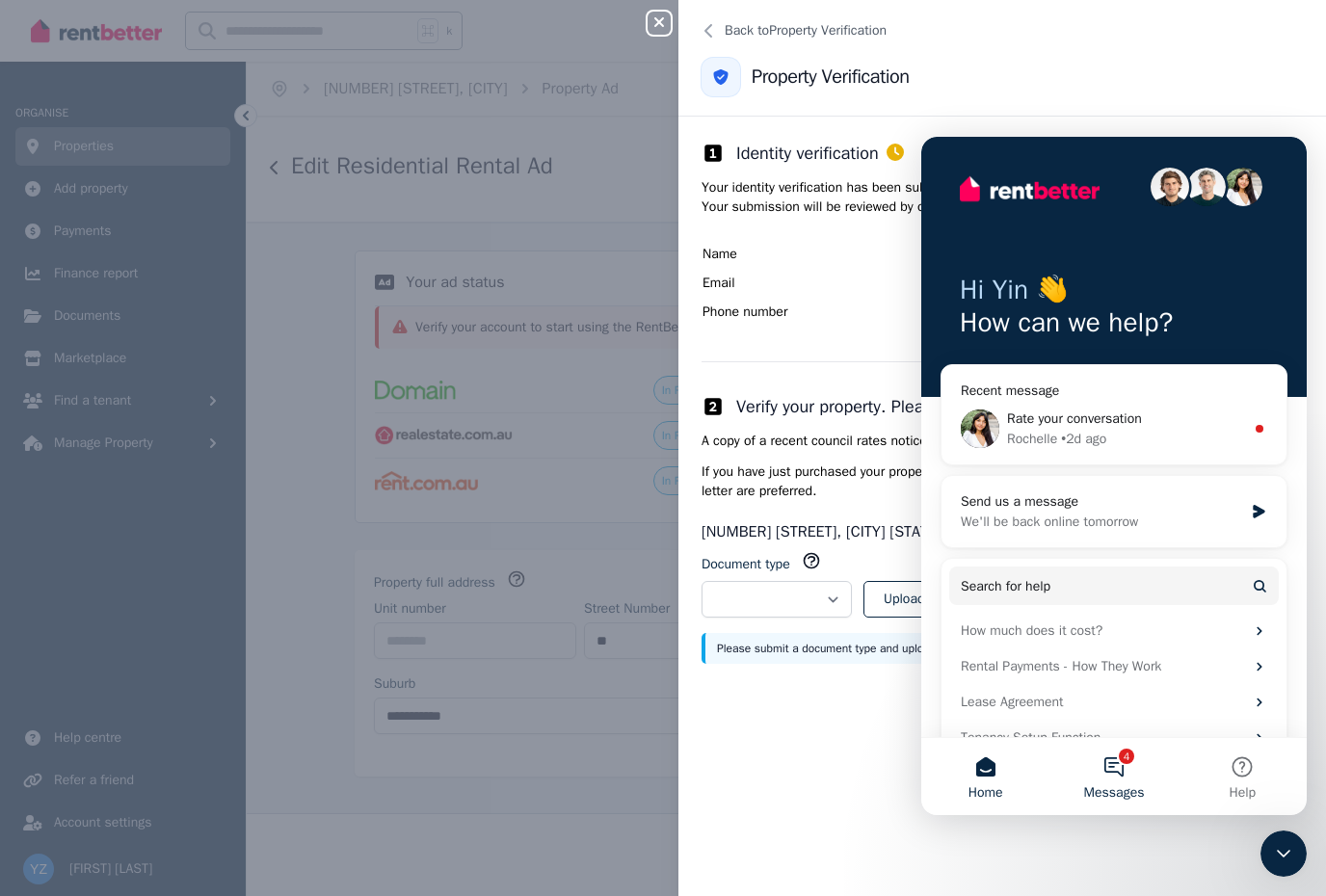 click on "4 Messages" at bounding box center [1113, 777] 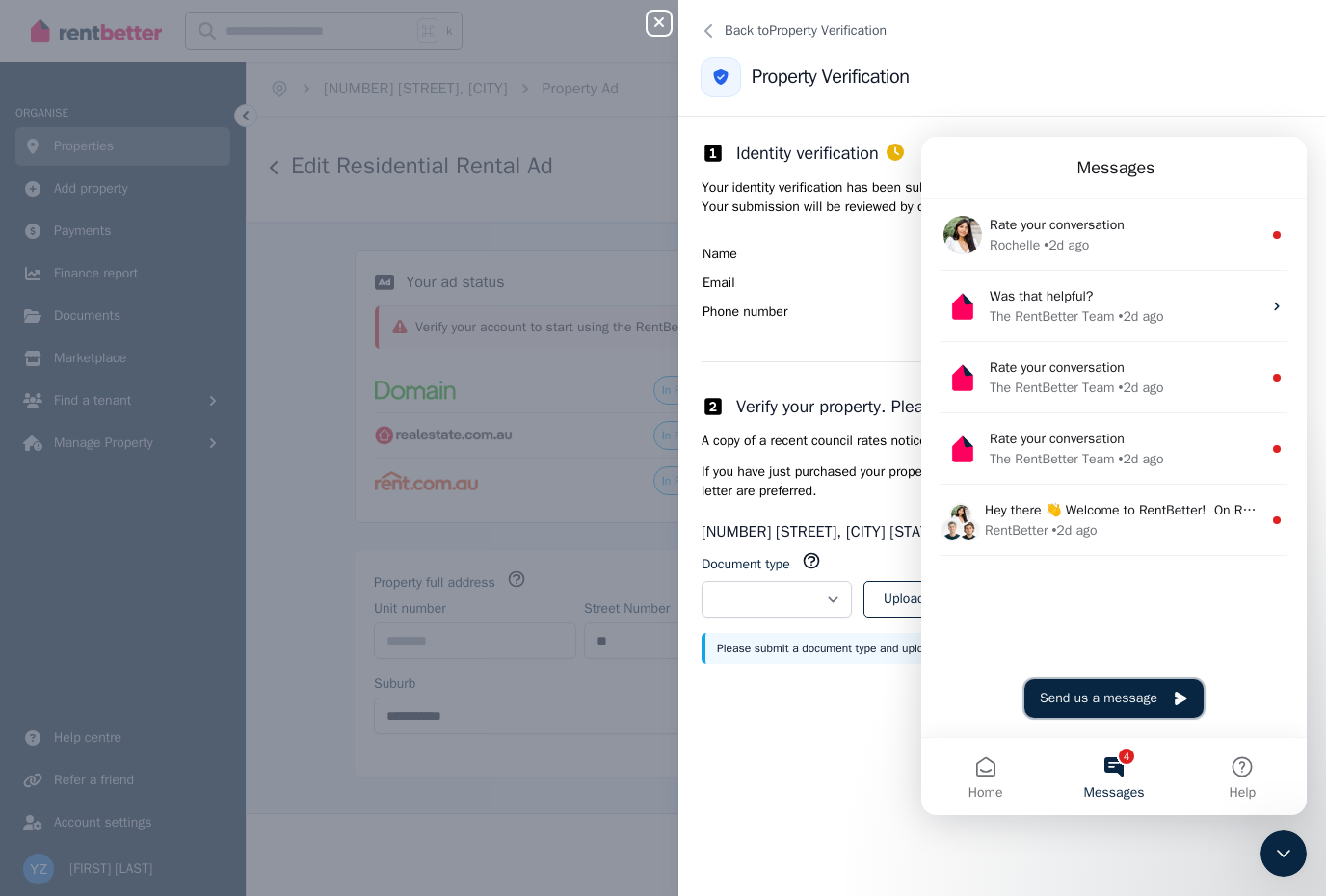 click on "Send us a message" at bounding box center [1114, 698] 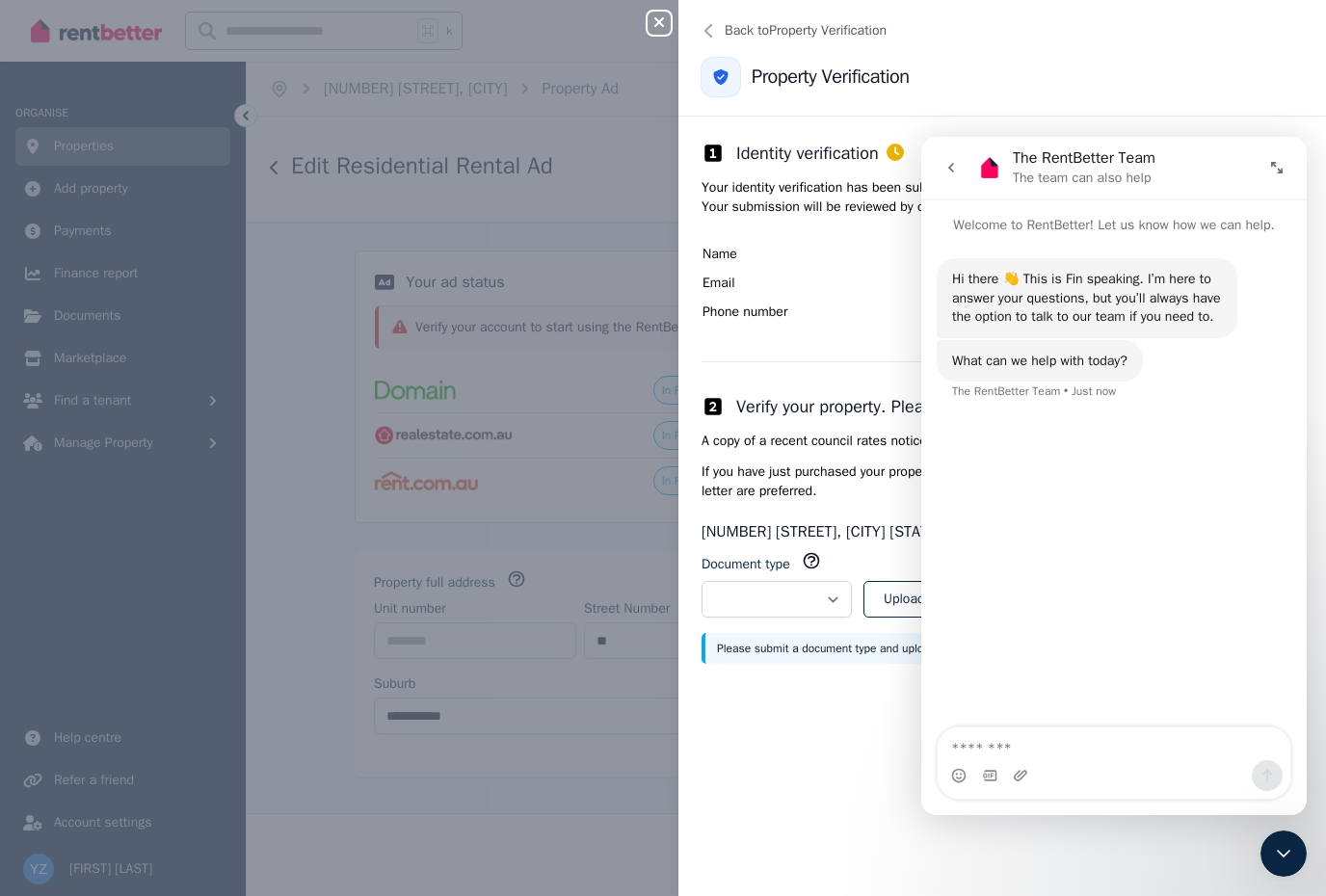 click at bounding box center (1114, 744) 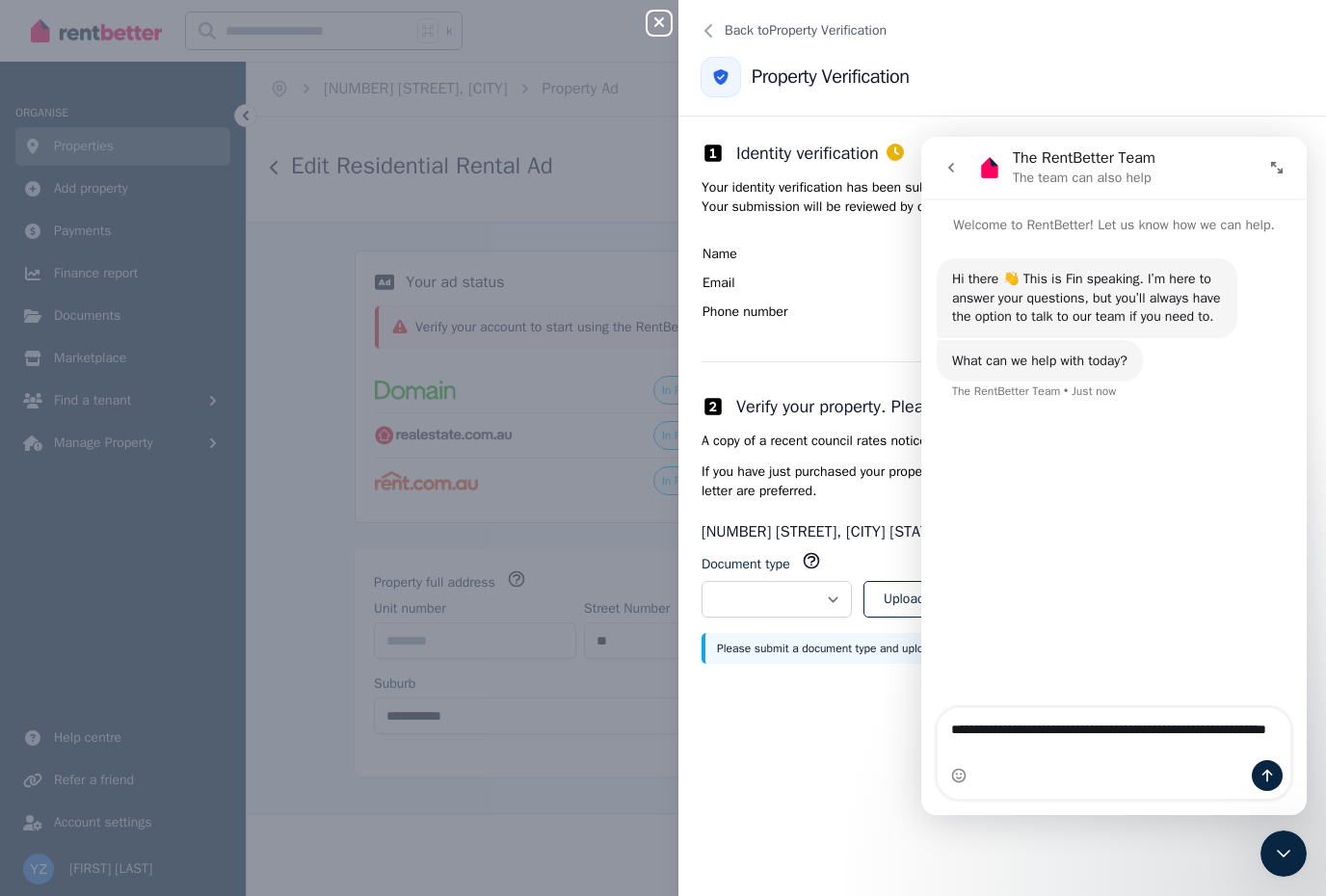 type on "**********" 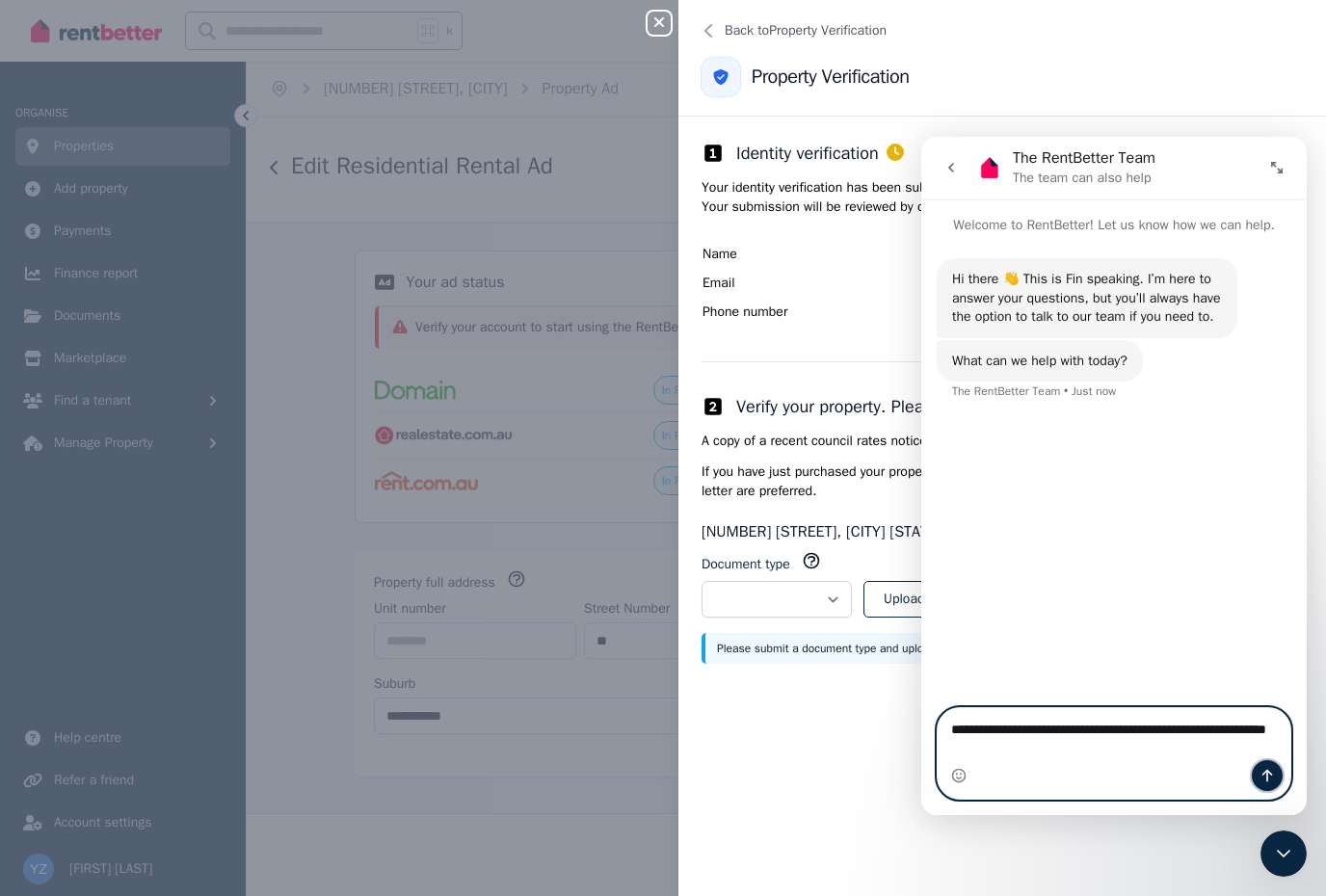 click 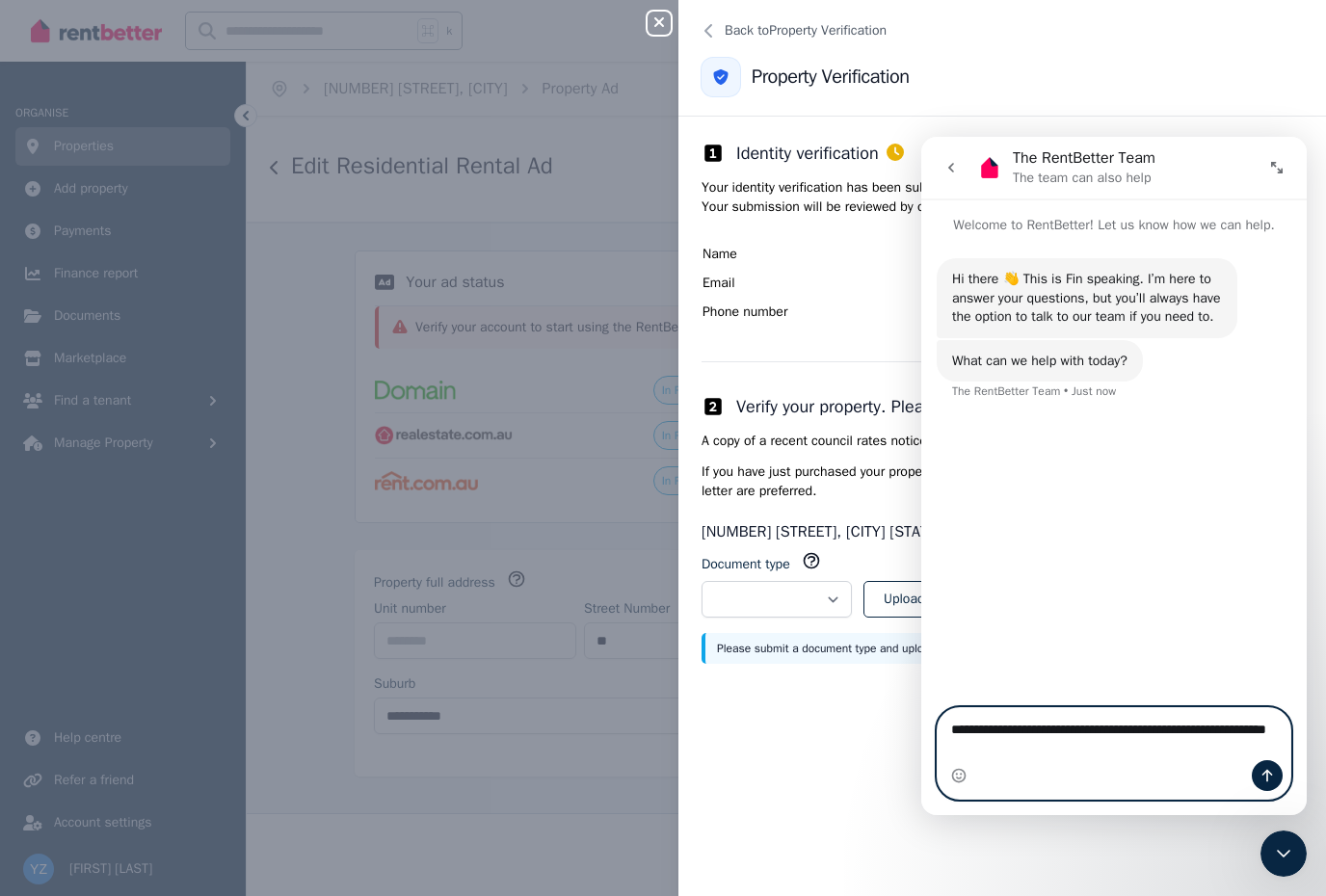 type 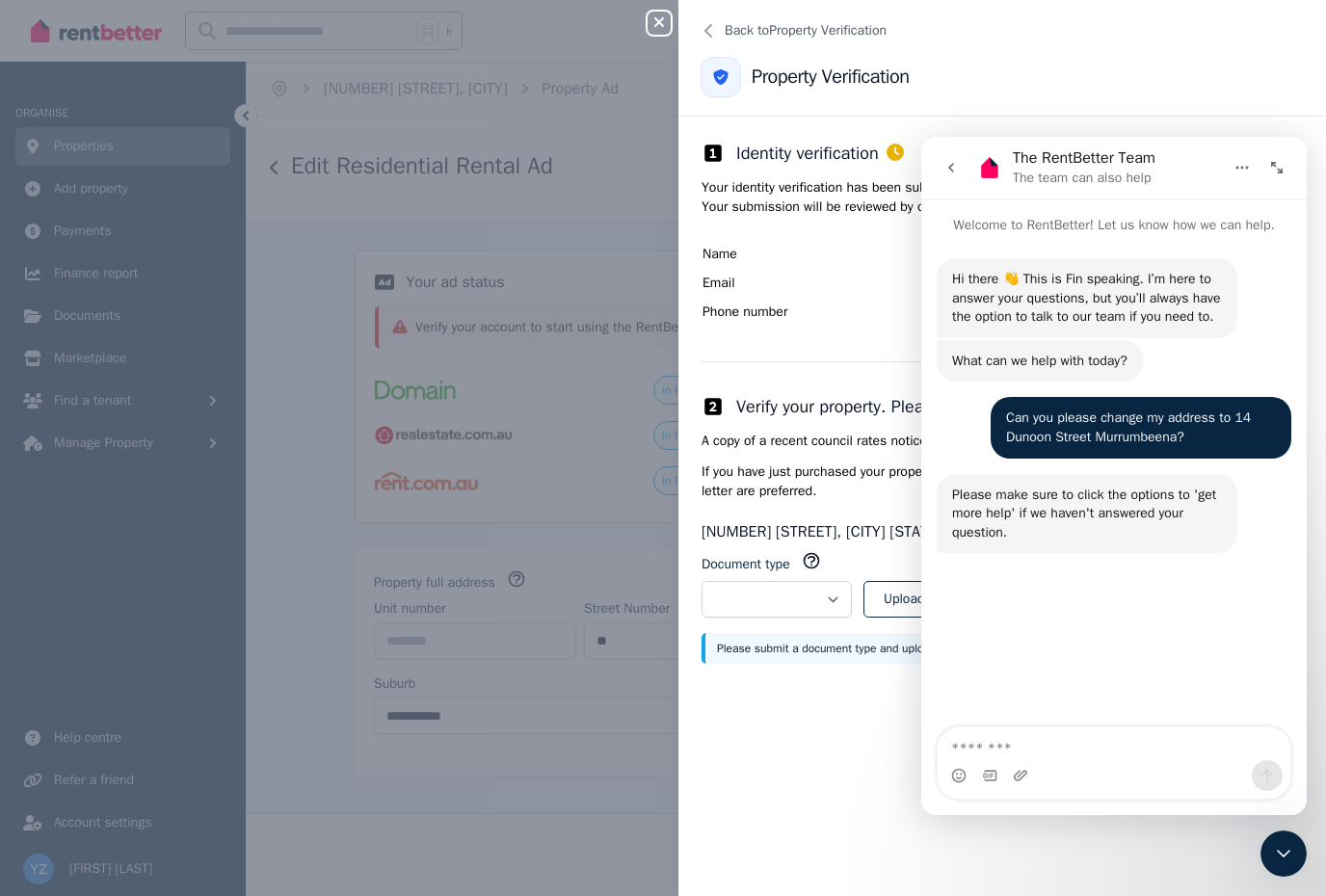 scroll, scrollTop: 58, scrollLeft: 0, axis: vertical 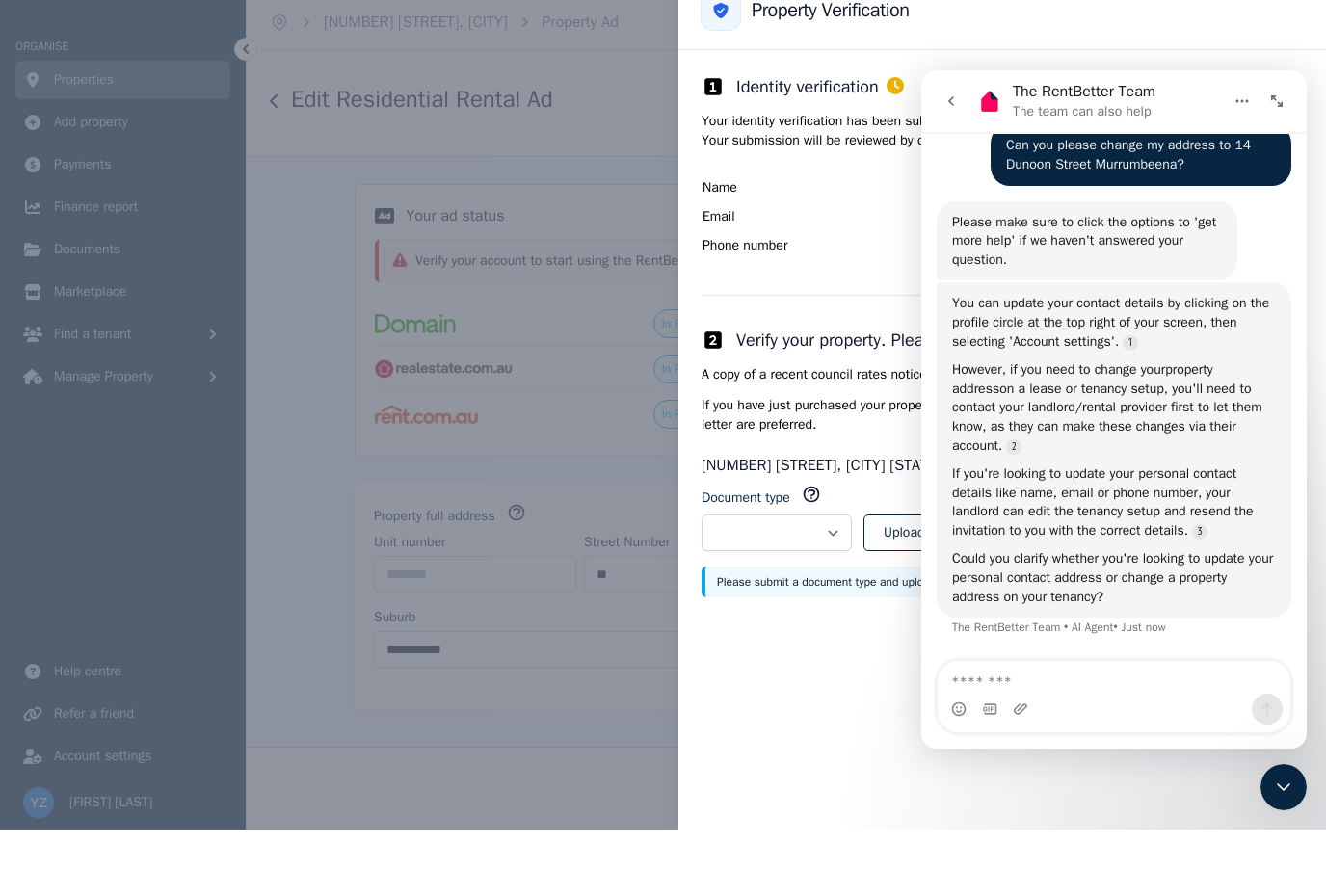 click at bounding box center (1114, 709) 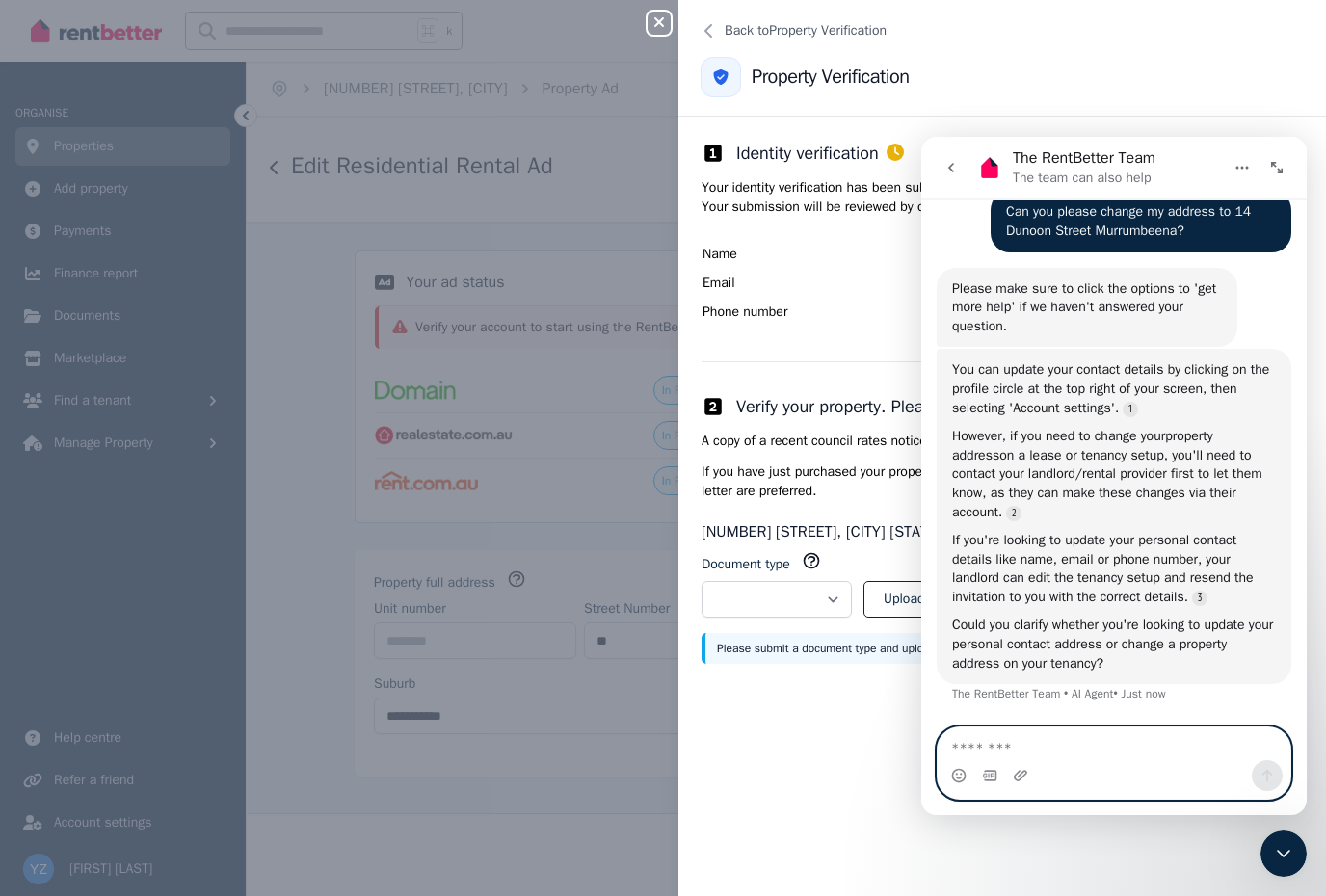 click at bounding box center (1114, 744) 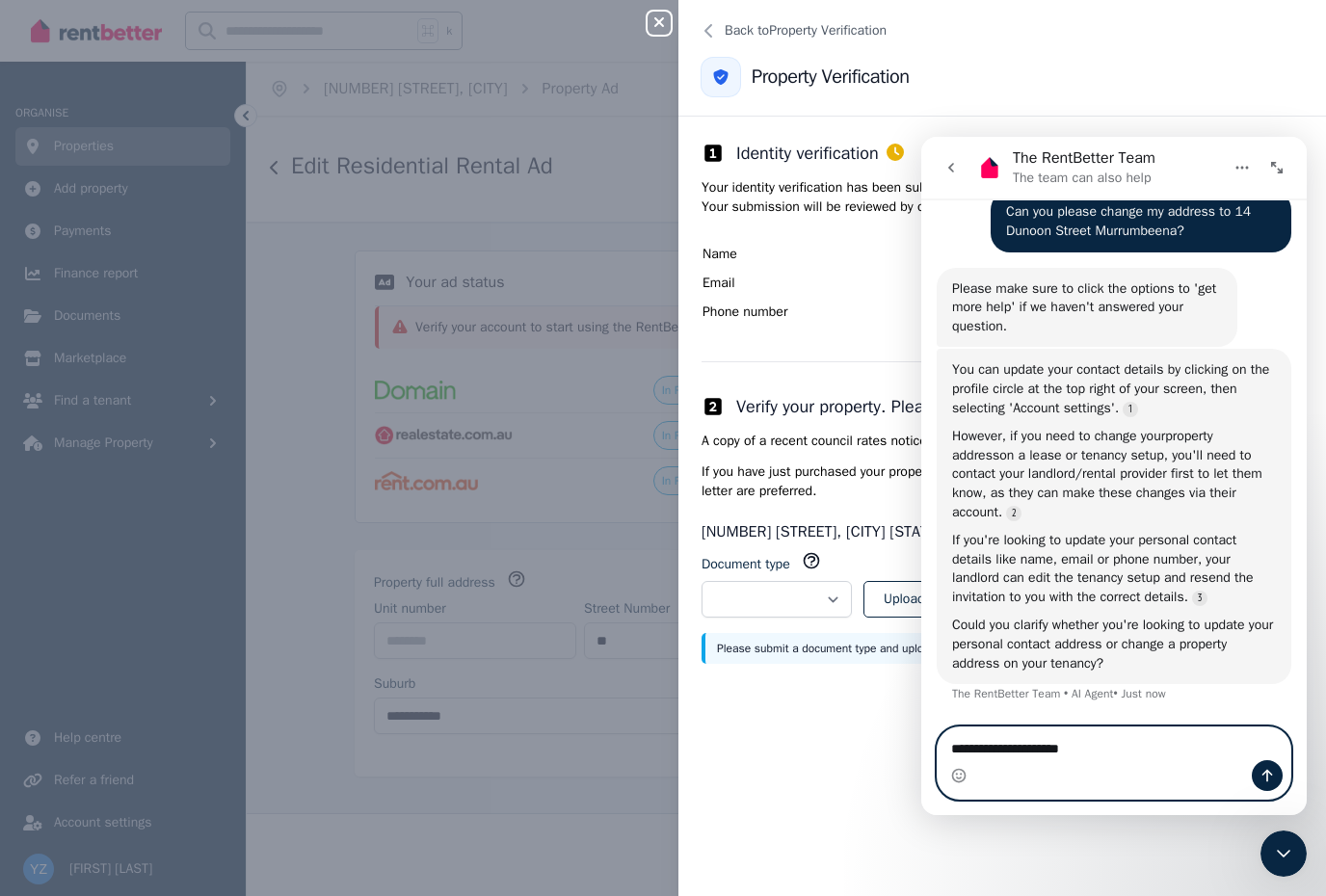 type on "**********" 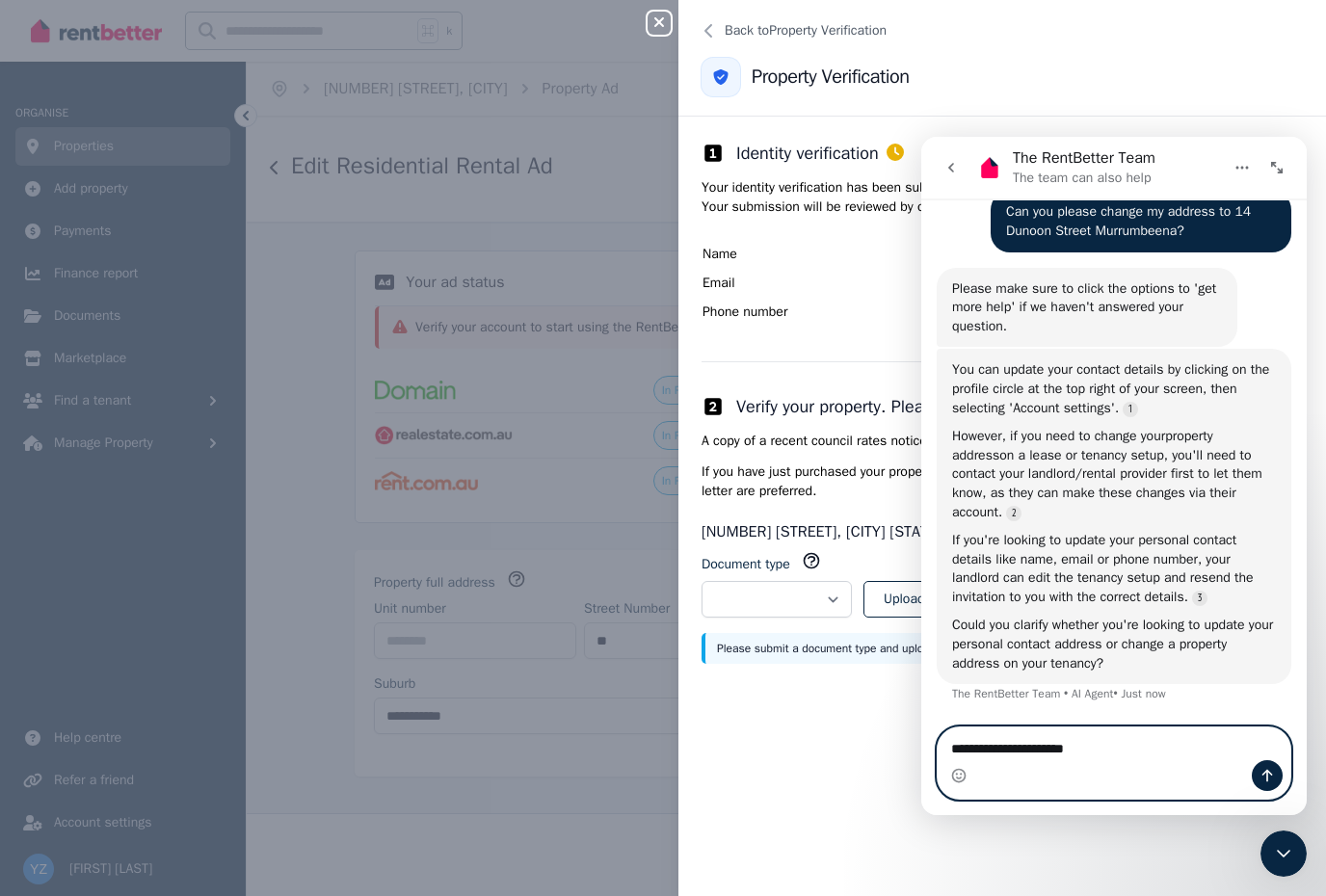 type 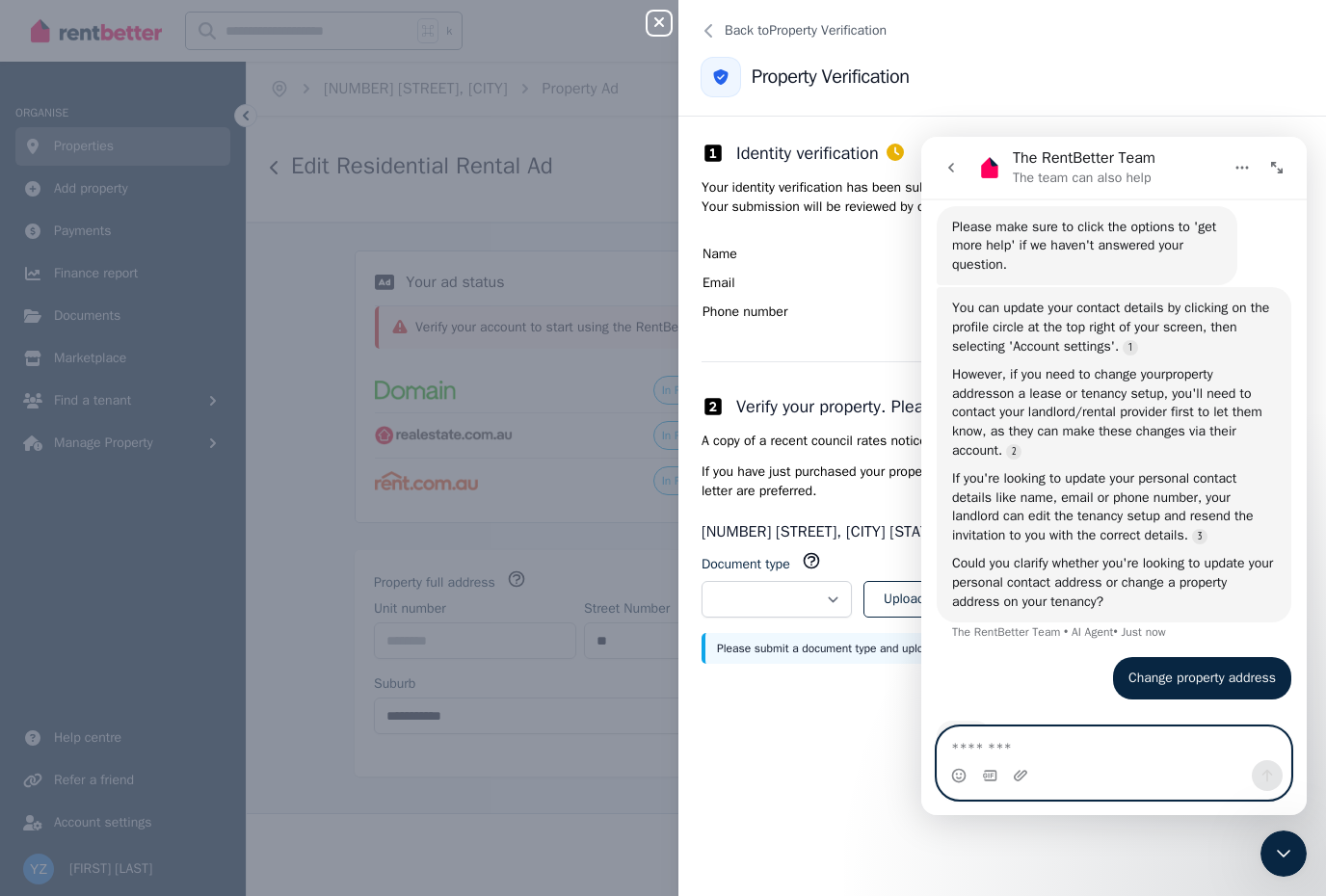 scroll, scrollTop: 283, scrollLeft: 0, axis: vertical 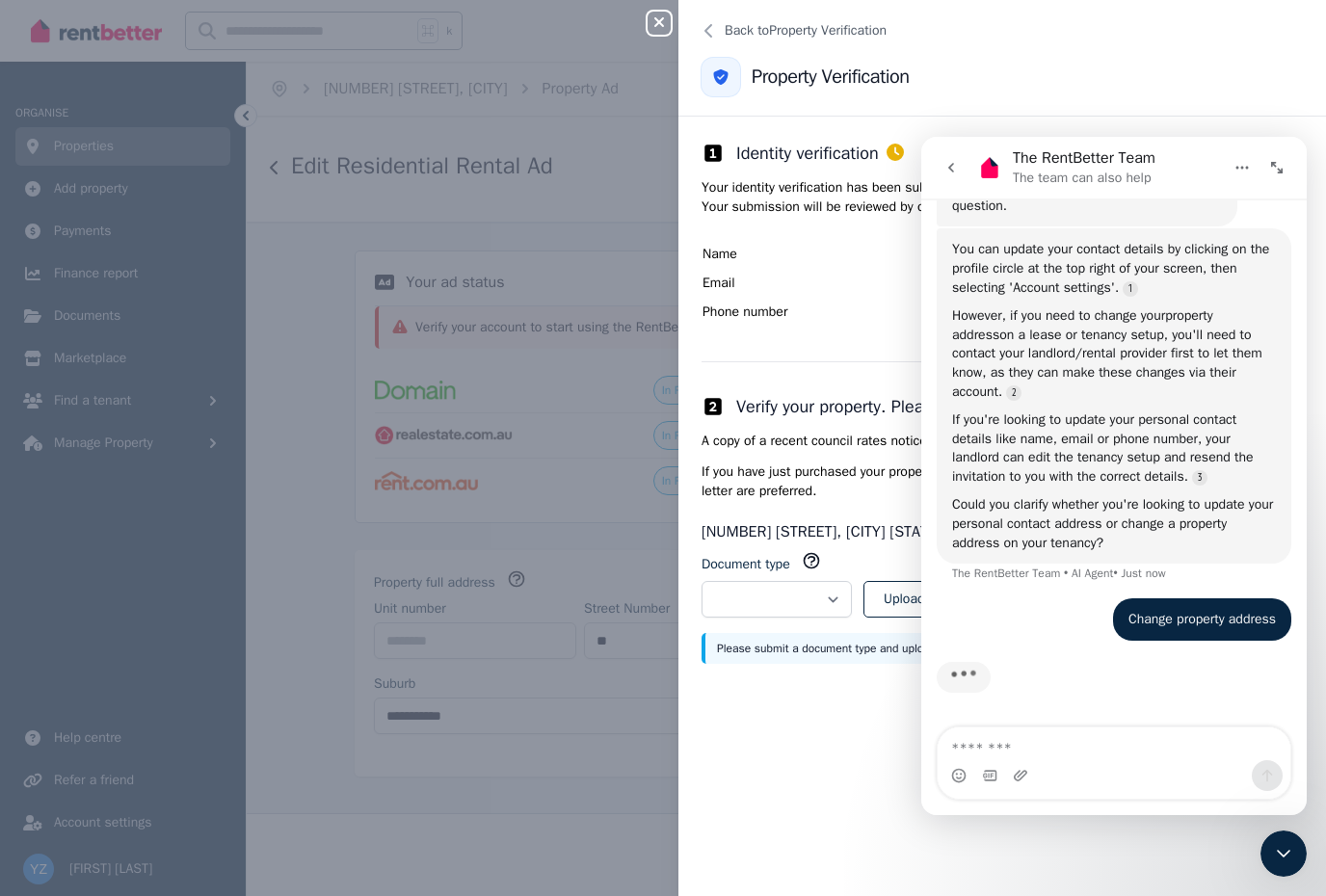 click on "**********" at bounding box center (1002, 506) 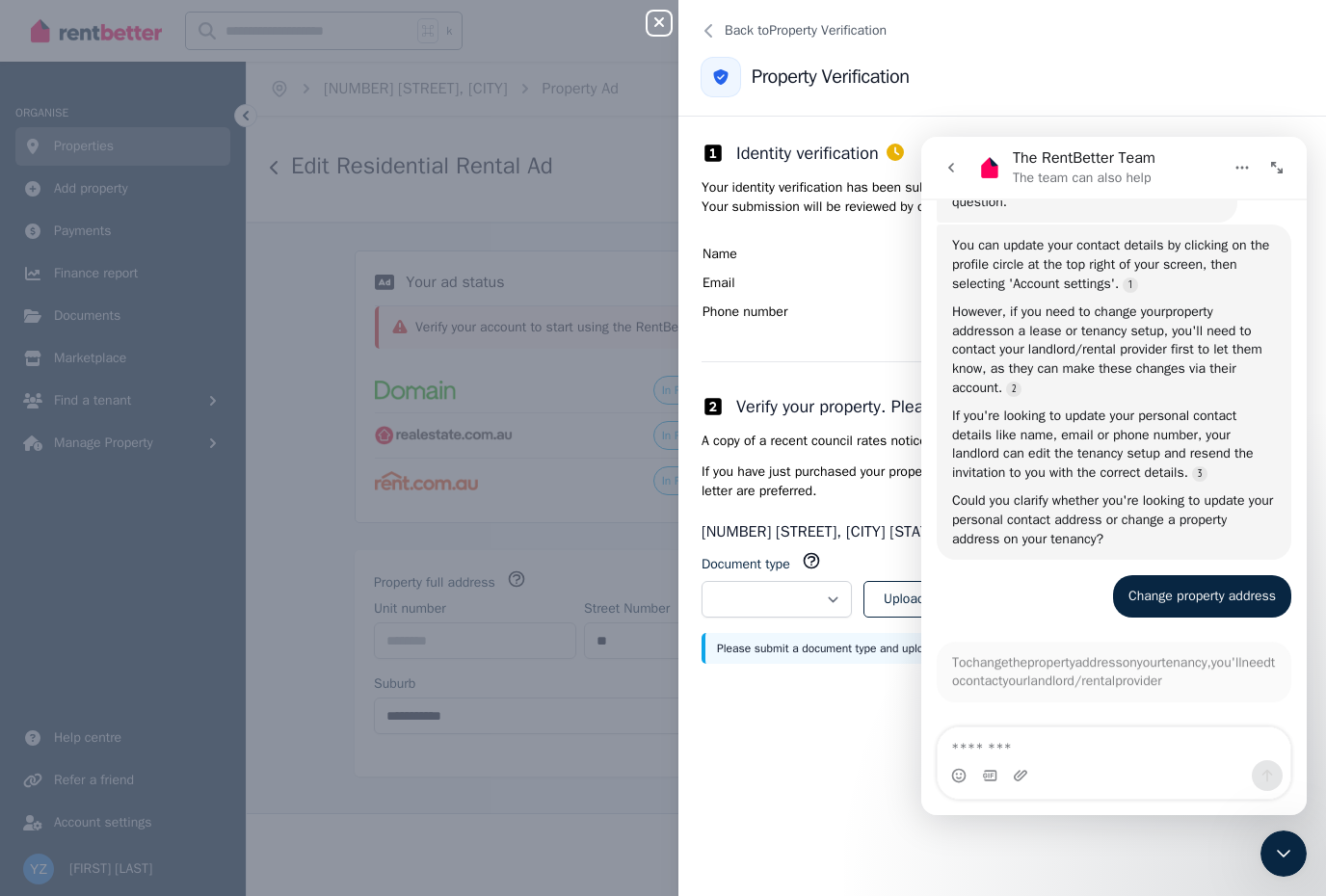 scroll, scrollTop: 24, scrollLeft: 0, axis: vertical 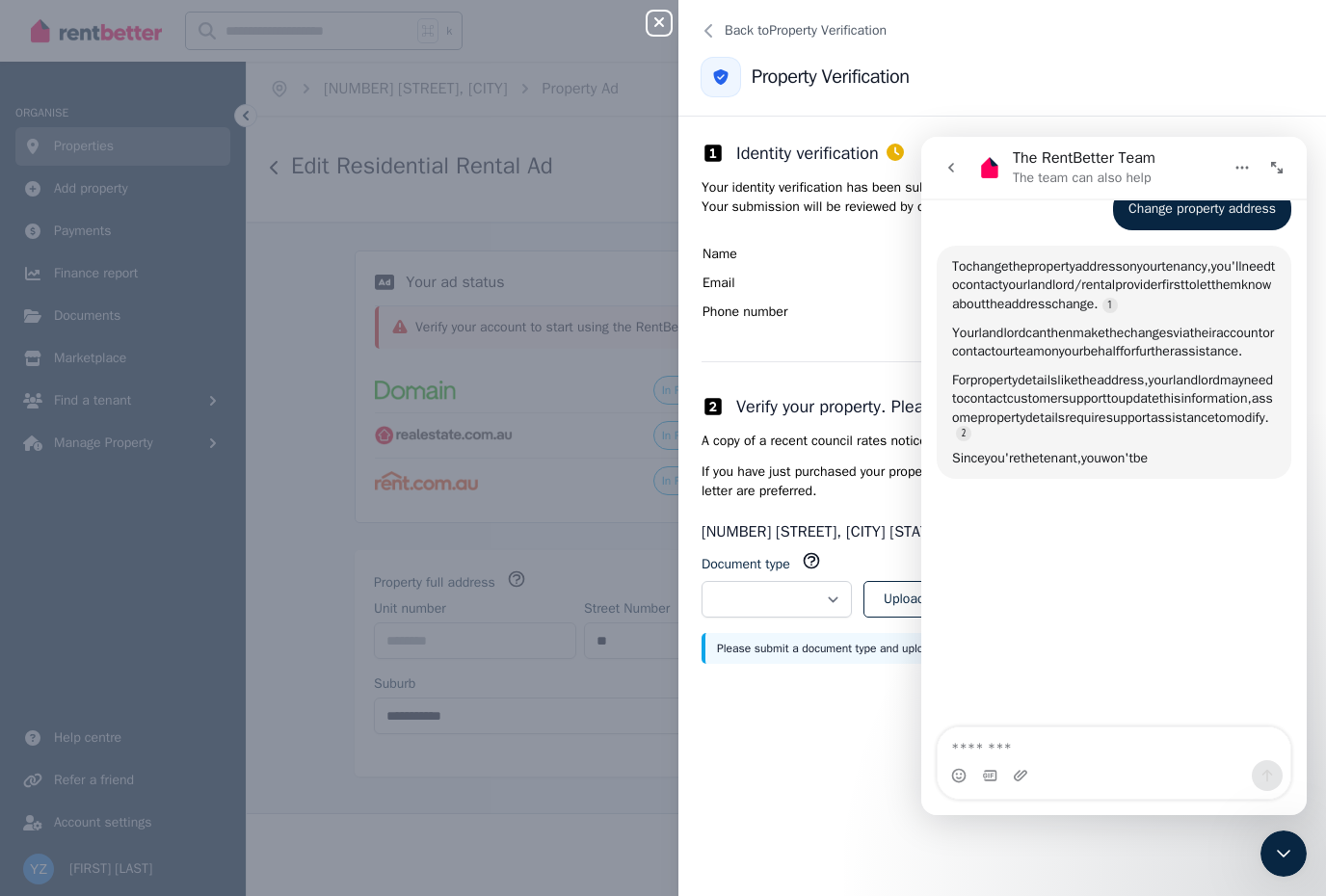 click 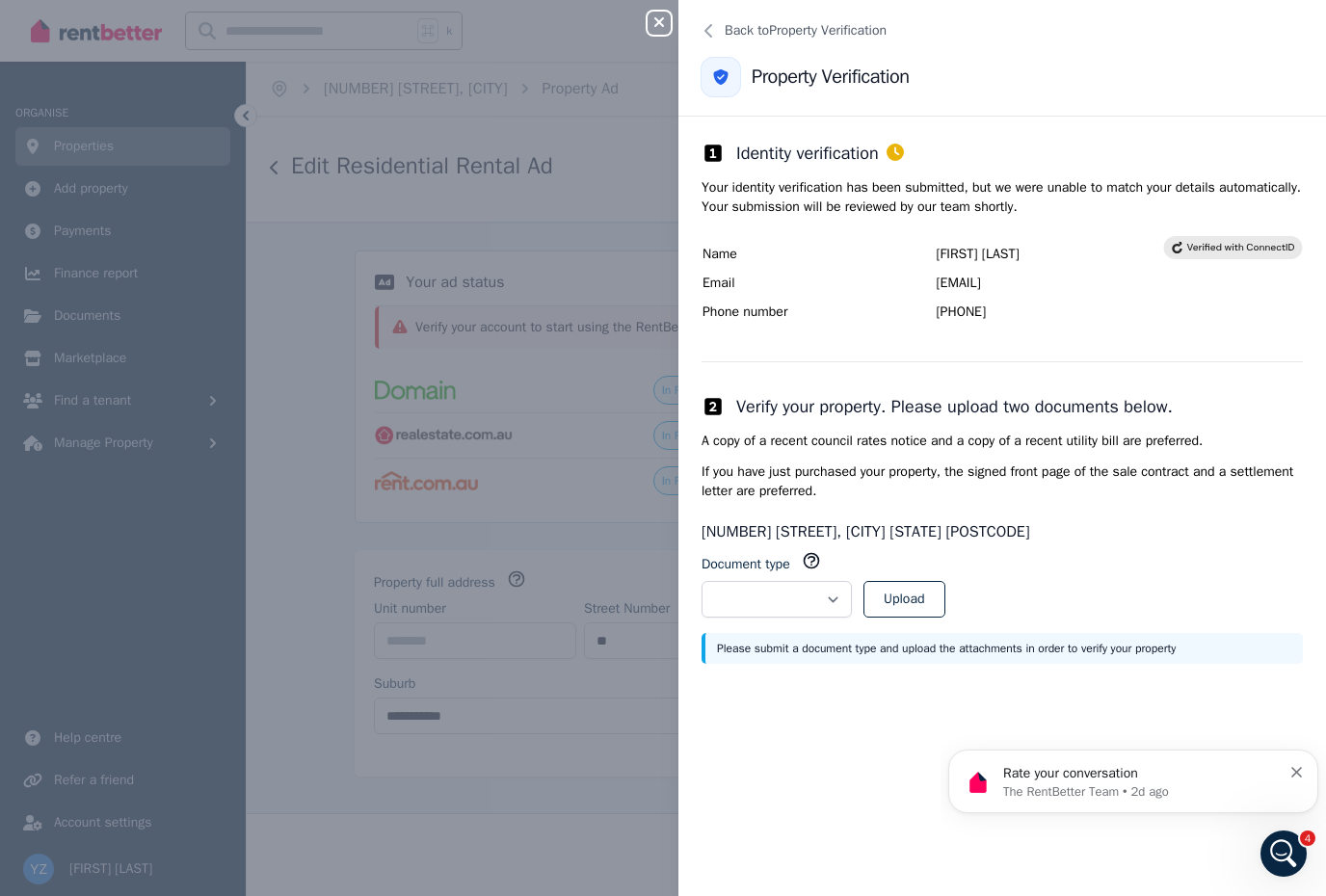 scroll, scrollTop: 0, scrollLeft: 0, axis: both 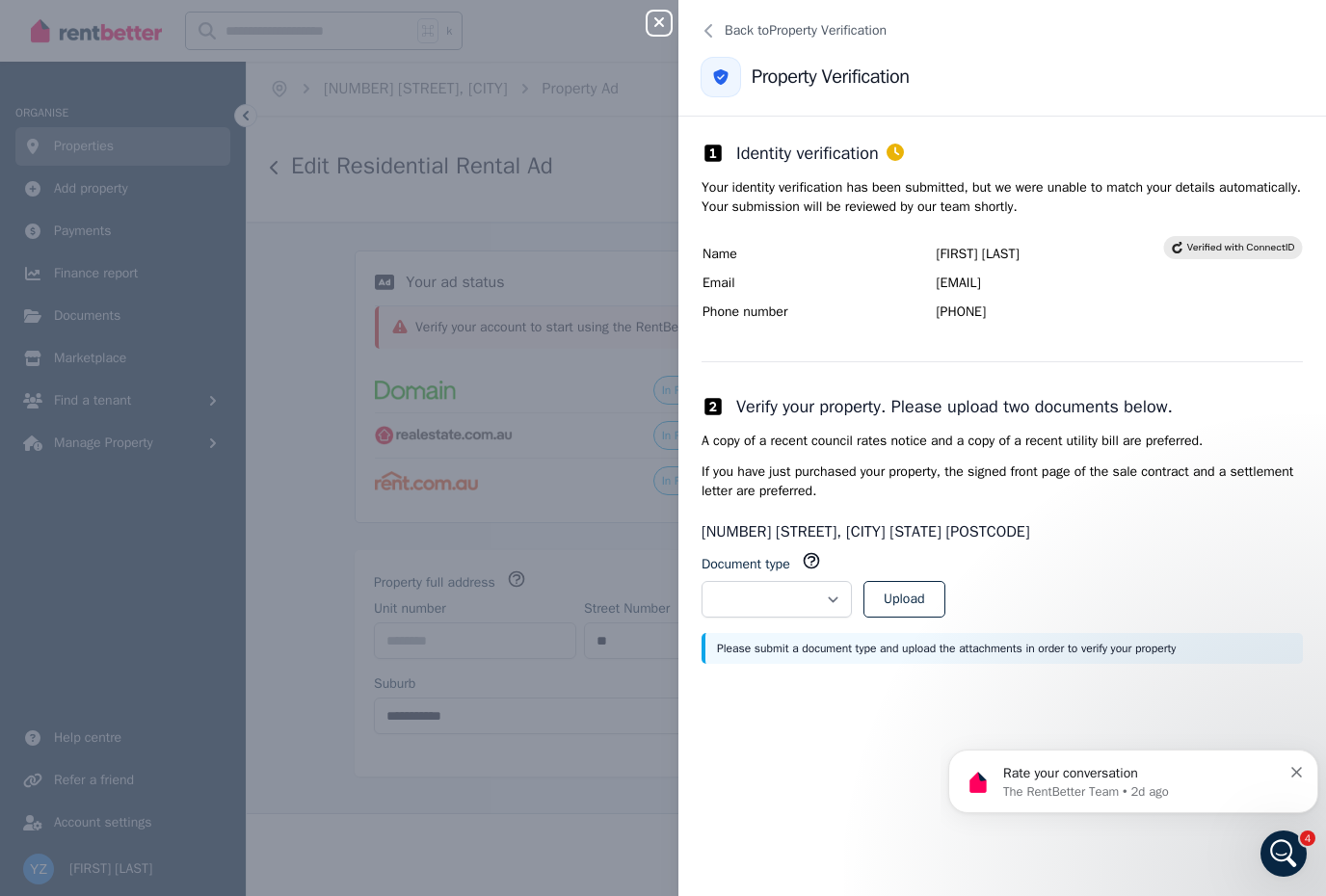 click on "**********" at bounding box center (663, 448) 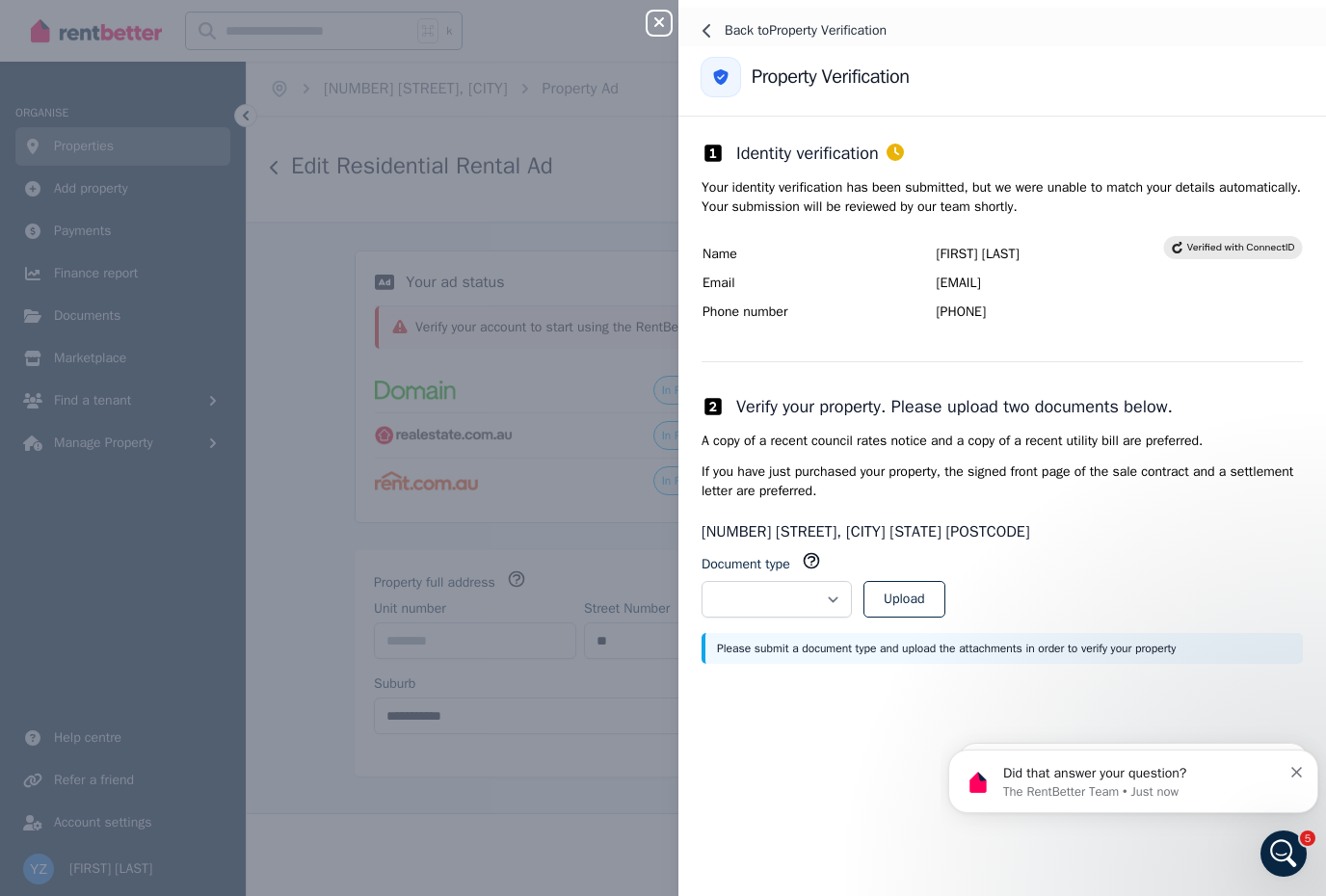 click 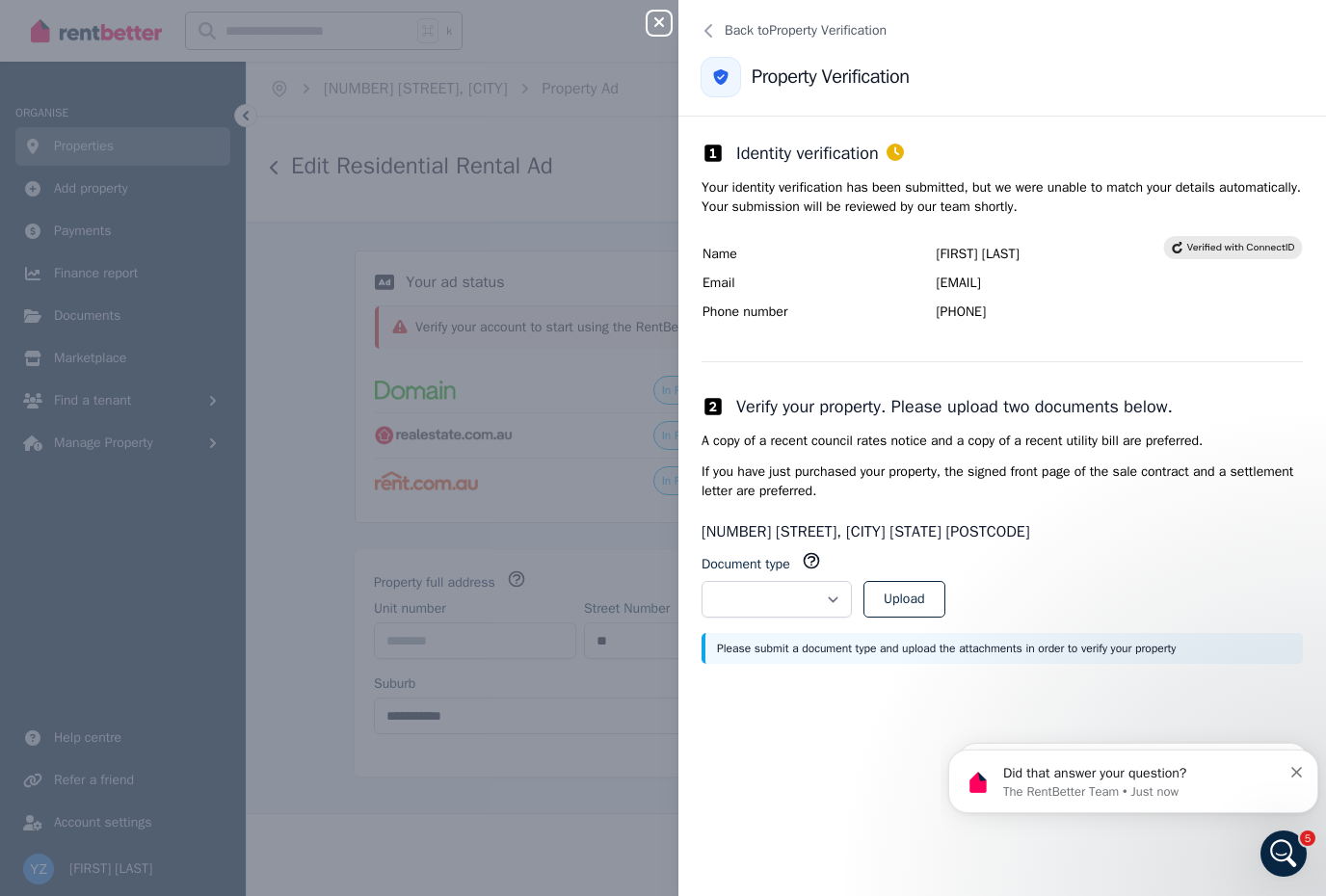click on "Close panel" at bounding box center (667, 17) 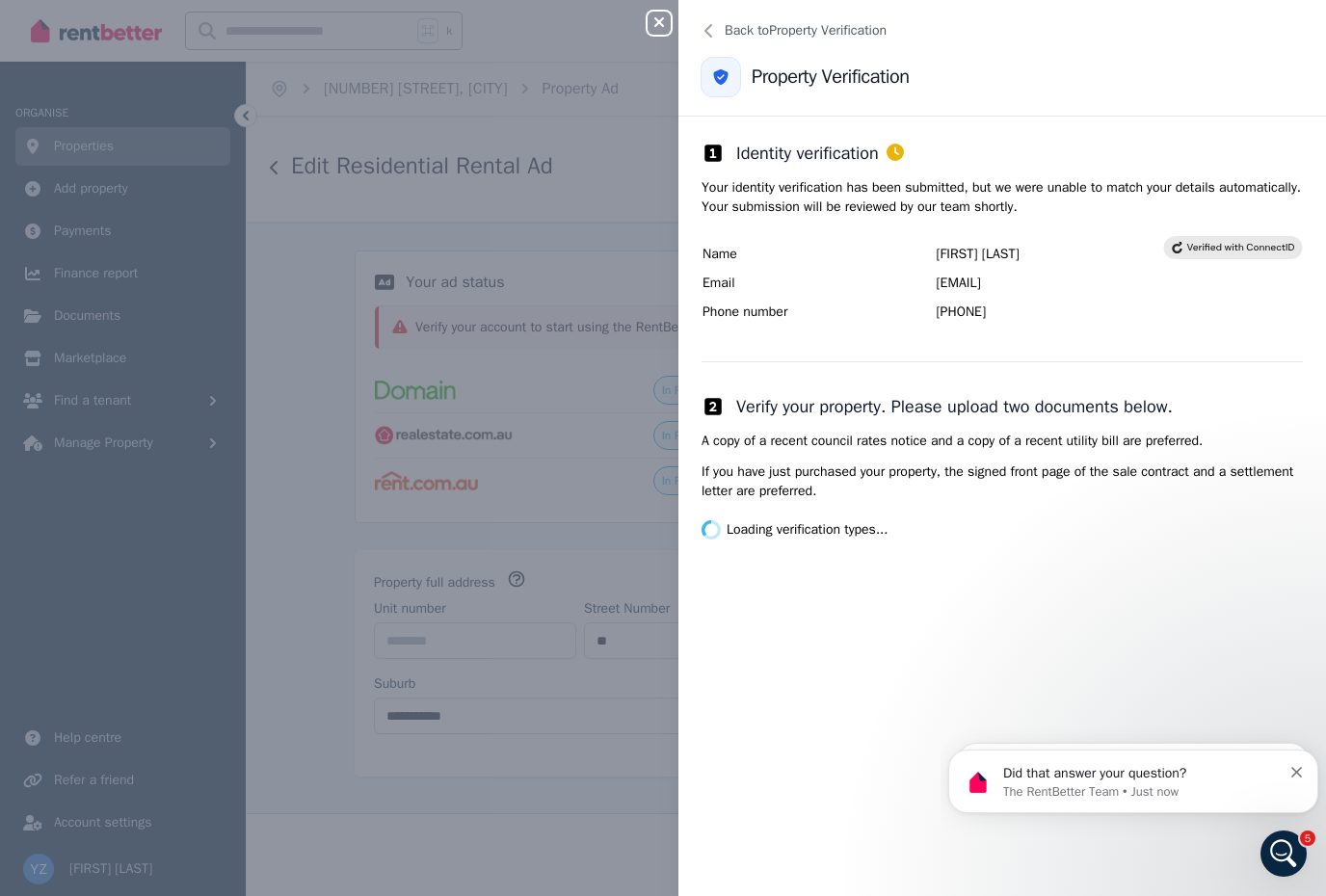 click on "Close panel Back to  Property Verification Property Verification Identity verification Your identity verification has been submitted, but we were unable to match your details automatically. Your submission will be reviewed by our team shortly. Name Yin Hong Zhang Email yin.zhang123@gmail.com Phone number +61431646601 Verify your property. Please upload two documents below. A copy of a recent council rates notice and a copy of a recent utility bill are preferred. If you have just purchased your property, the signed front page of the sale contract and a settlement letter are preferred. Loading verification types..." at bounding box center [663, 448] 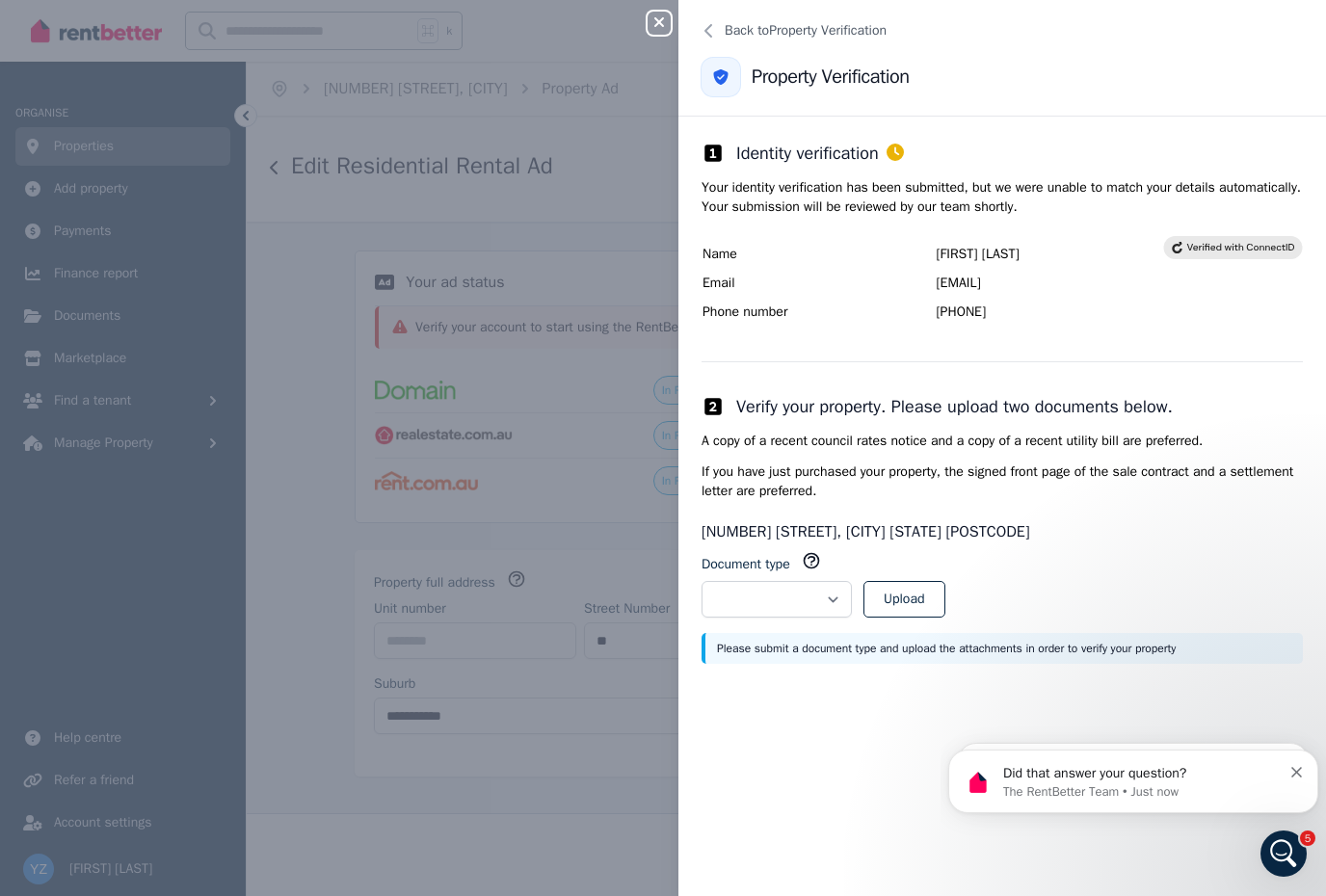 click on "**********" at bounding box center [663, 448] 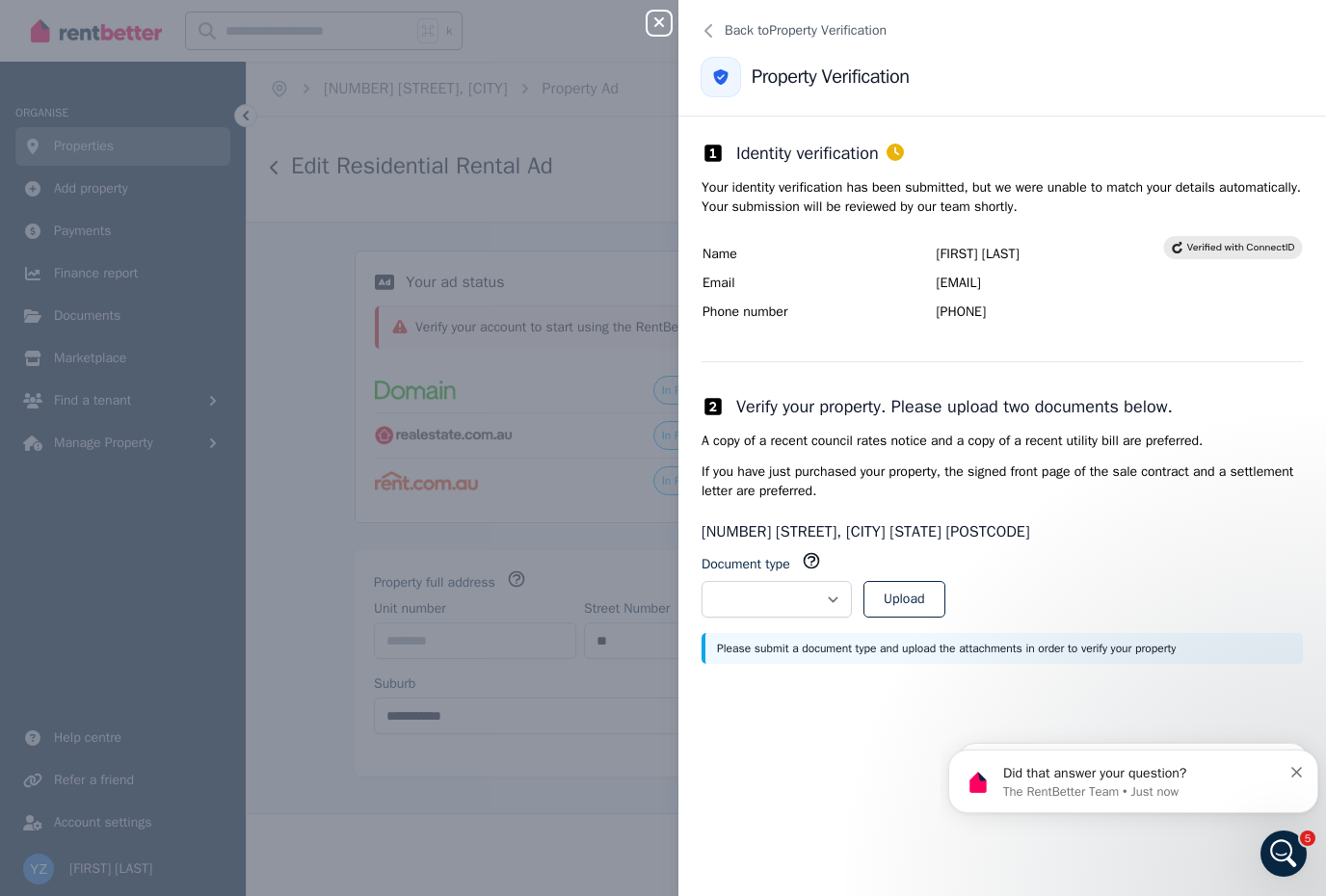 scroll, scrollTop: 0, scrollLeft: 0, axis: both 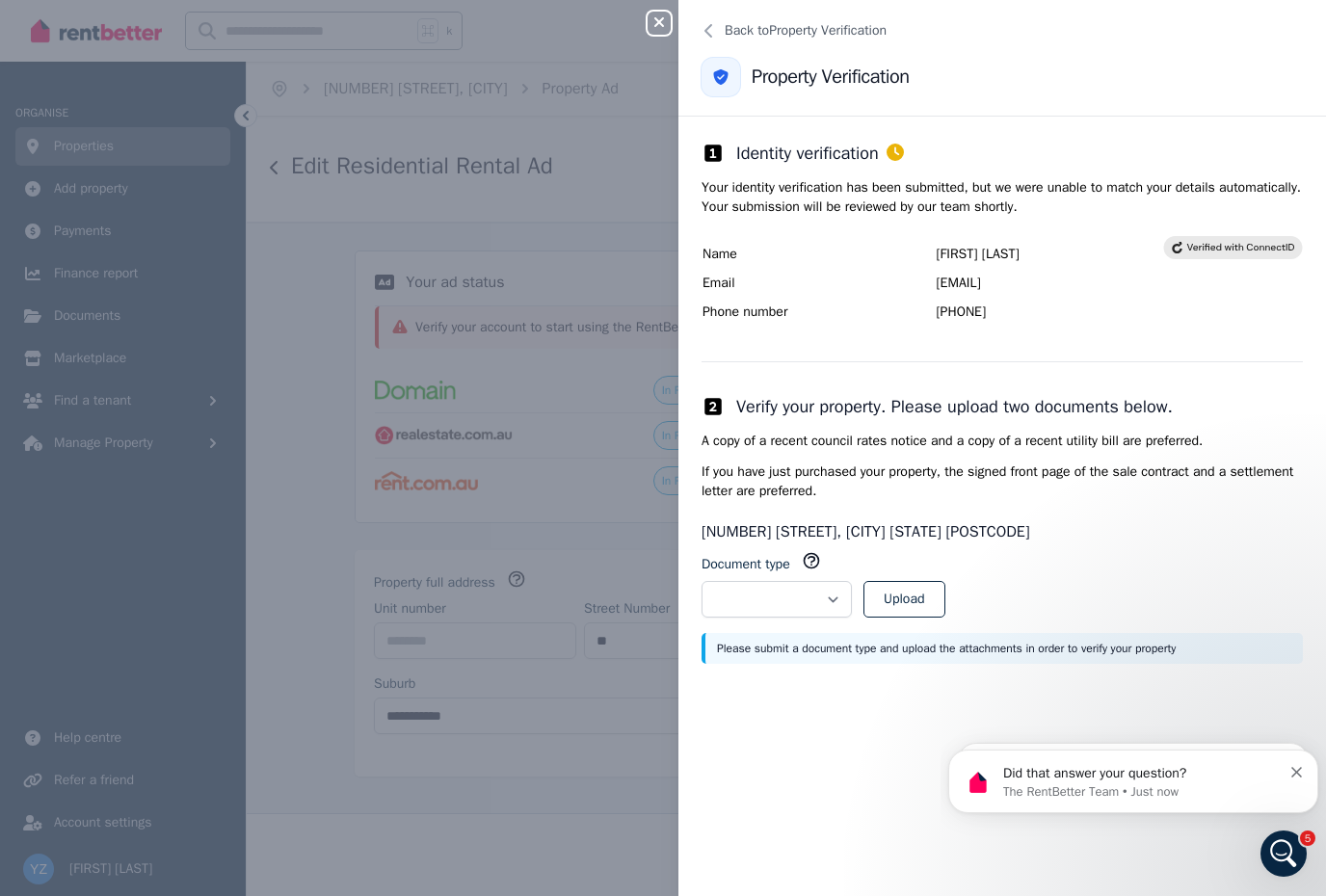 click at bounding box center [721, 77] 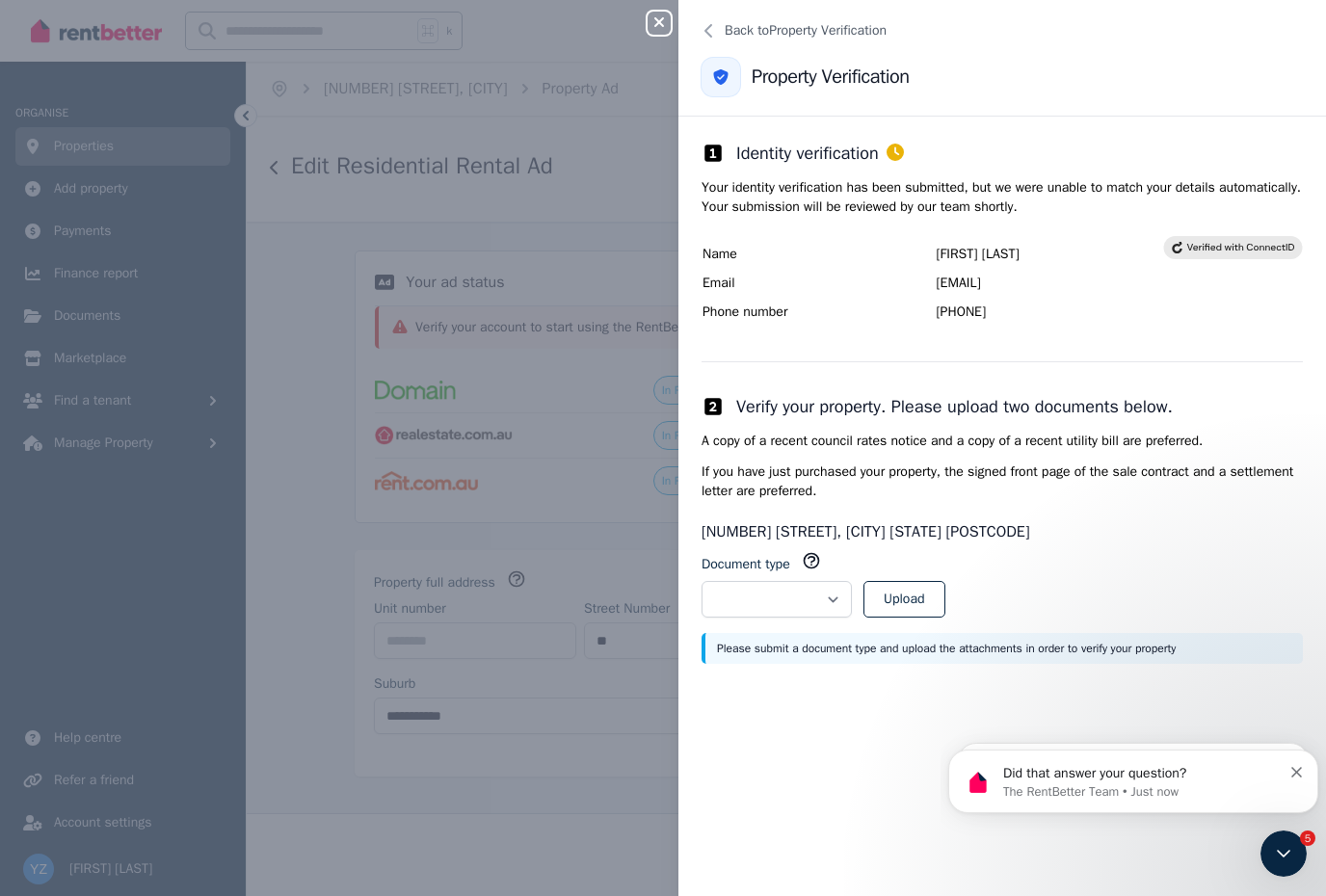 scroll, scrollTop: 58, scrollLeft: 0, axis: vertical 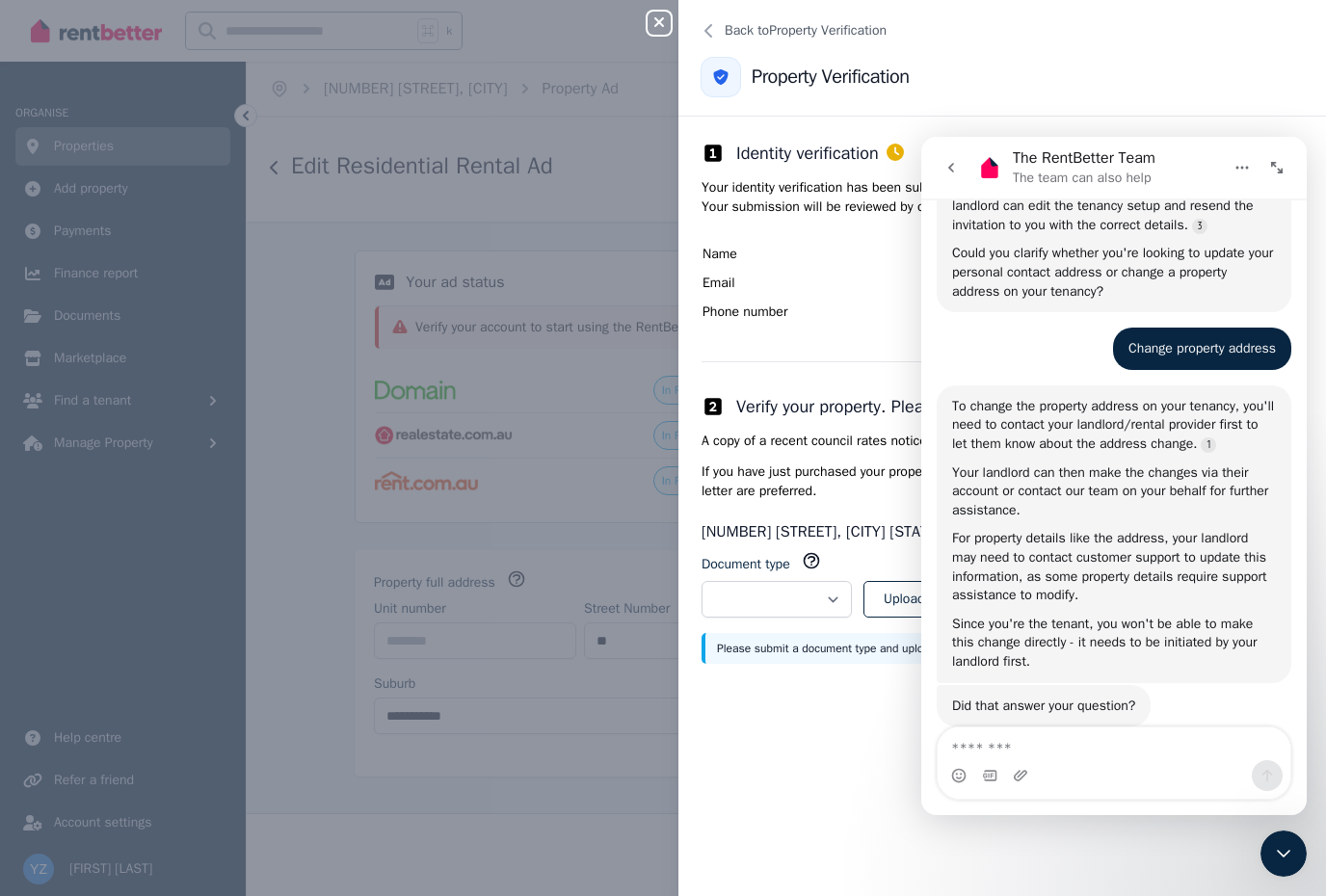 click 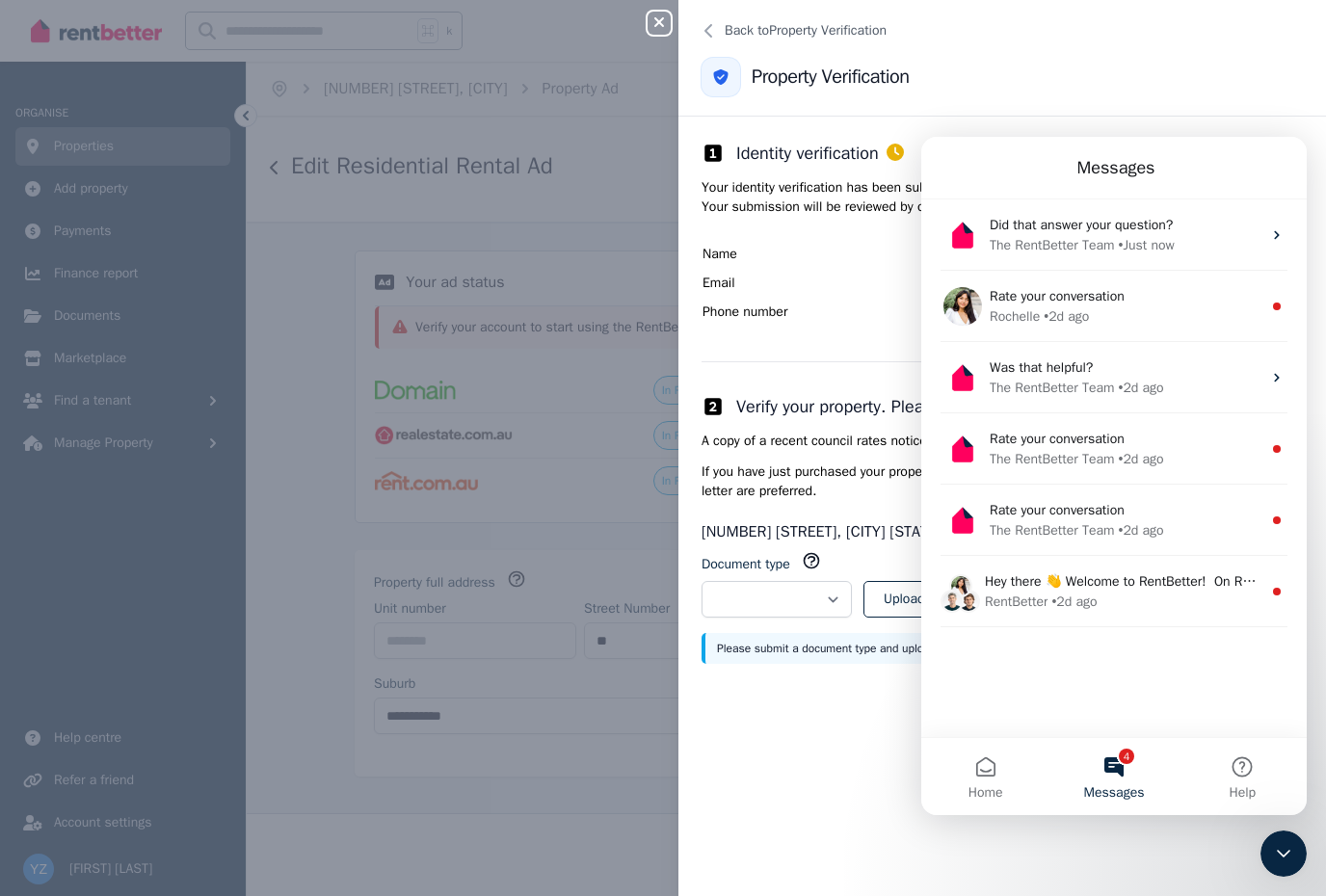 click on "**********" at bounding box center (663, 448) 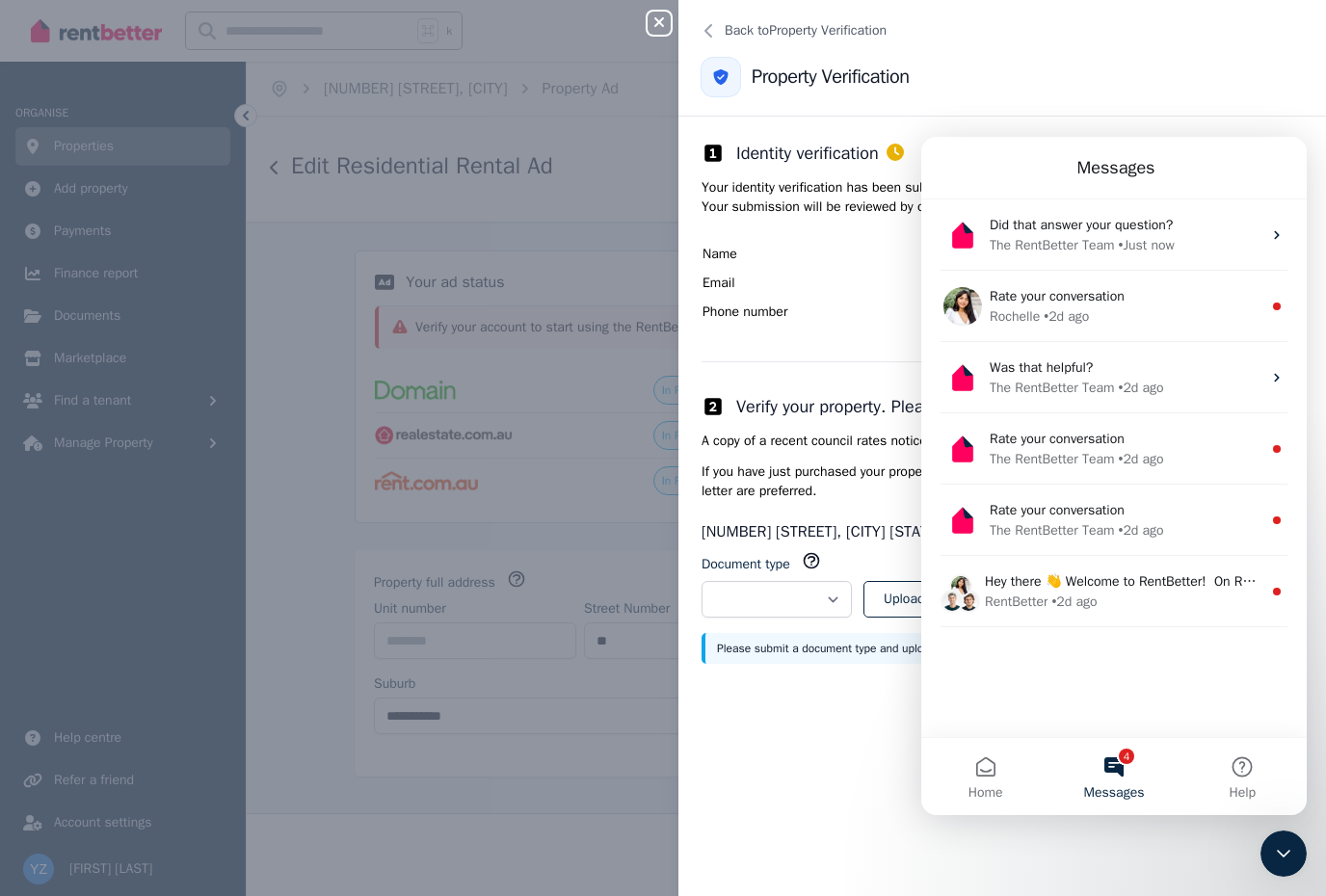 click at bounding box center [1284, 854] 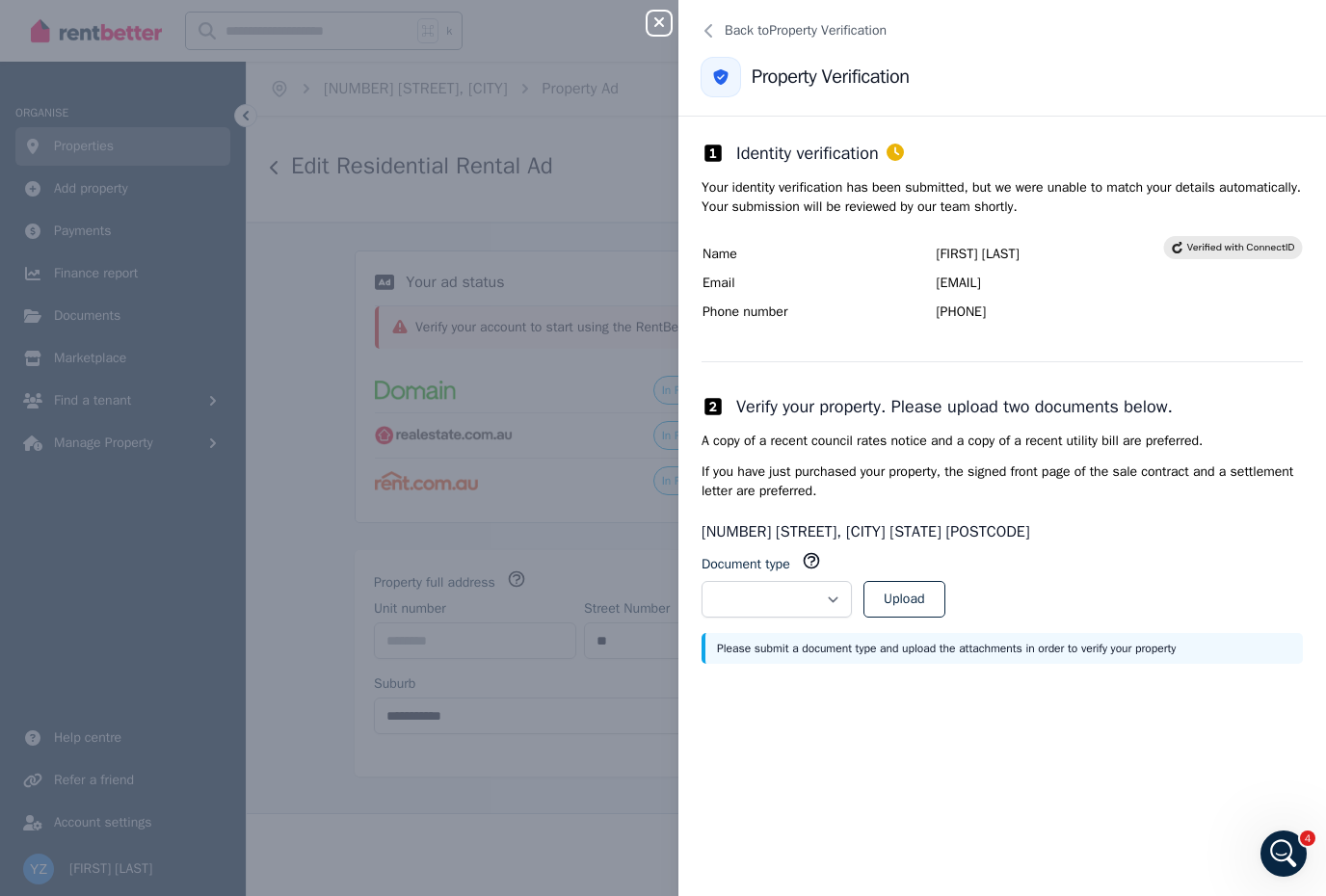 click on "**********" at bounding box center (663, 448) 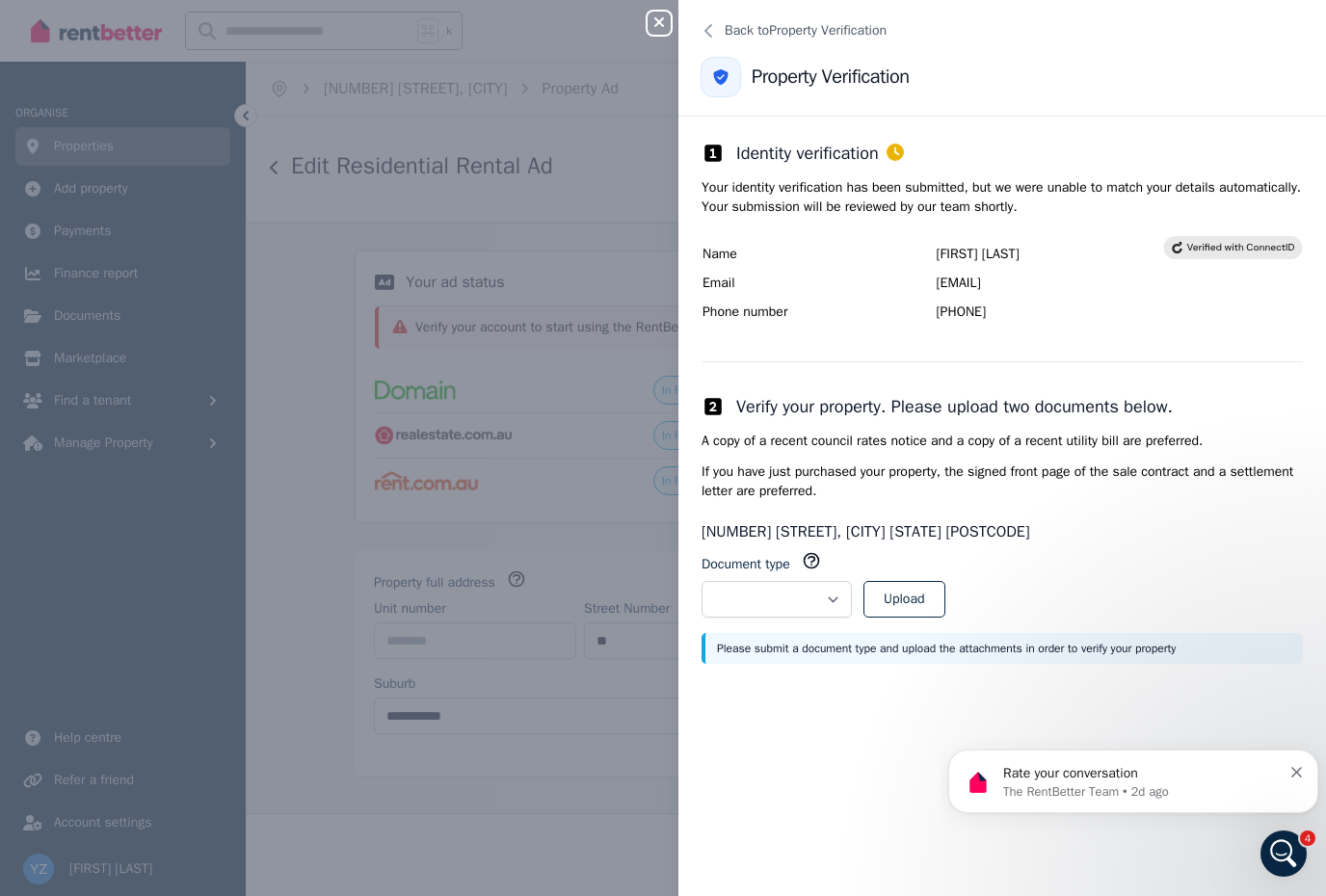 scroll, scrollTop: 0, scrollLeft: 0, axis: both 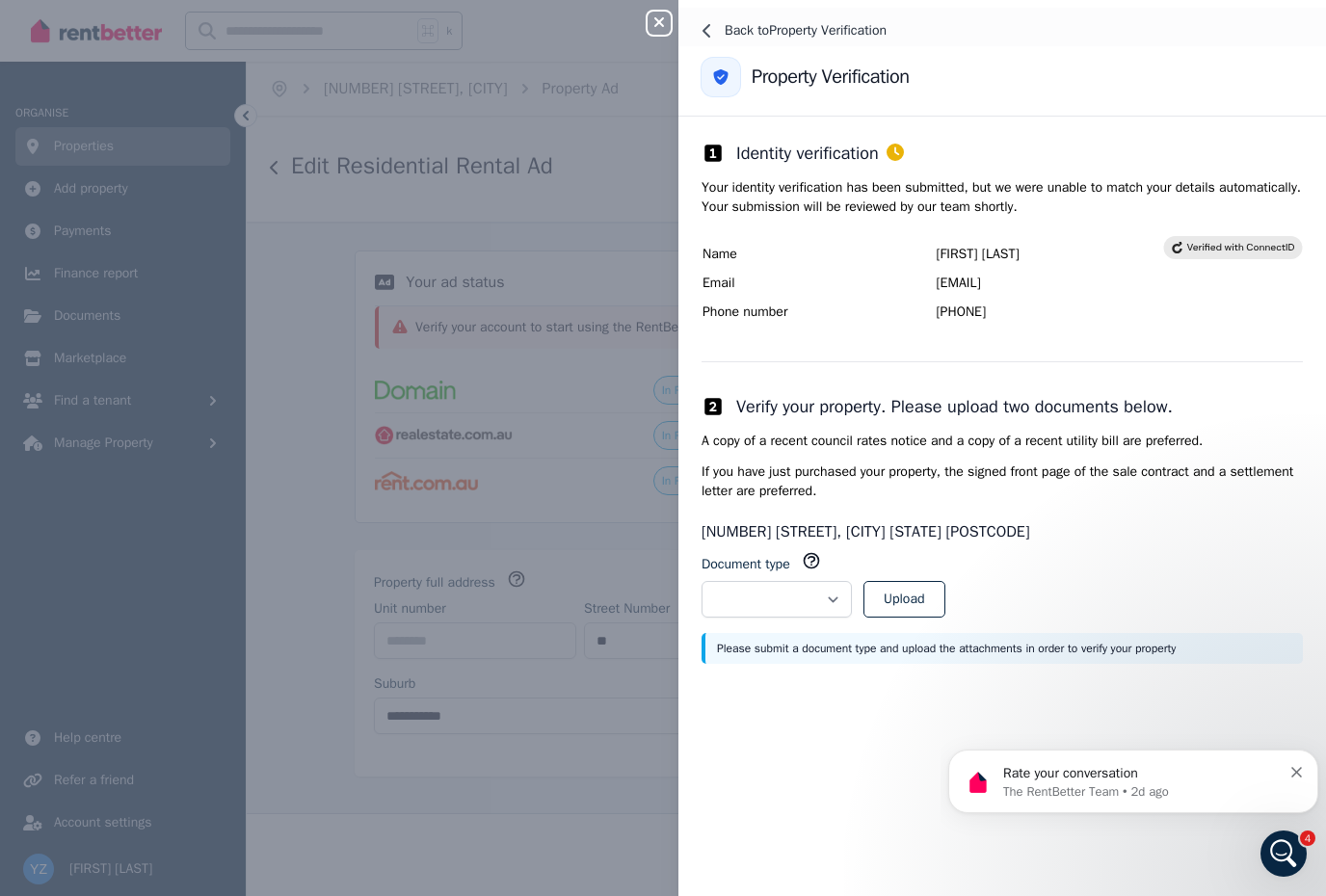 click on "Back to  Property Verification" at bounding box center [1002, 31] 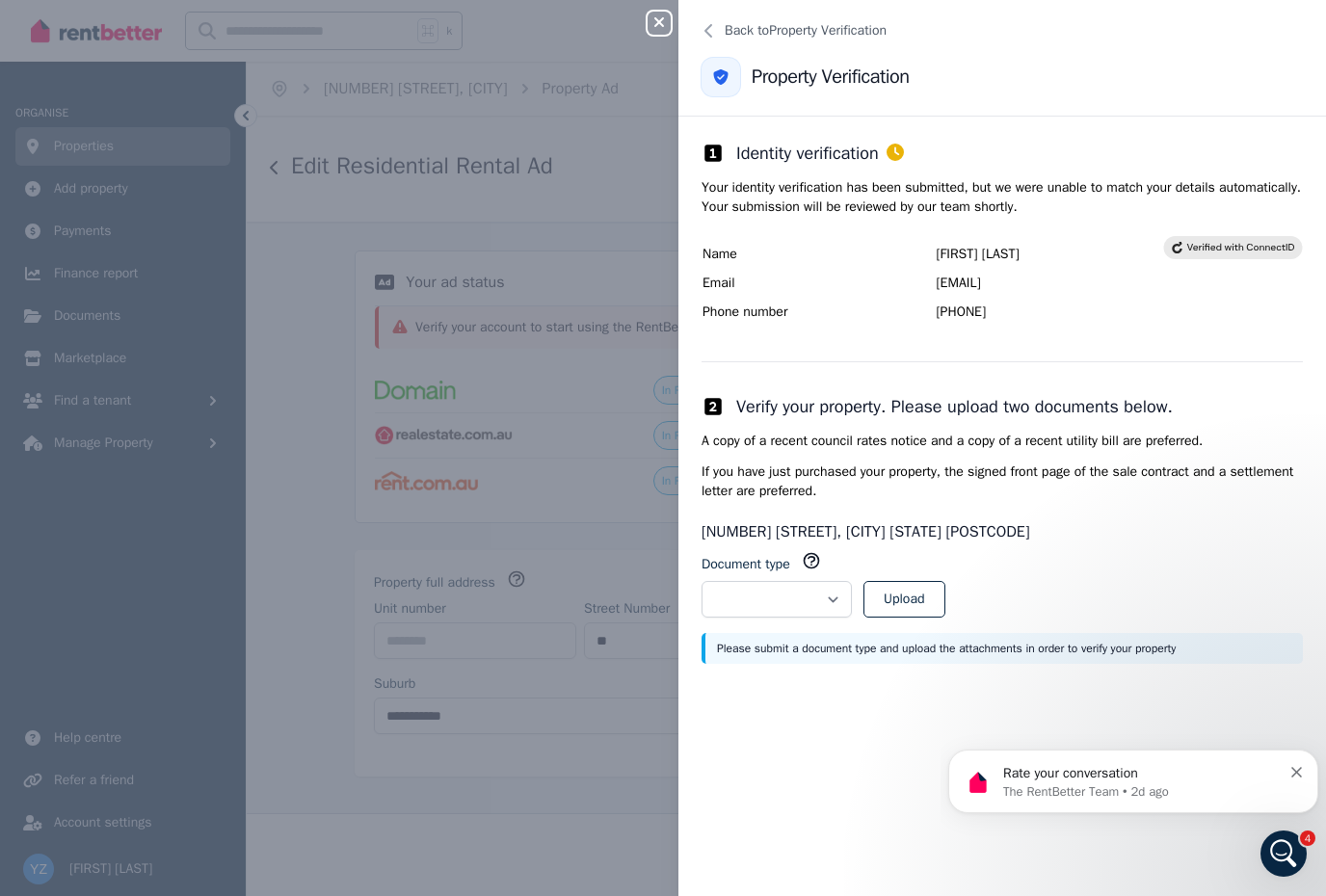click on "Close panel" at bounding box center (667, 17) 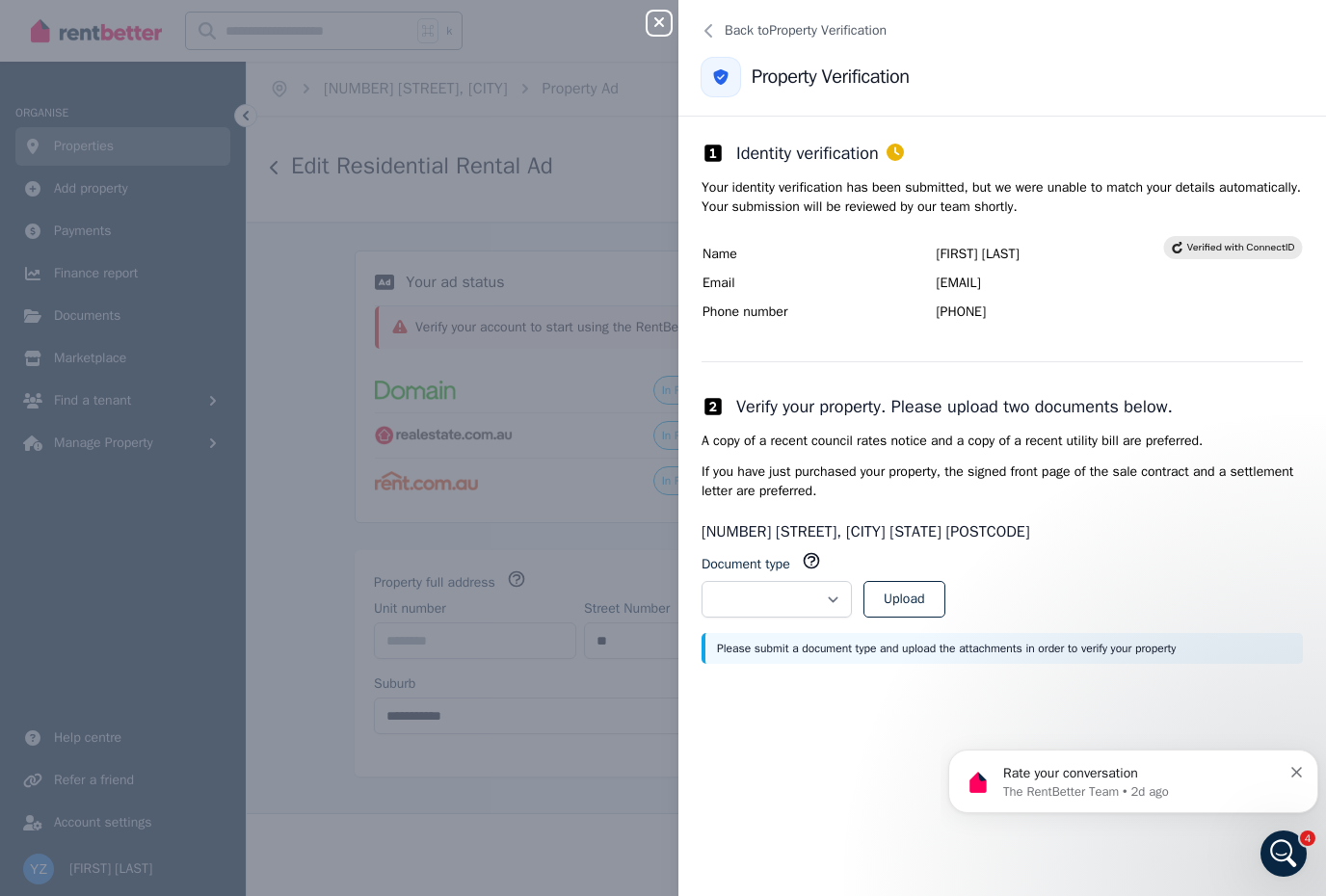 click 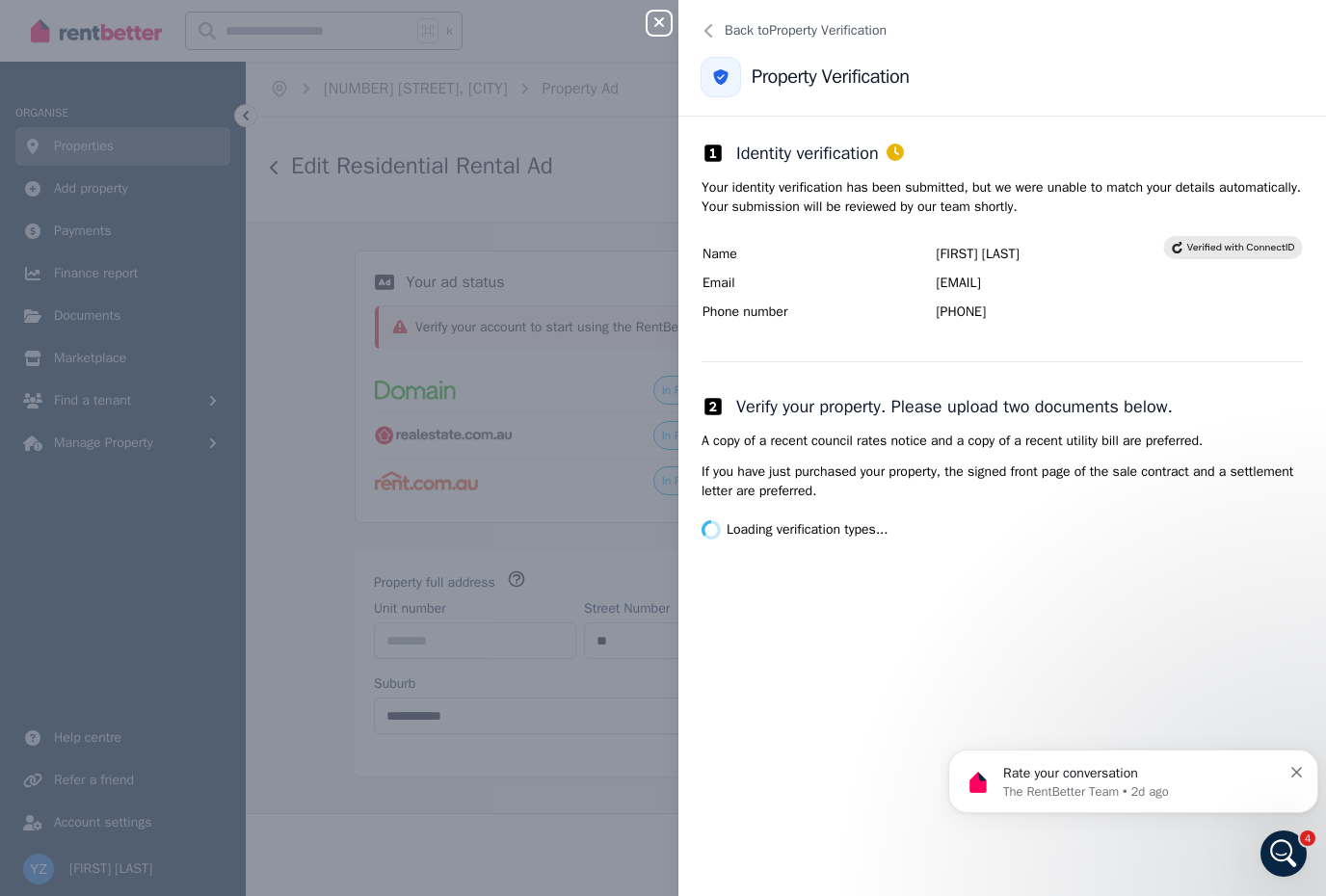drag, startPoint x: 525, startPoint y: 275, endPoint x: 510, endPoint y: 300, distance: 29.154759 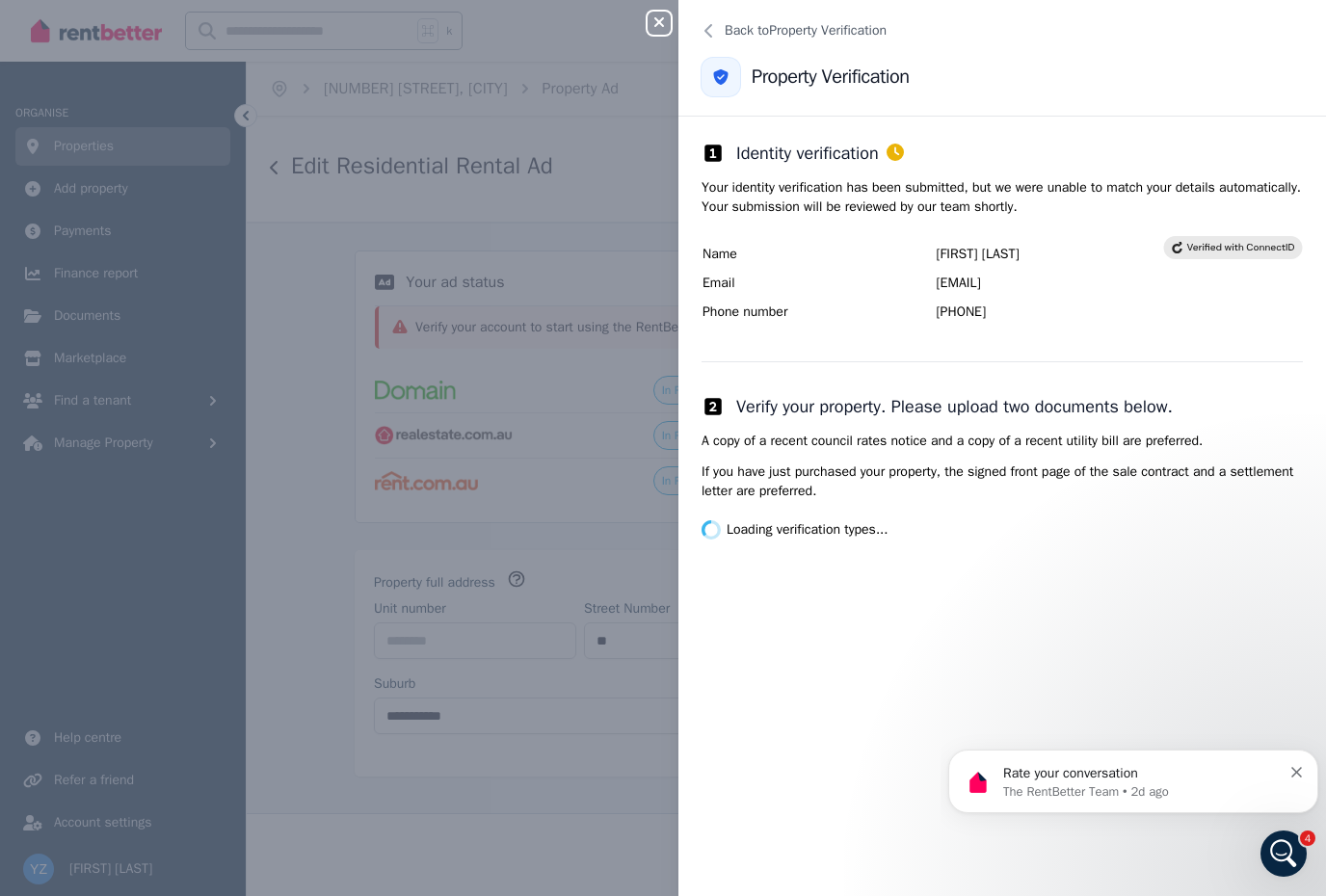 click on "Close panel Back to  Property Verification Property Verification Identity verification Your identity verification has been submitted, but we were unable to match your details automatically. Your submission will be reviewed by our team shortly. Name Yin Hong Zhang Email yin.zhang123@gmail.com Phone number +61431646601 Verify your property. Please upload two documents below. A copy of a recent council rates notice and a copy of a recent utility bill are preferred. If you have just purchased your property, the signed front page of the sale contract and a settlement letter are preferred. Loading verification types..." at bounding box center (663, 448) 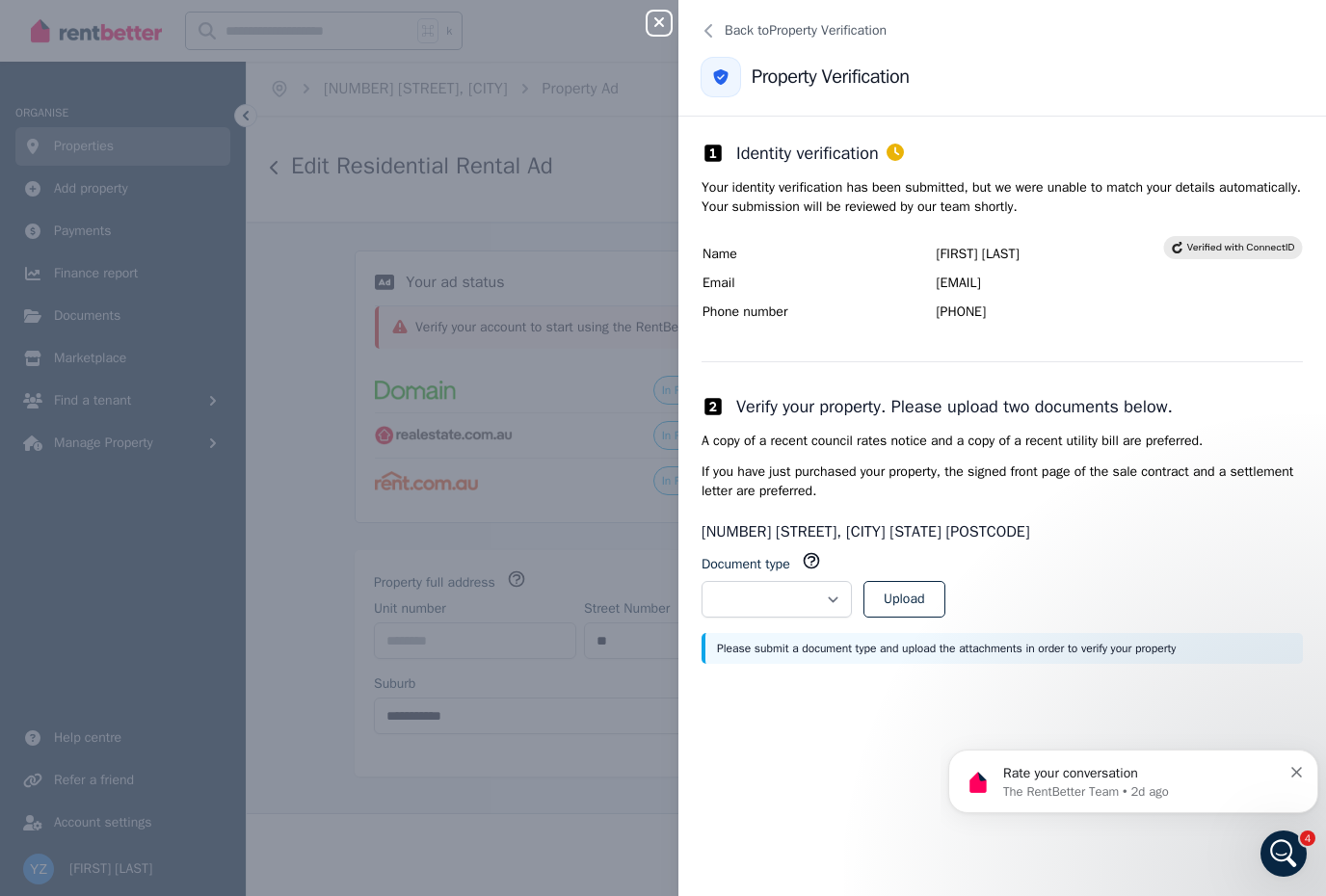 click 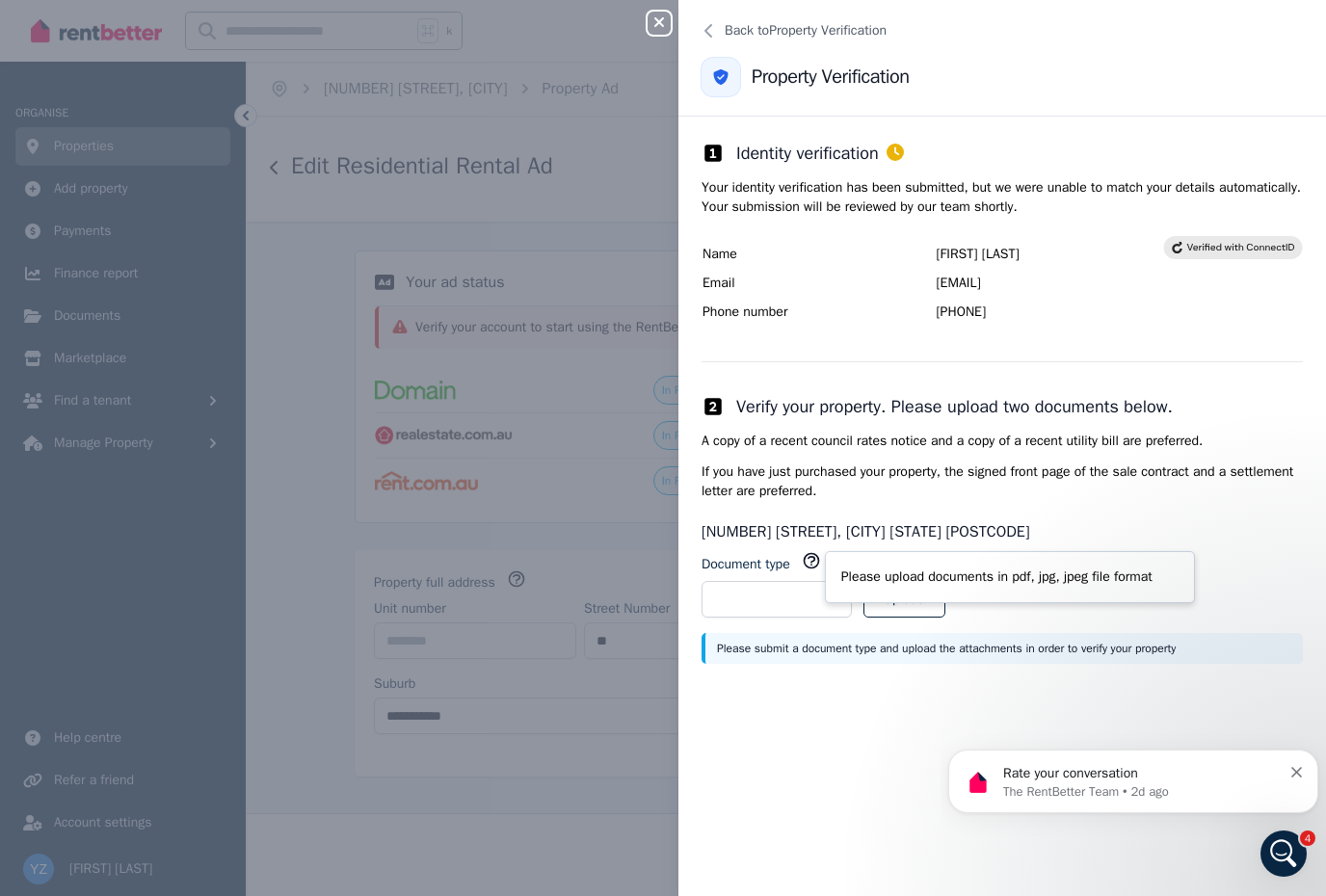 click on "If you have just purchased your property, the signed front page of the sale contract and a settlement letter are preferred." at bounding box center (1002, 482) 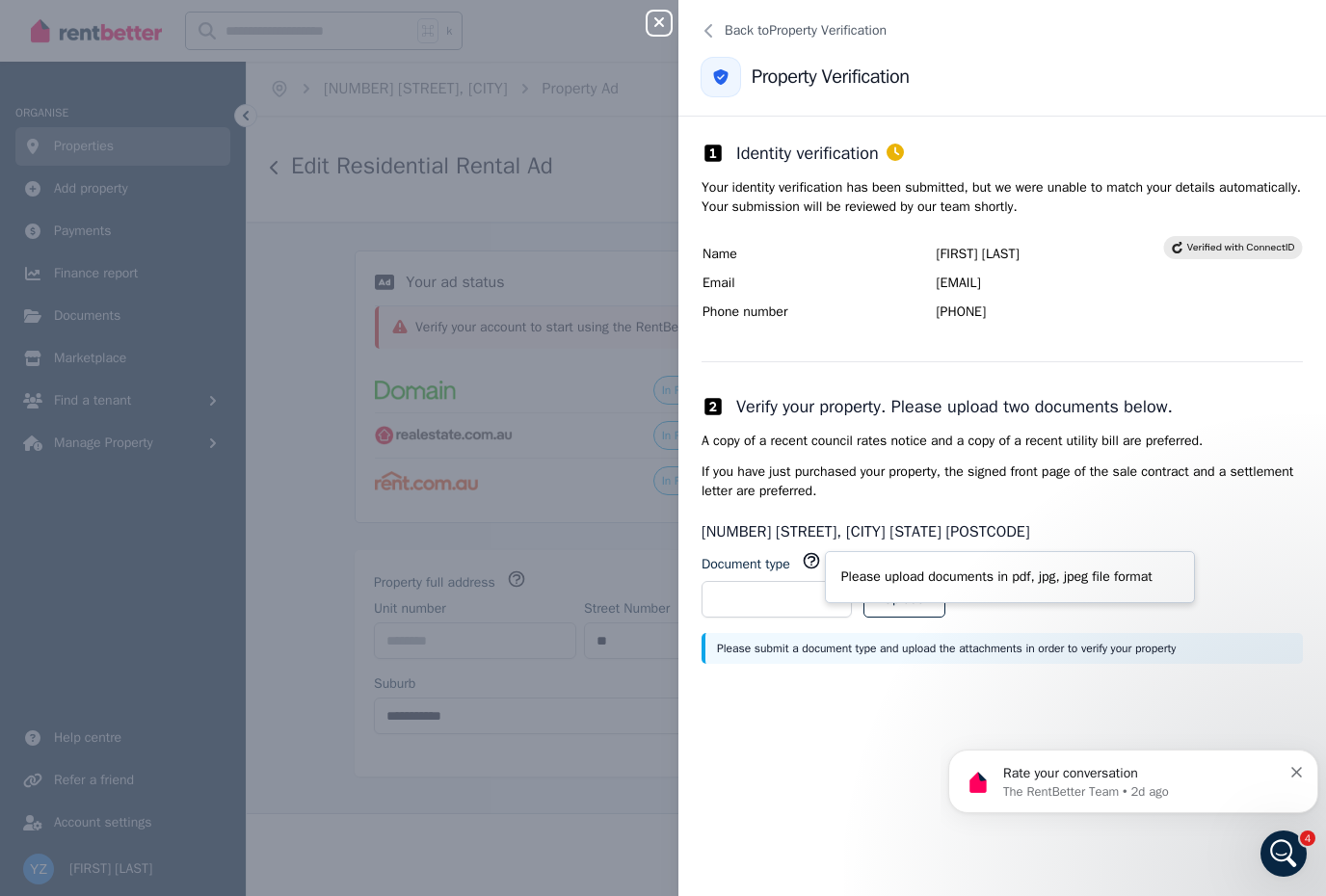 click on "**********" at bounding box center [663, 448] 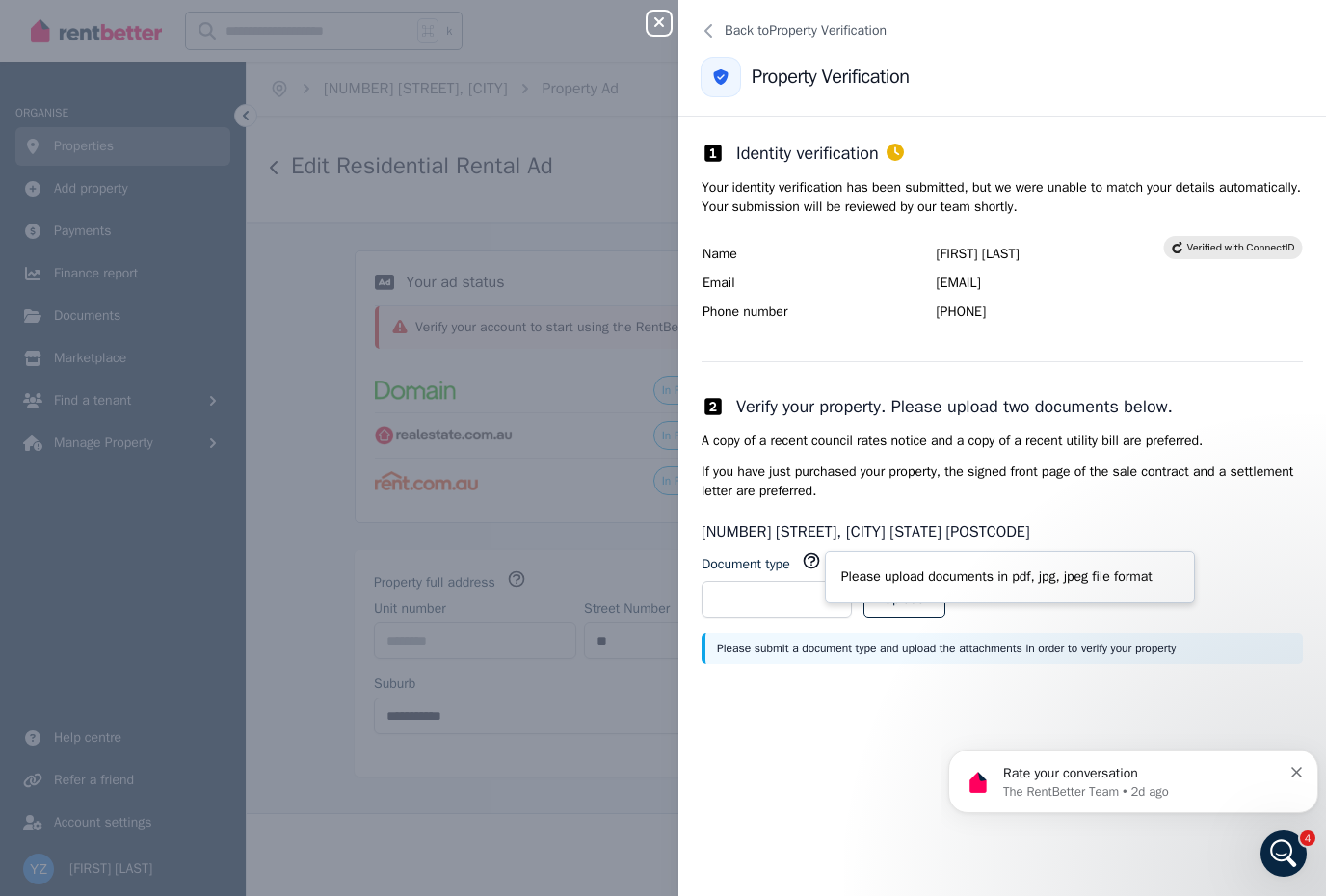 click 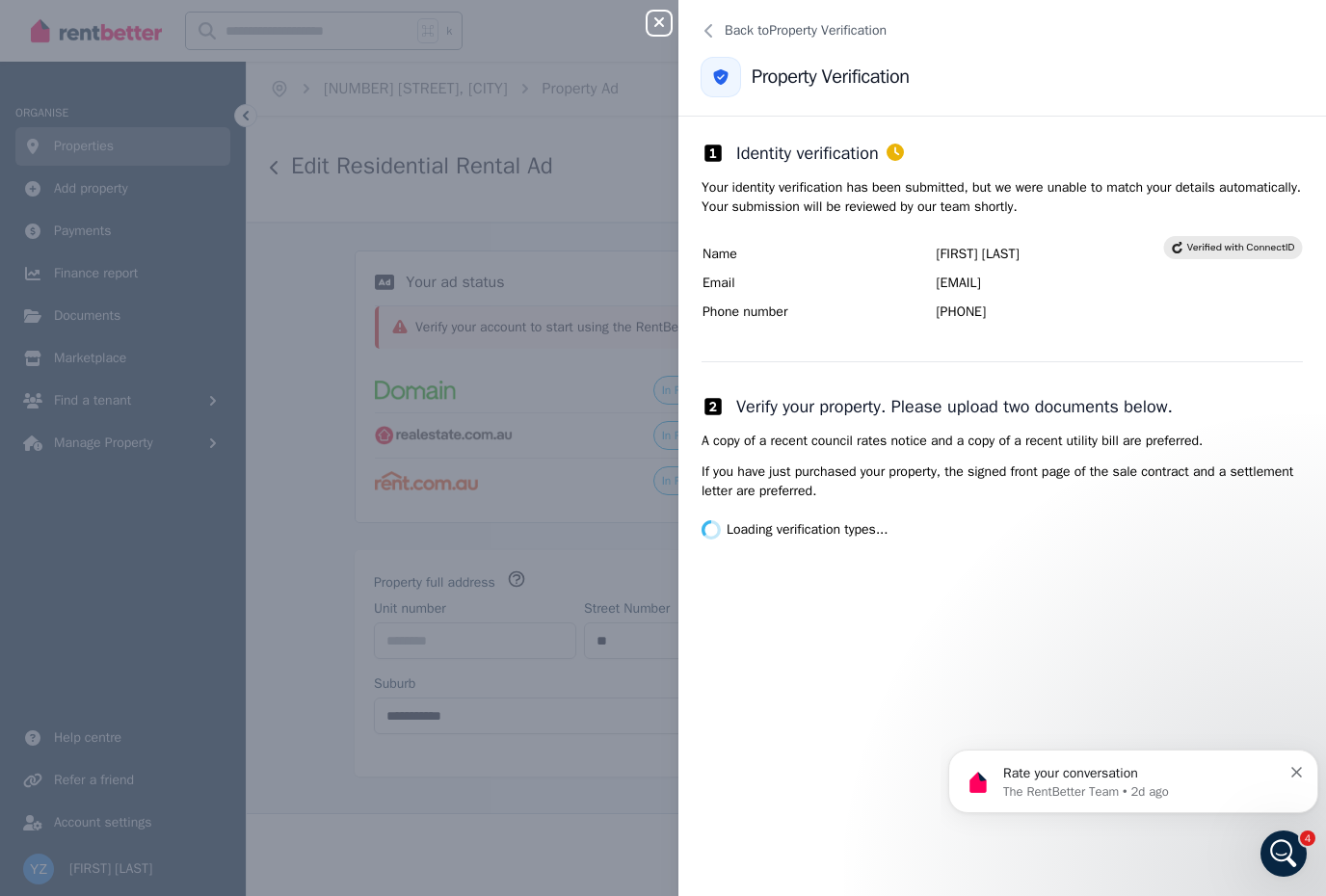 click 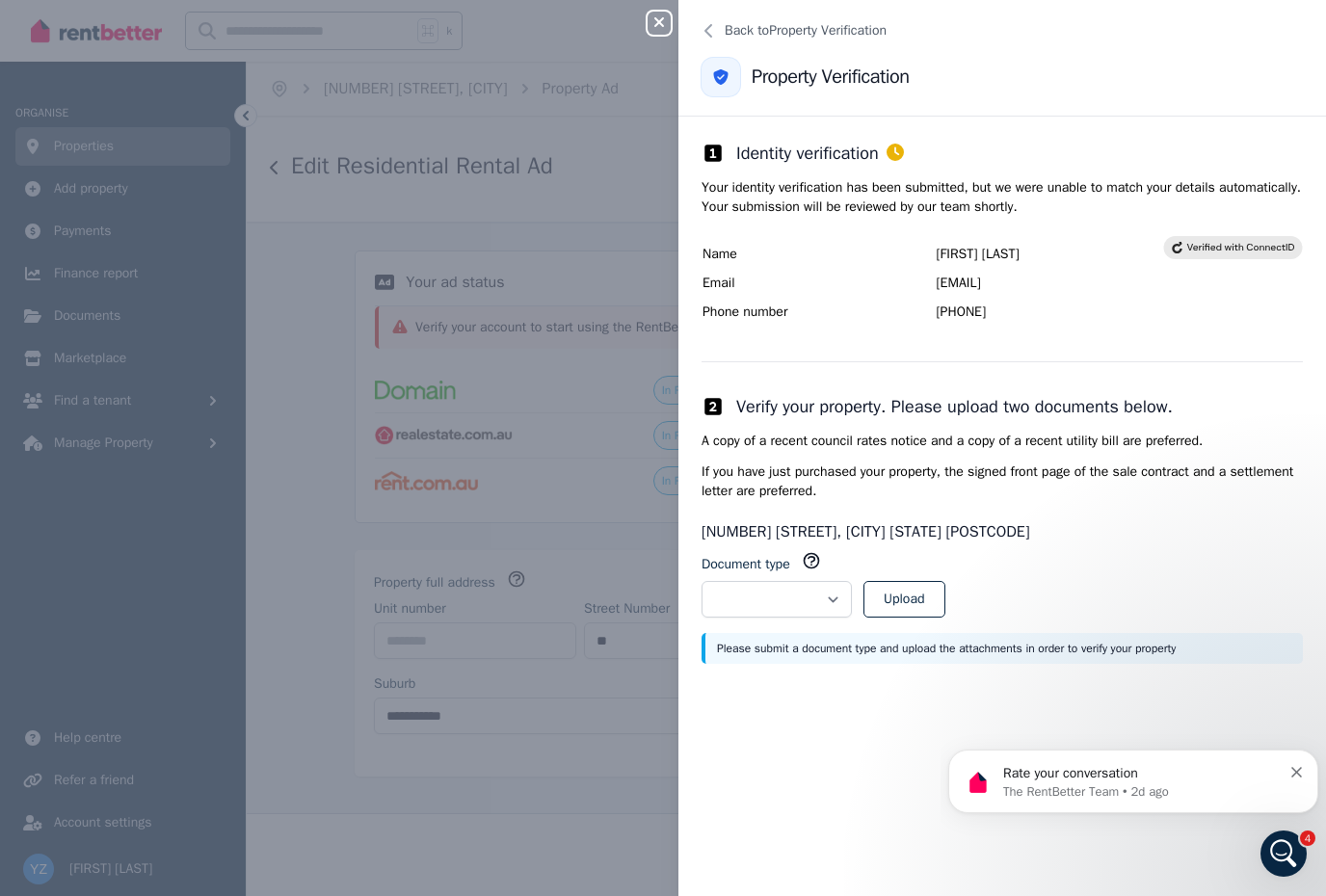 click on "**********" at bounding box center [663, 448] 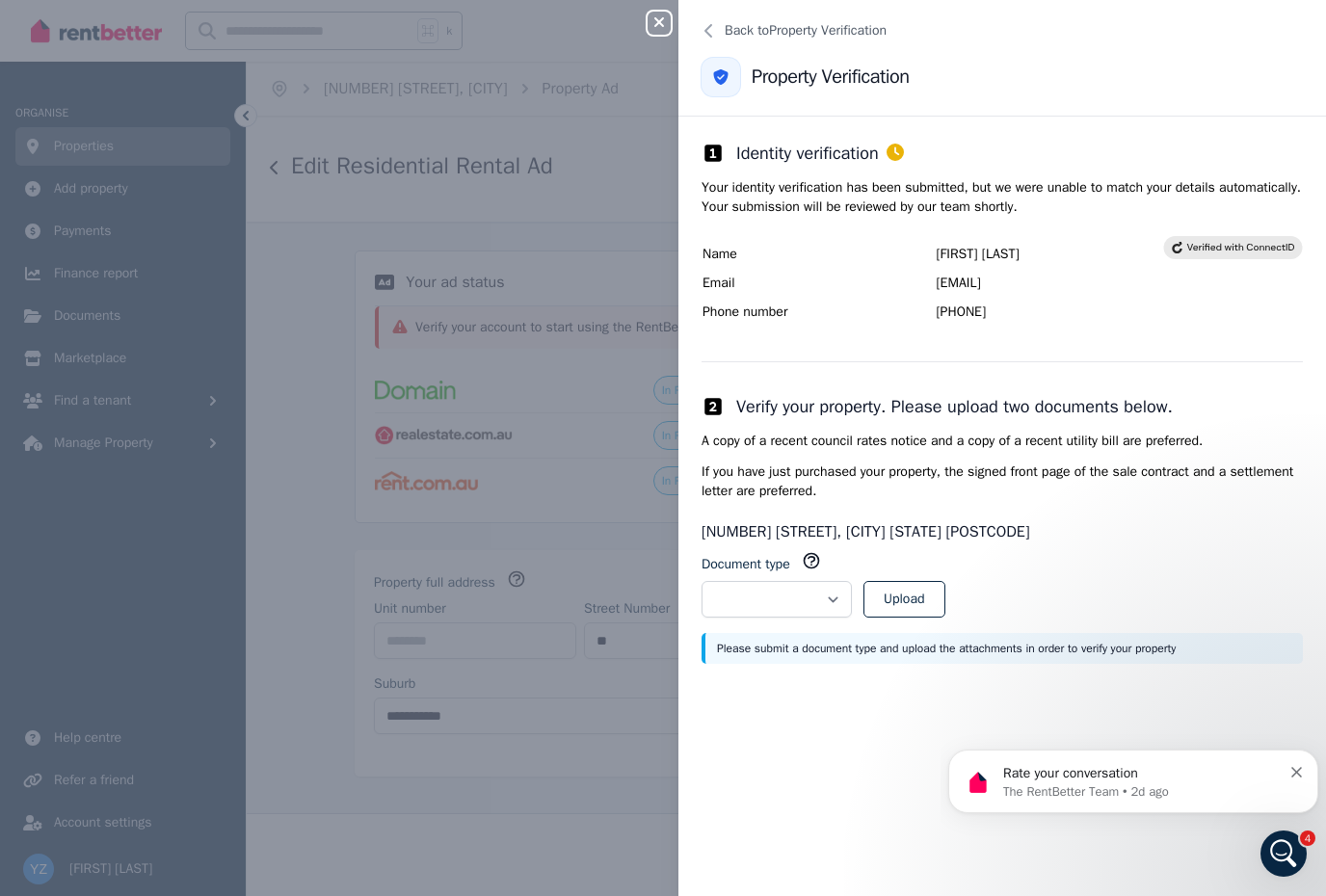 click 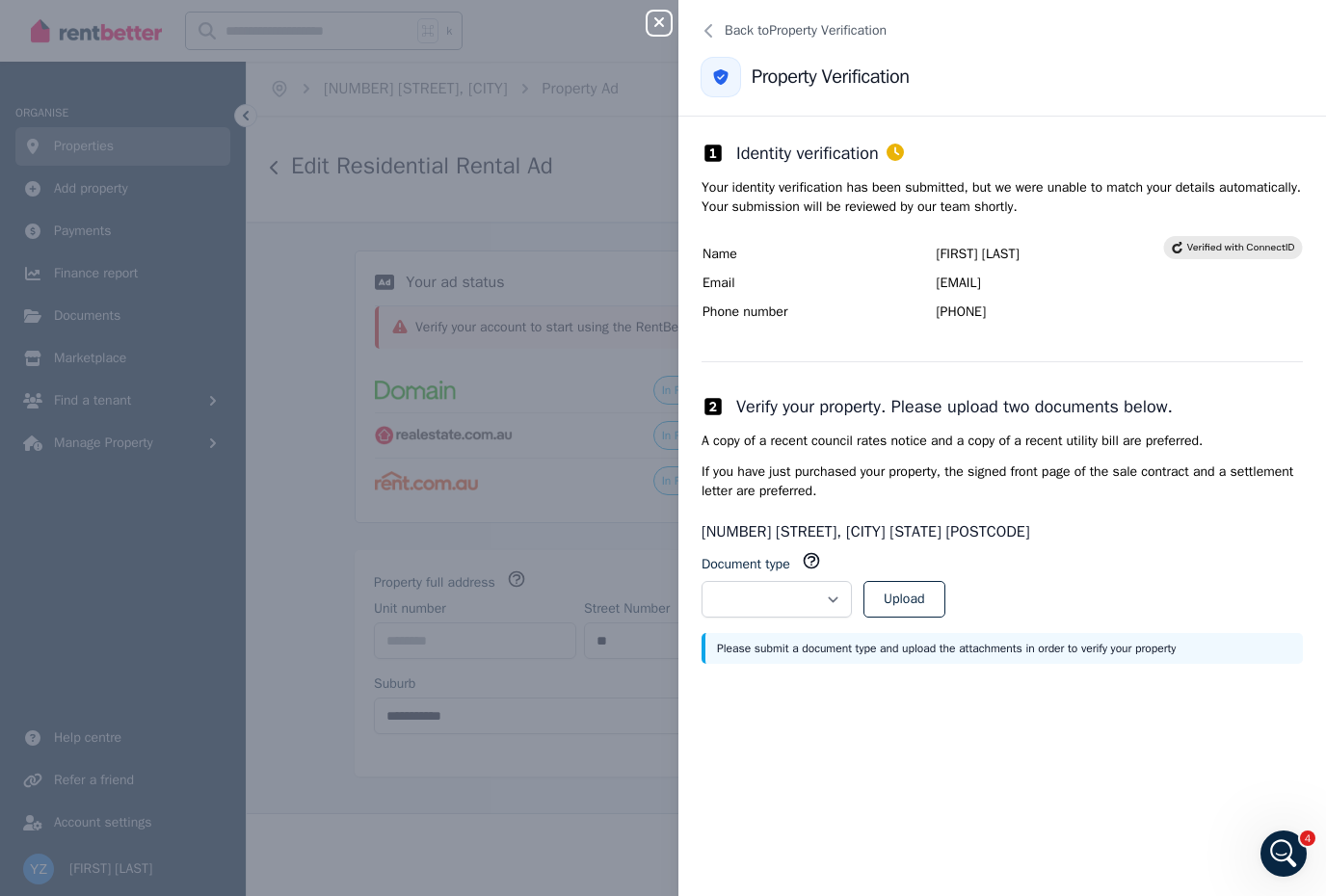 click on "**********" at bounding box center (663, 448) 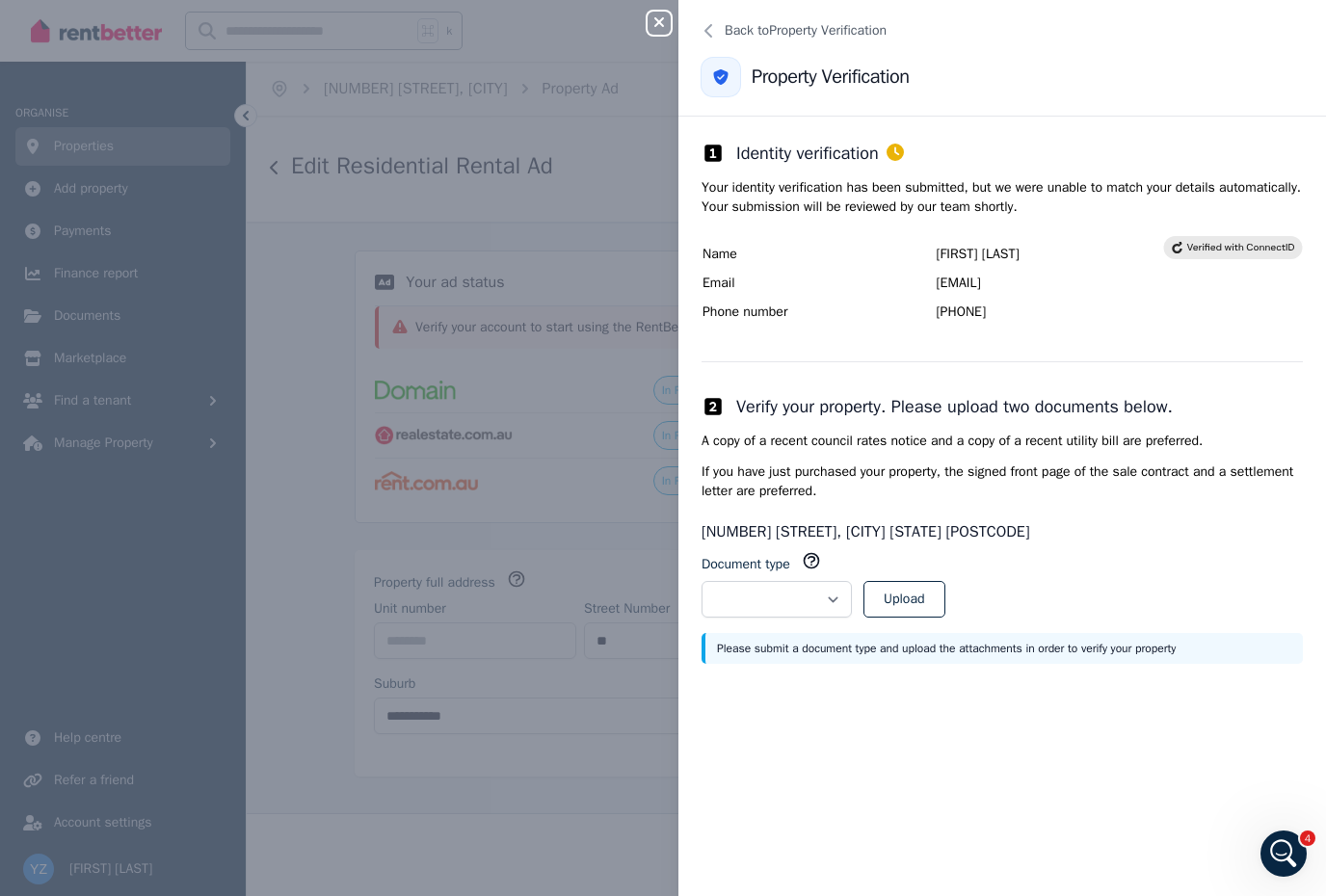click at bounding box center (1284, 854) 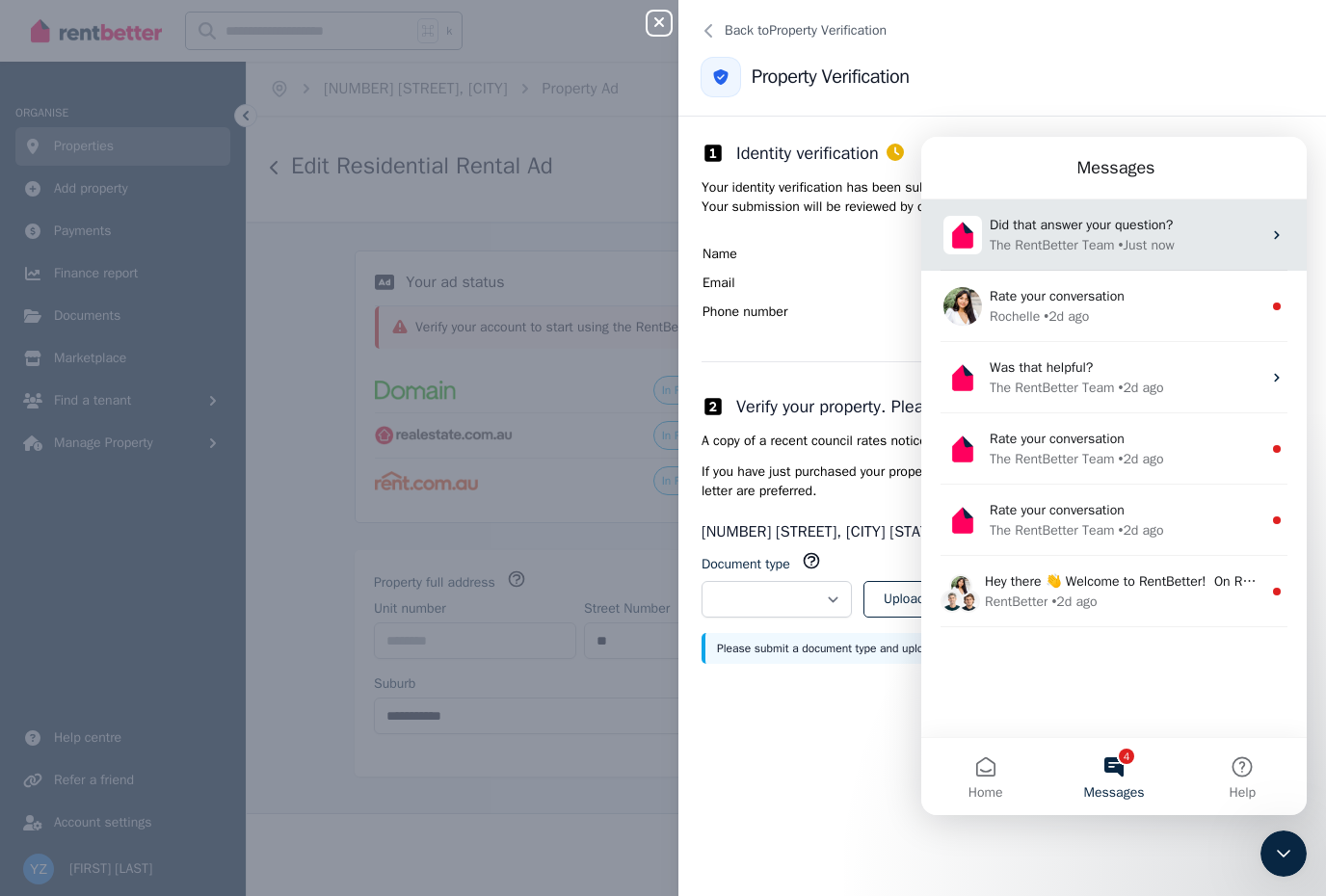 click on "The RentBetter Team" at bounding box center [1051, 245] 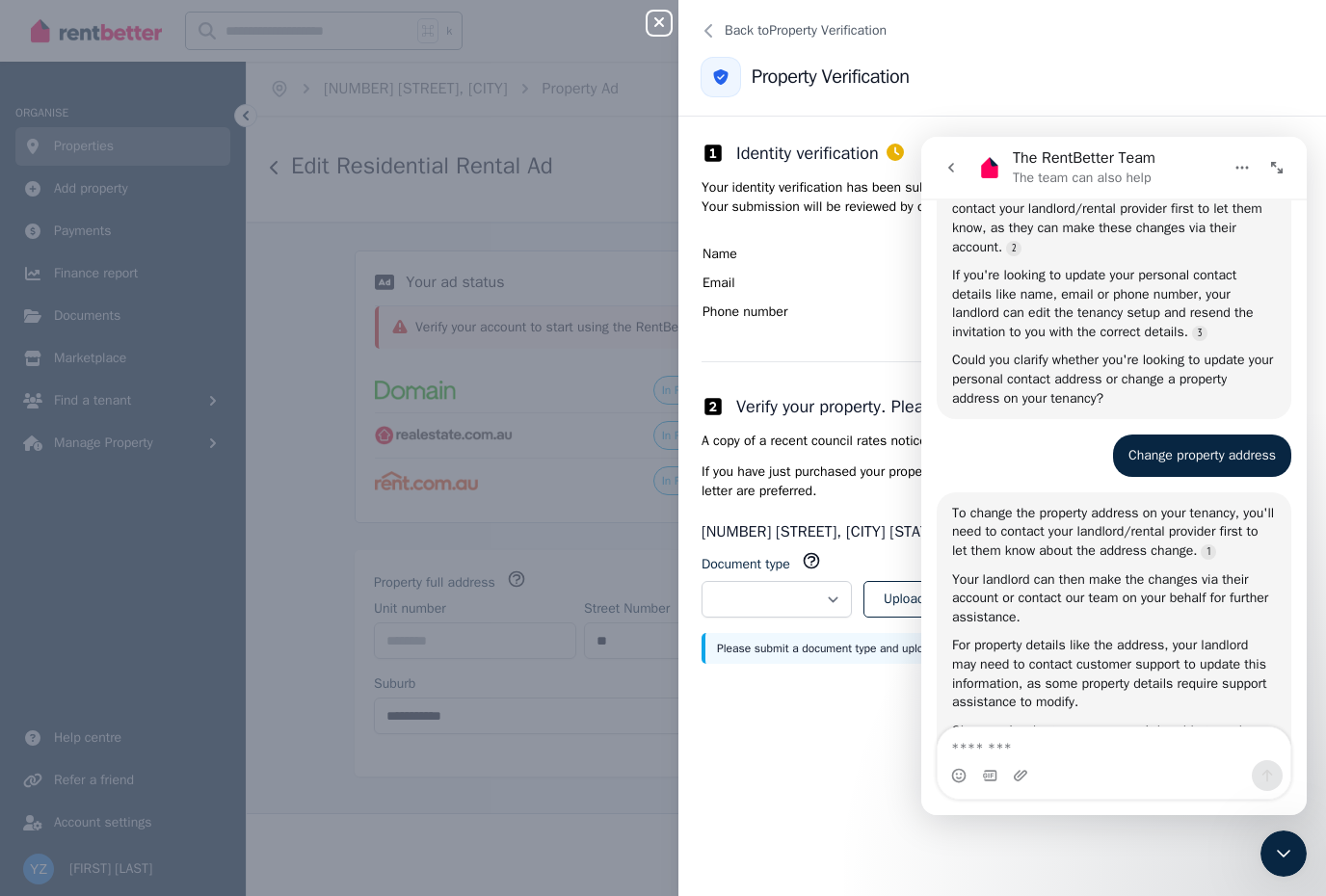 scroll, scrollTop: 614, scrollLeft: 0, axis: vertical 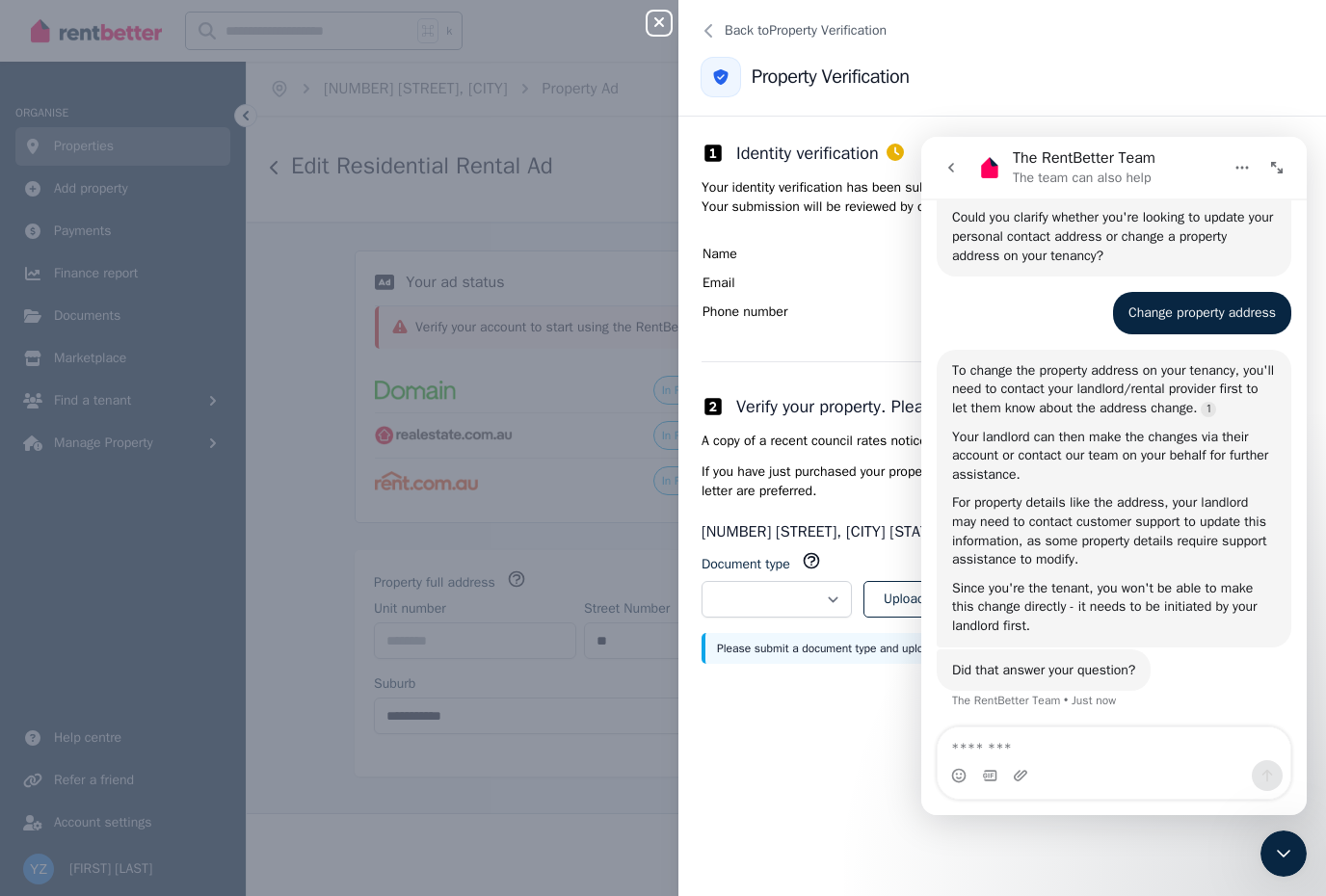 click at bounding box center [1114, 744] 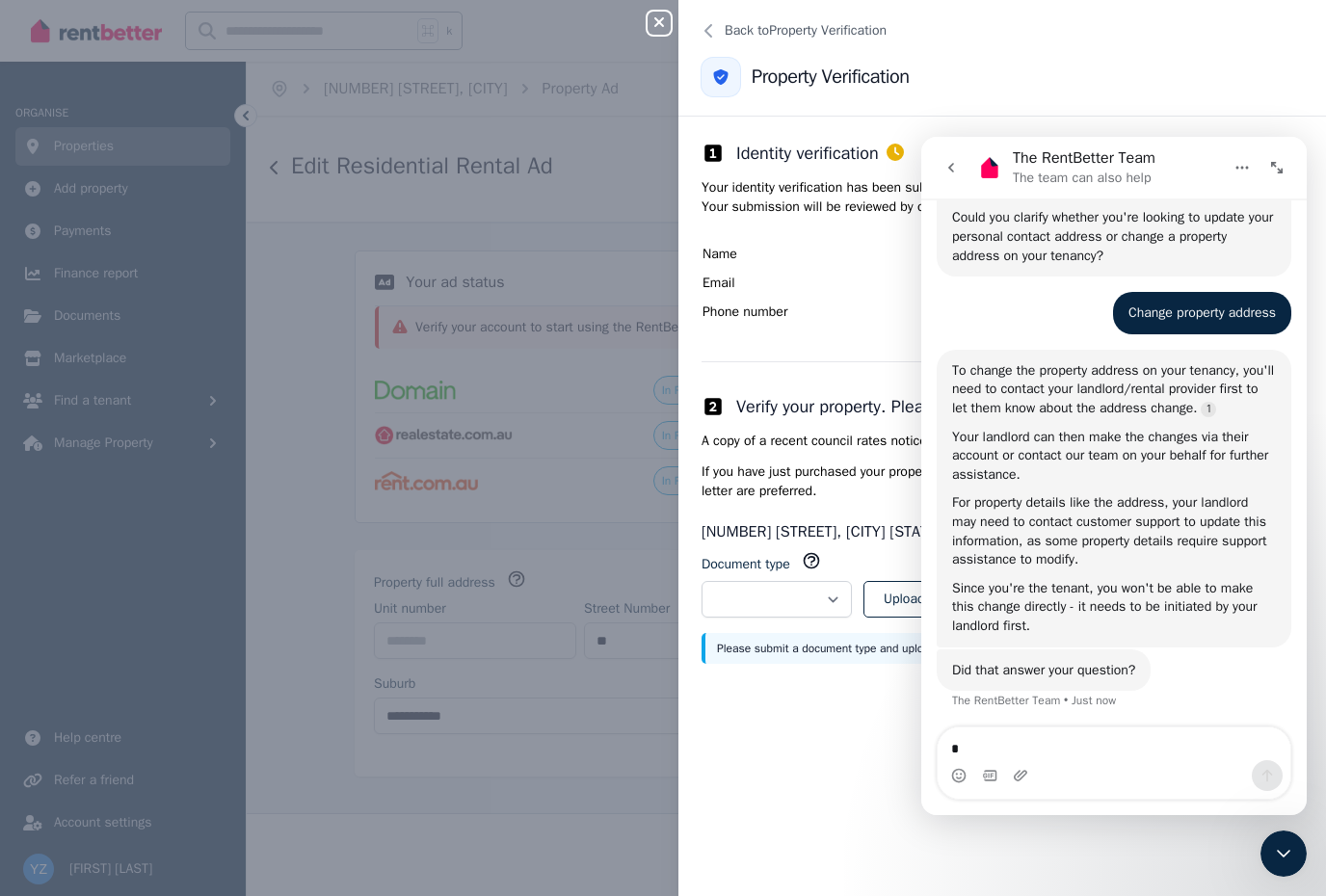 type on "**" 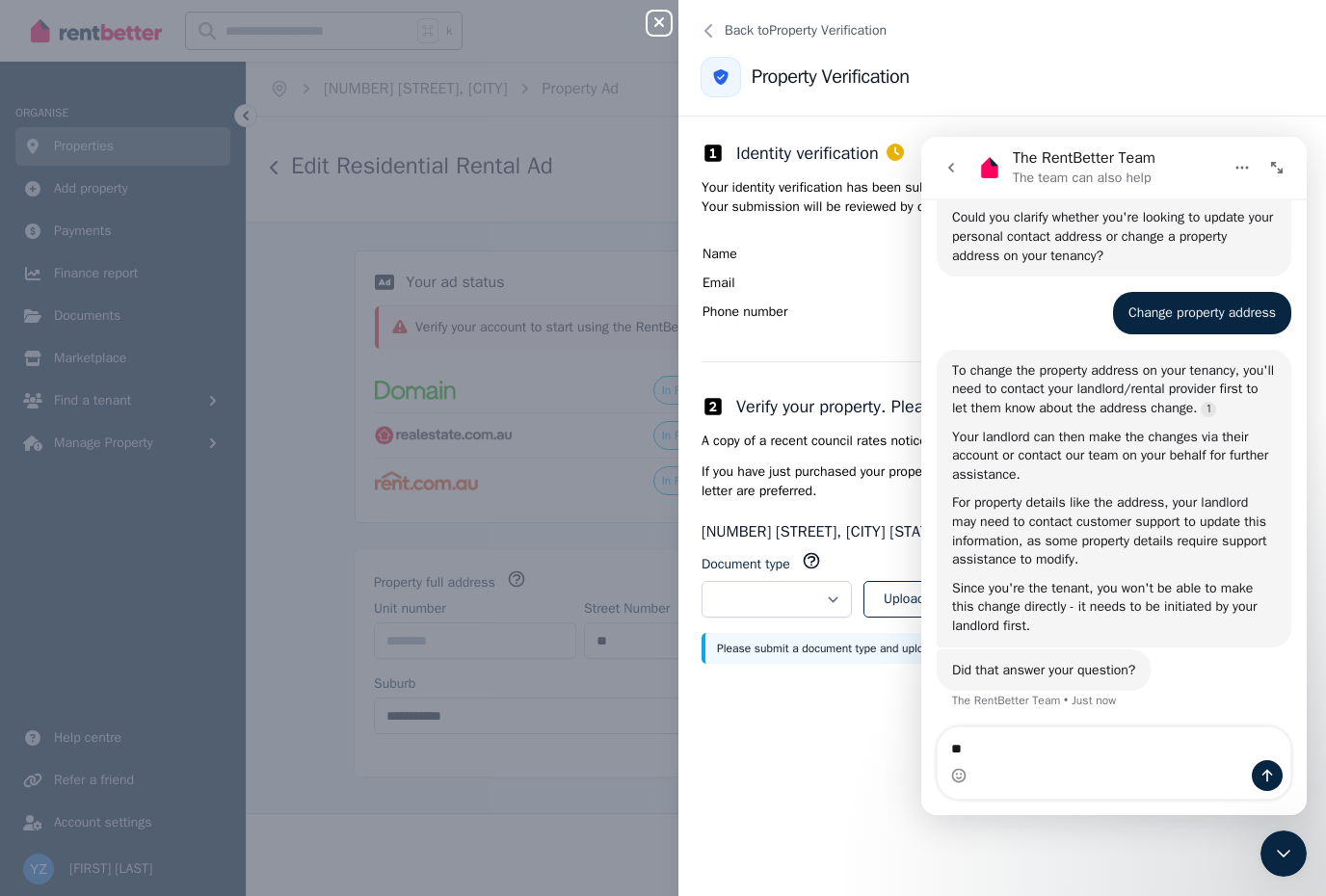 type 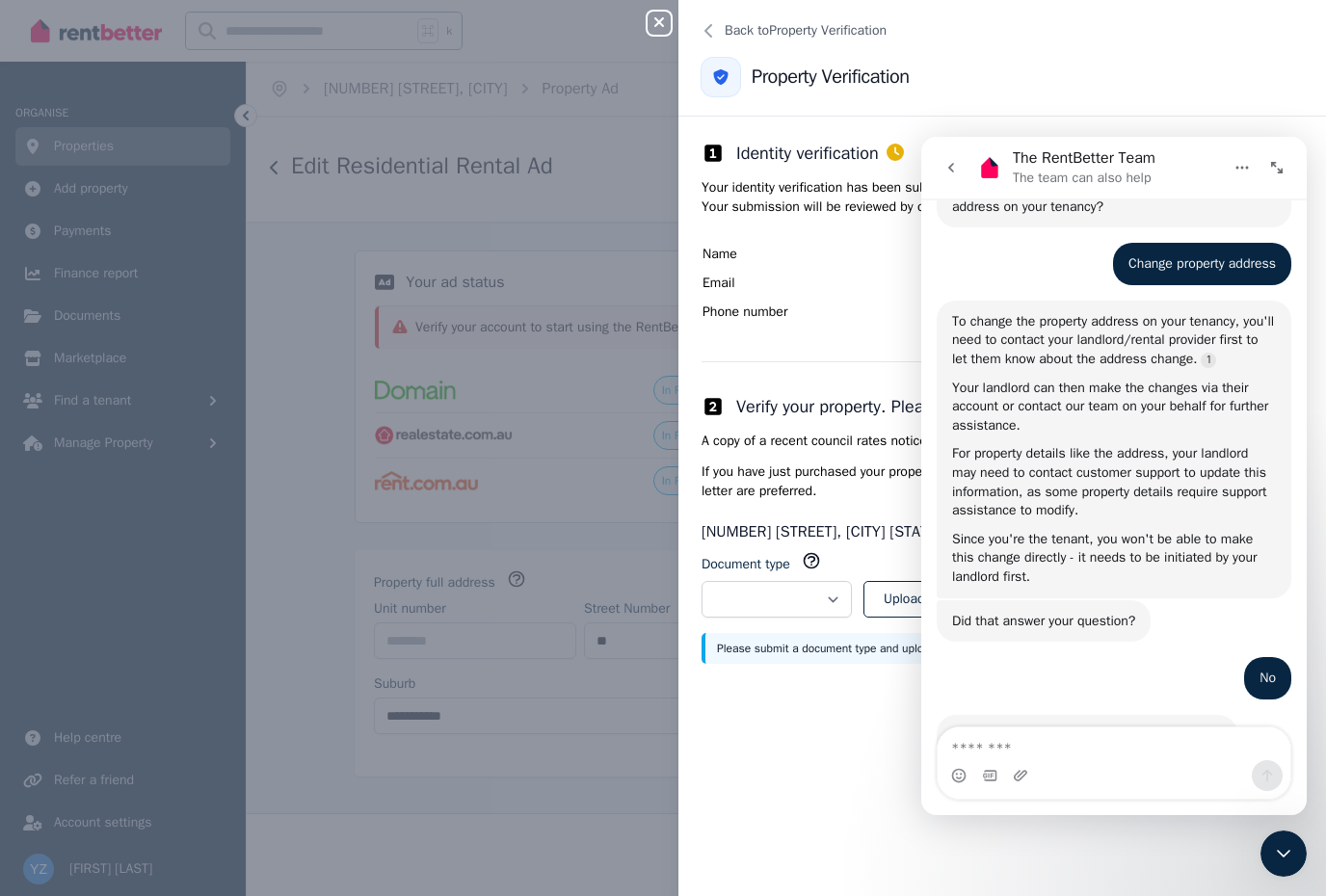 scroll, scrollTop: 813, scrollLeft: 0, axis: vertical 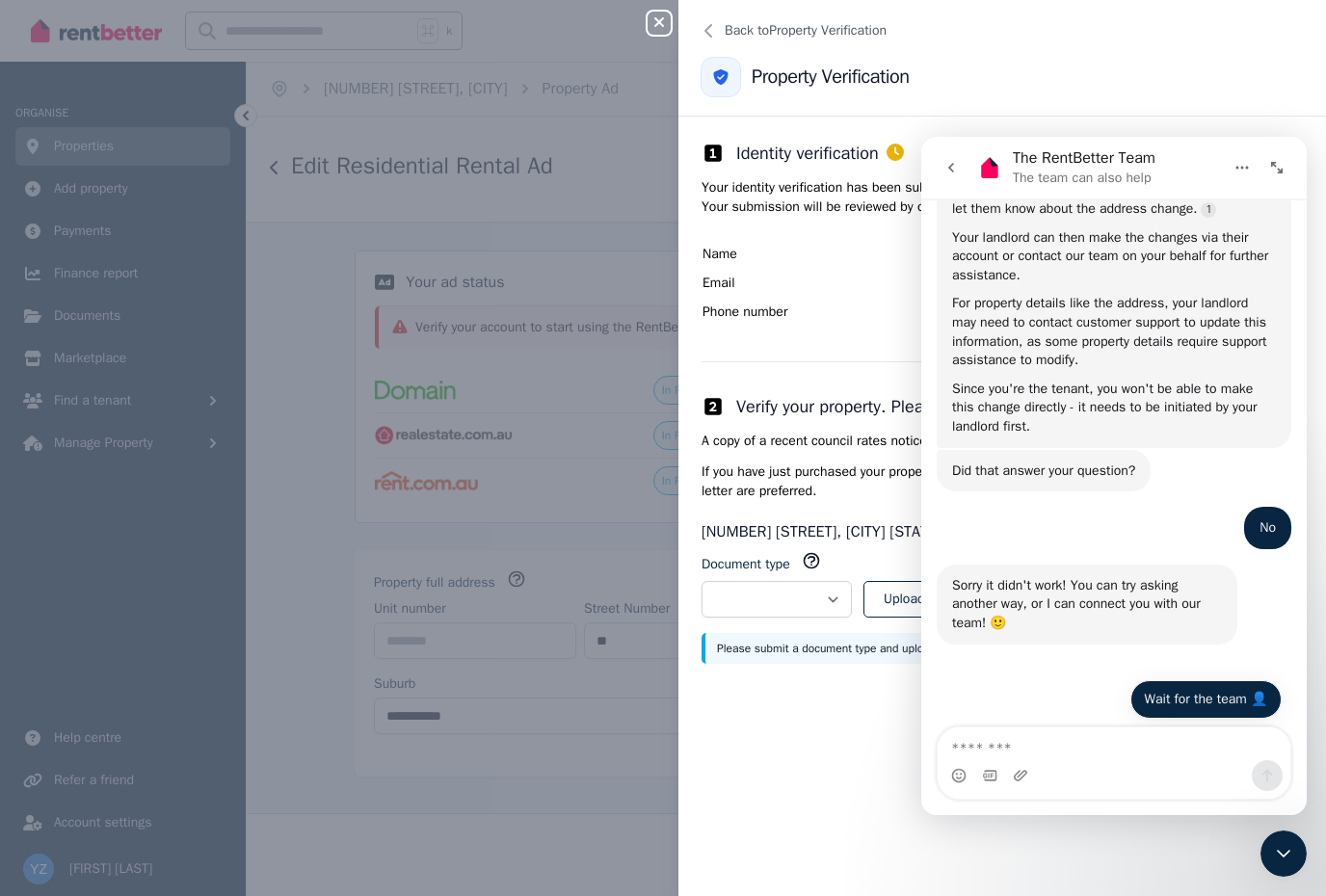 click on "Wait for the team 👤" at bounding box center [1206, 699] 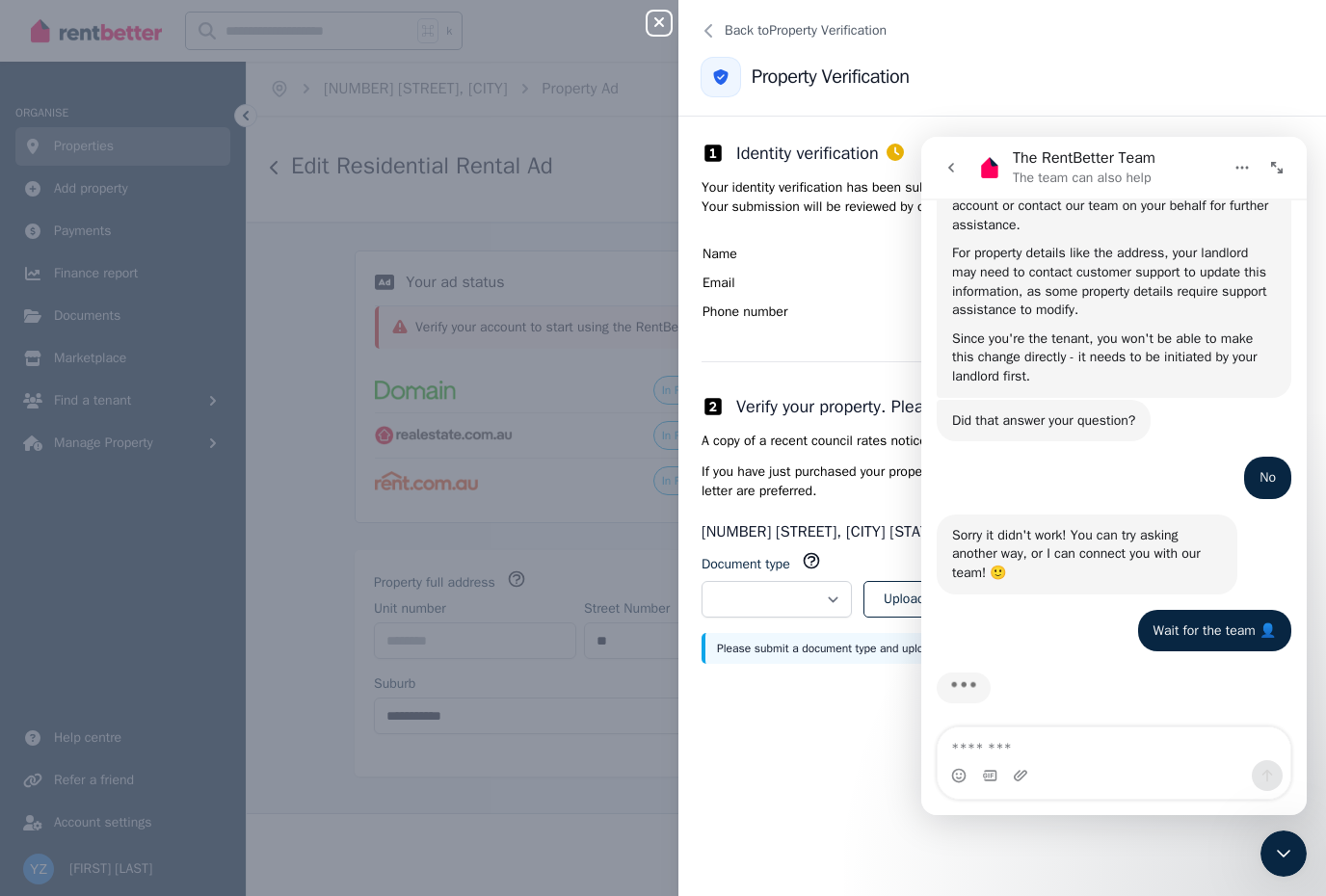 scroll, scrollTop: 864, scrollLeft: 0, axis: vertical 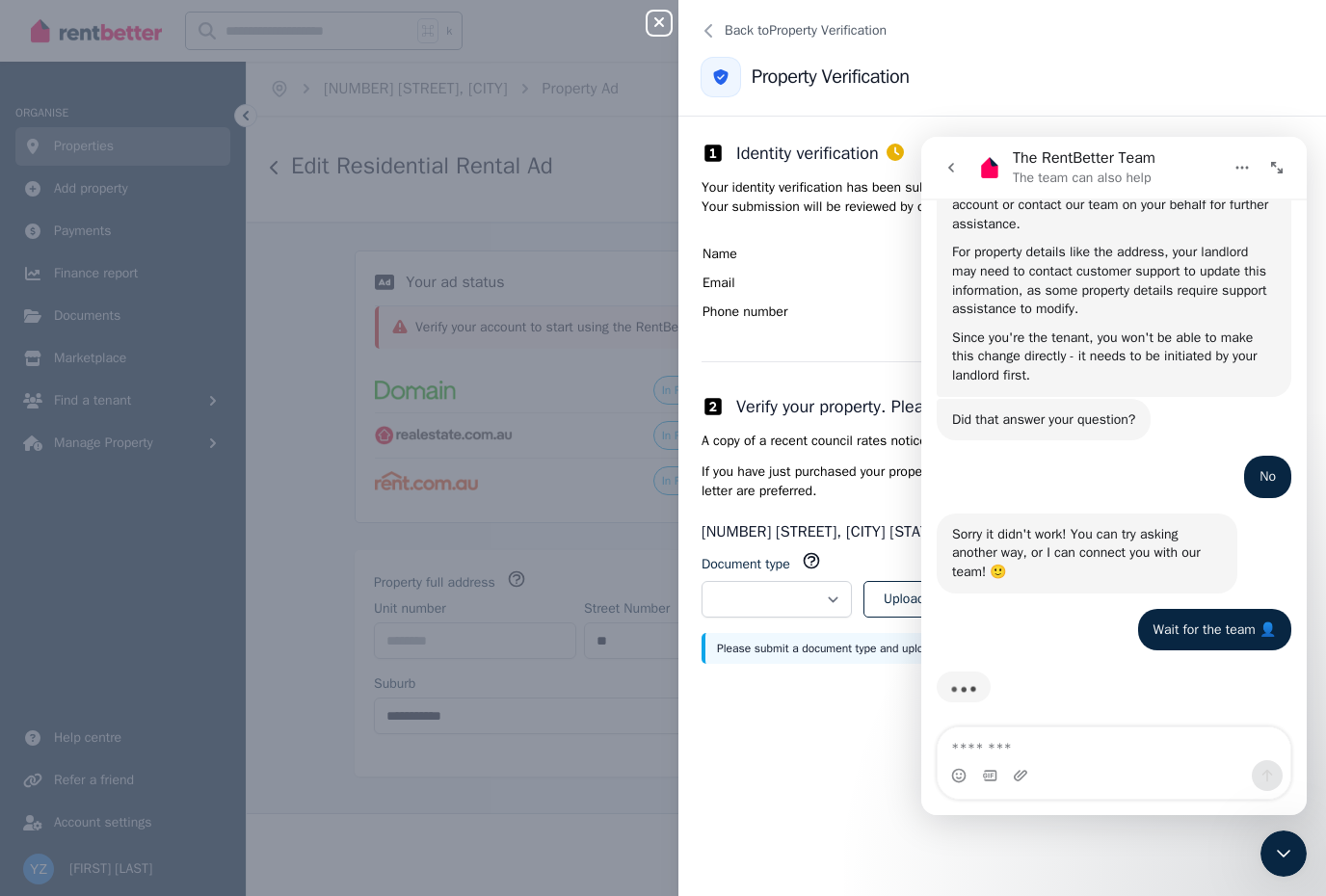 click on "**********" at bounding box center [1002, 506] 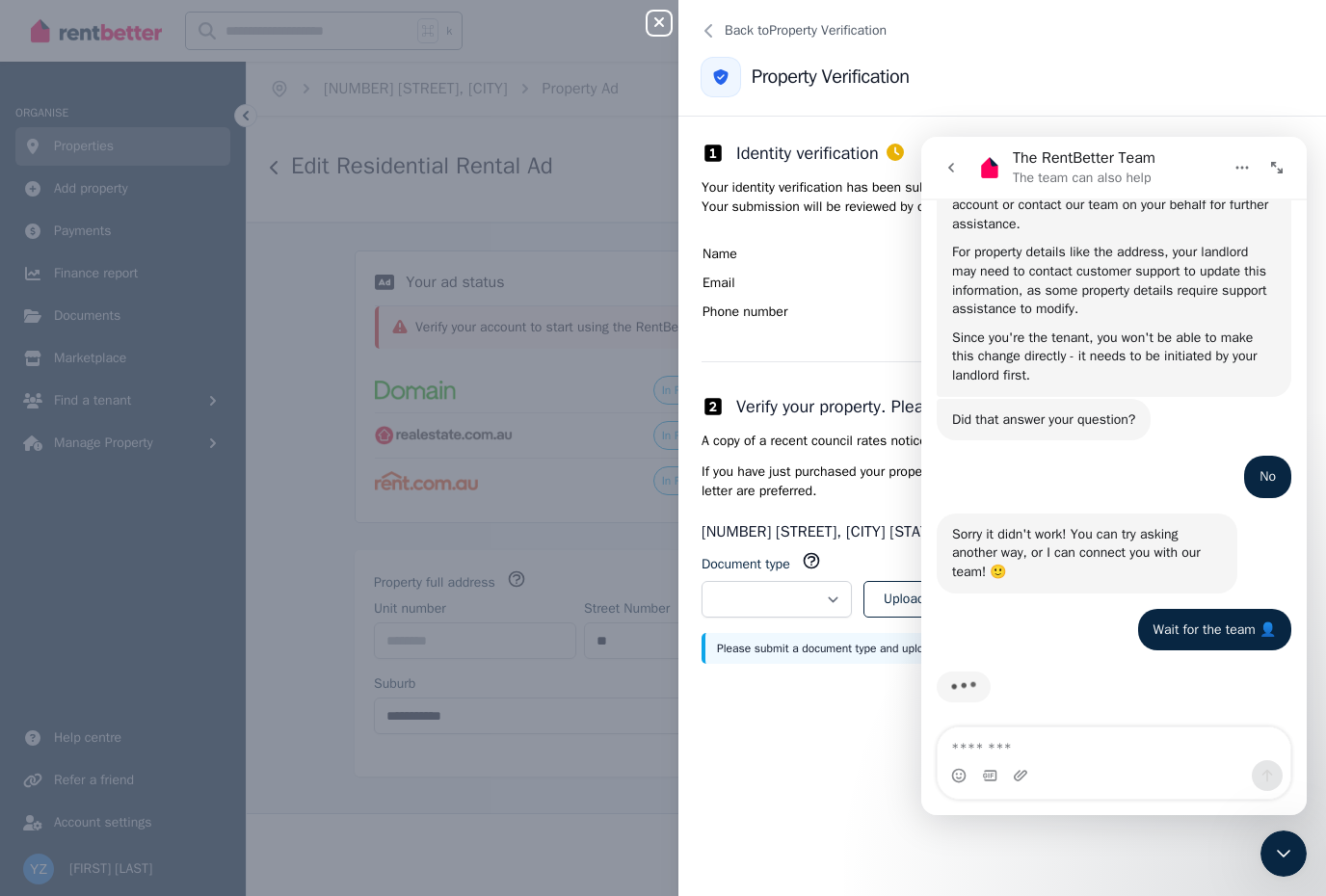 click 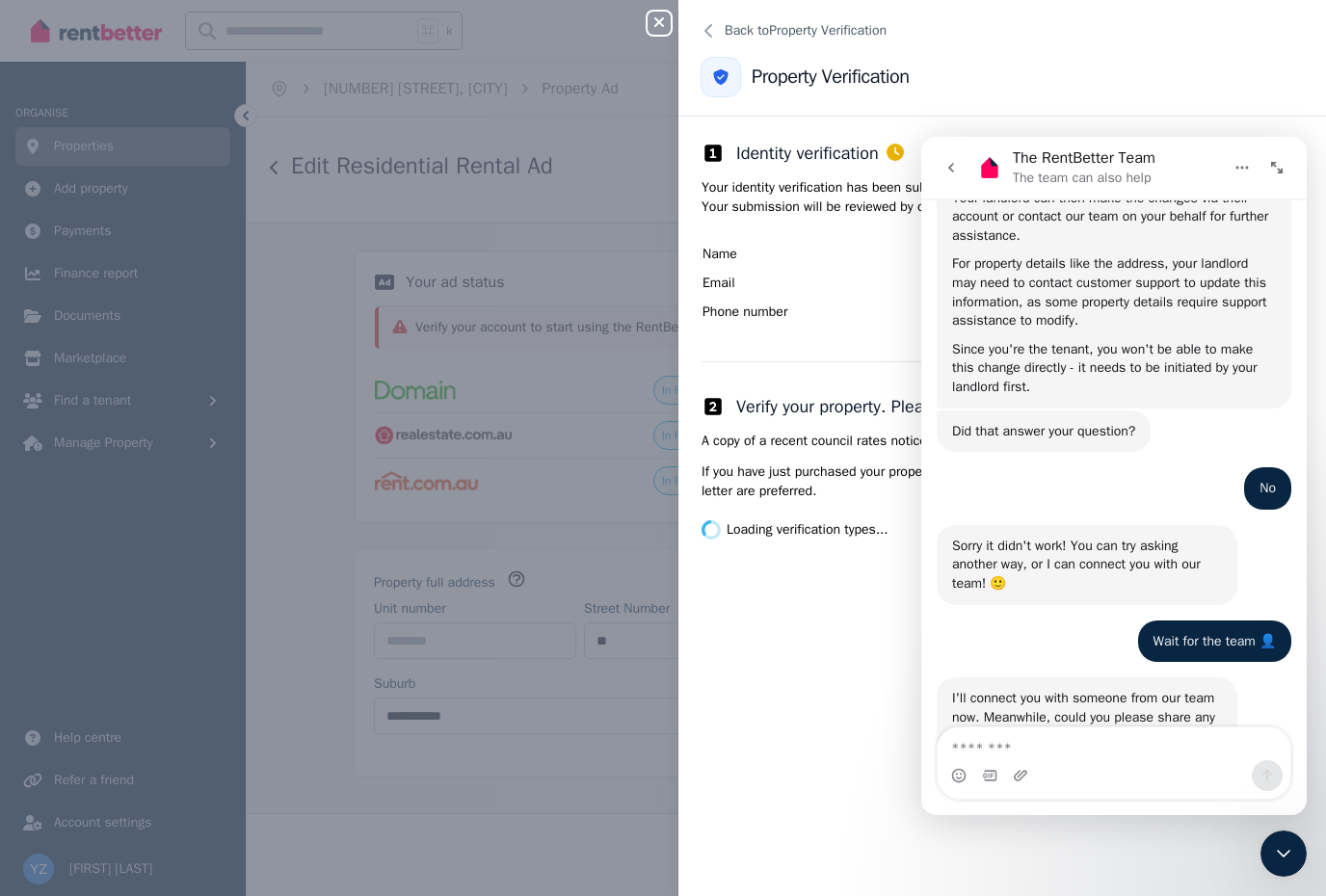 scroll, scrollTop: 951, scrollLeft: 0, axis: vertical 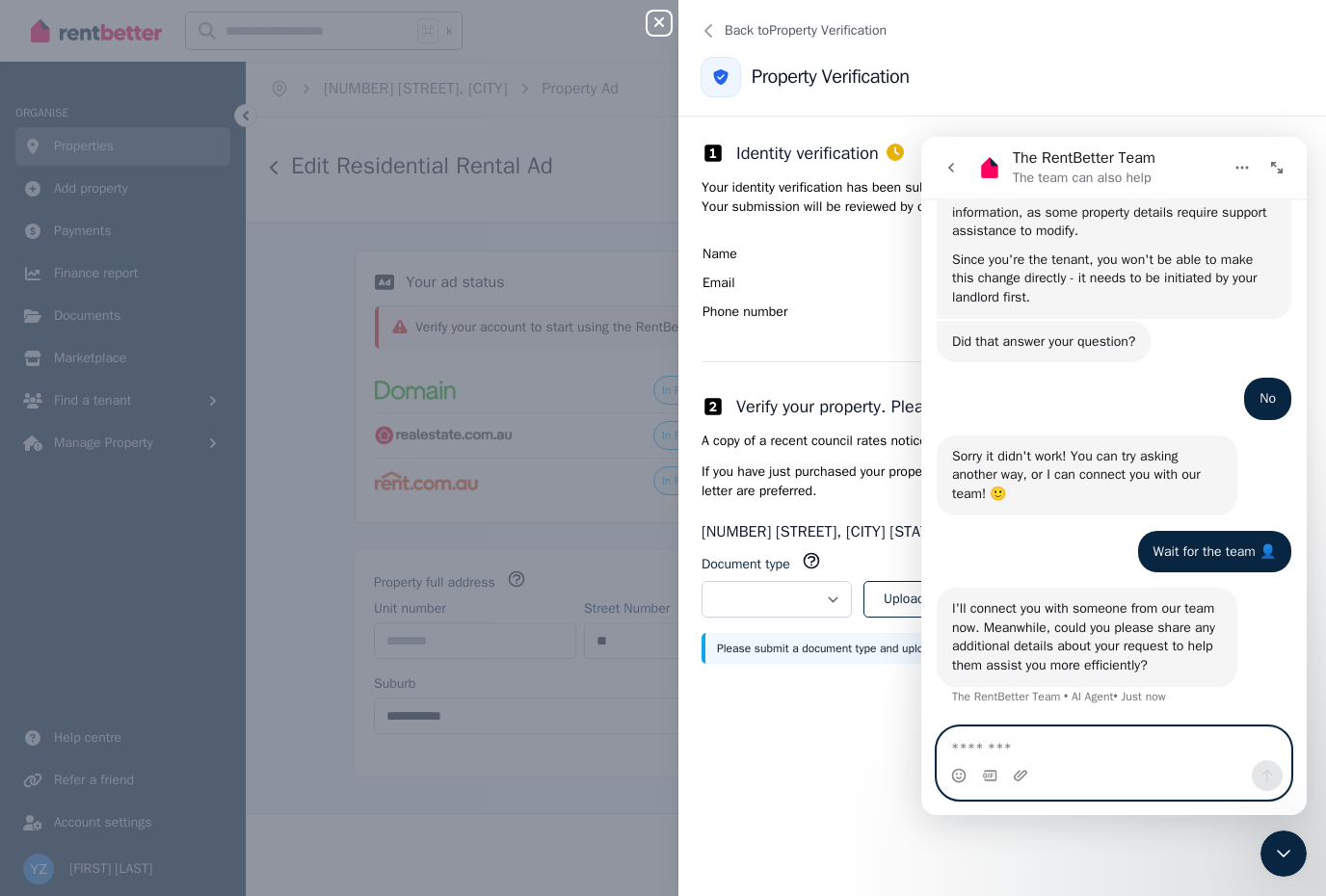 click at bounding box center [1114, 744] 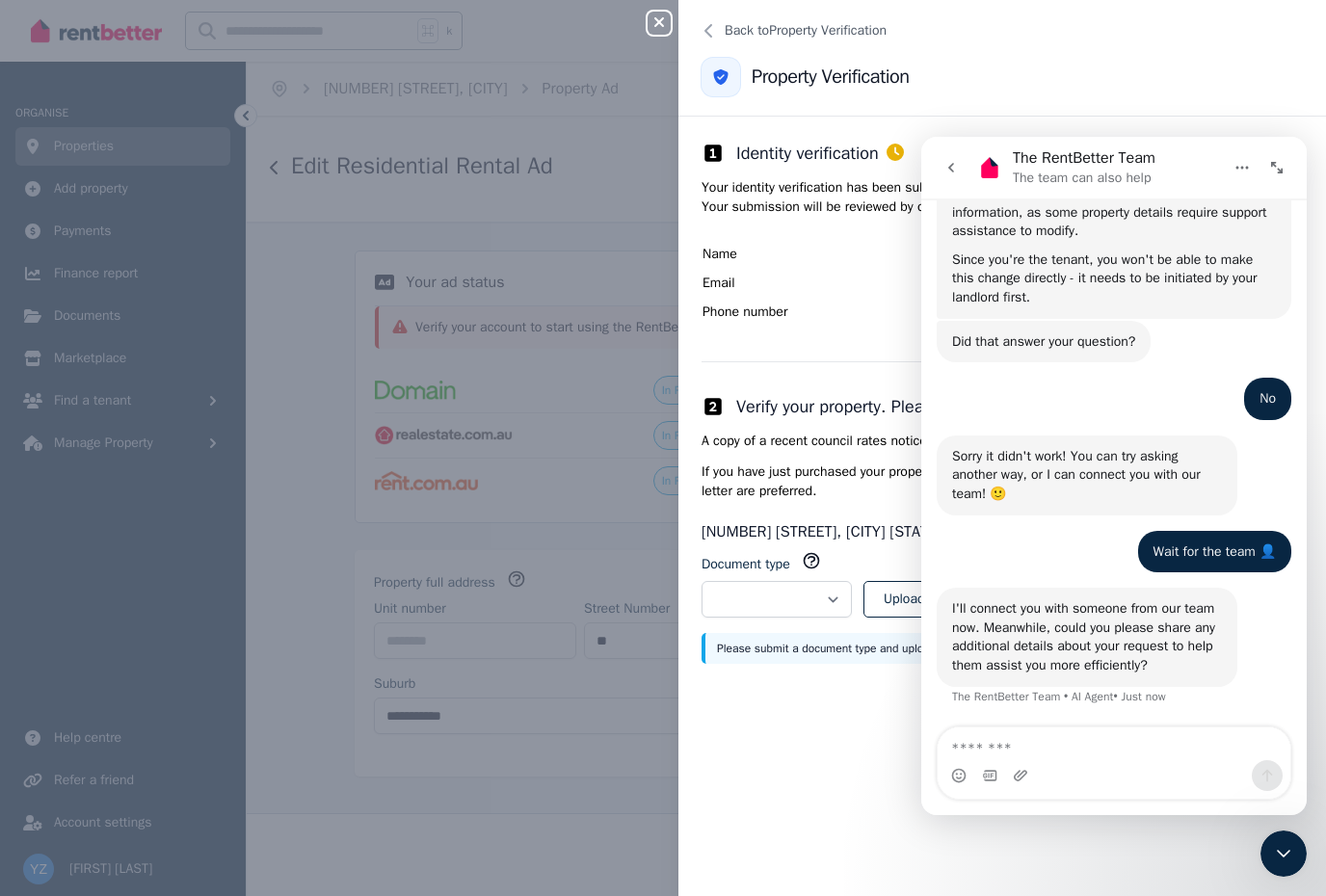 click on "**********" at bounding box center (1002, 506) 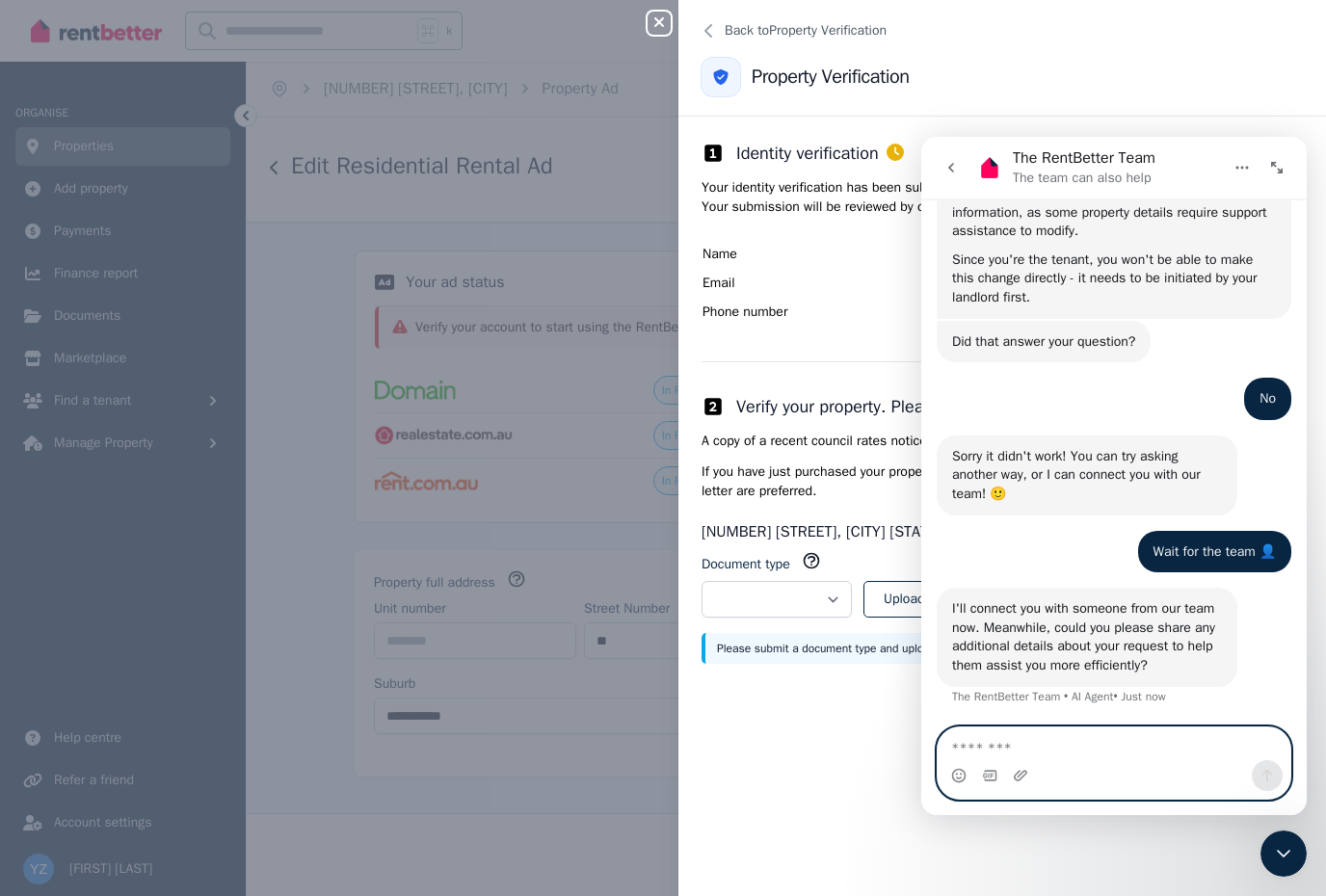 click at bounding box center [1114, 744] 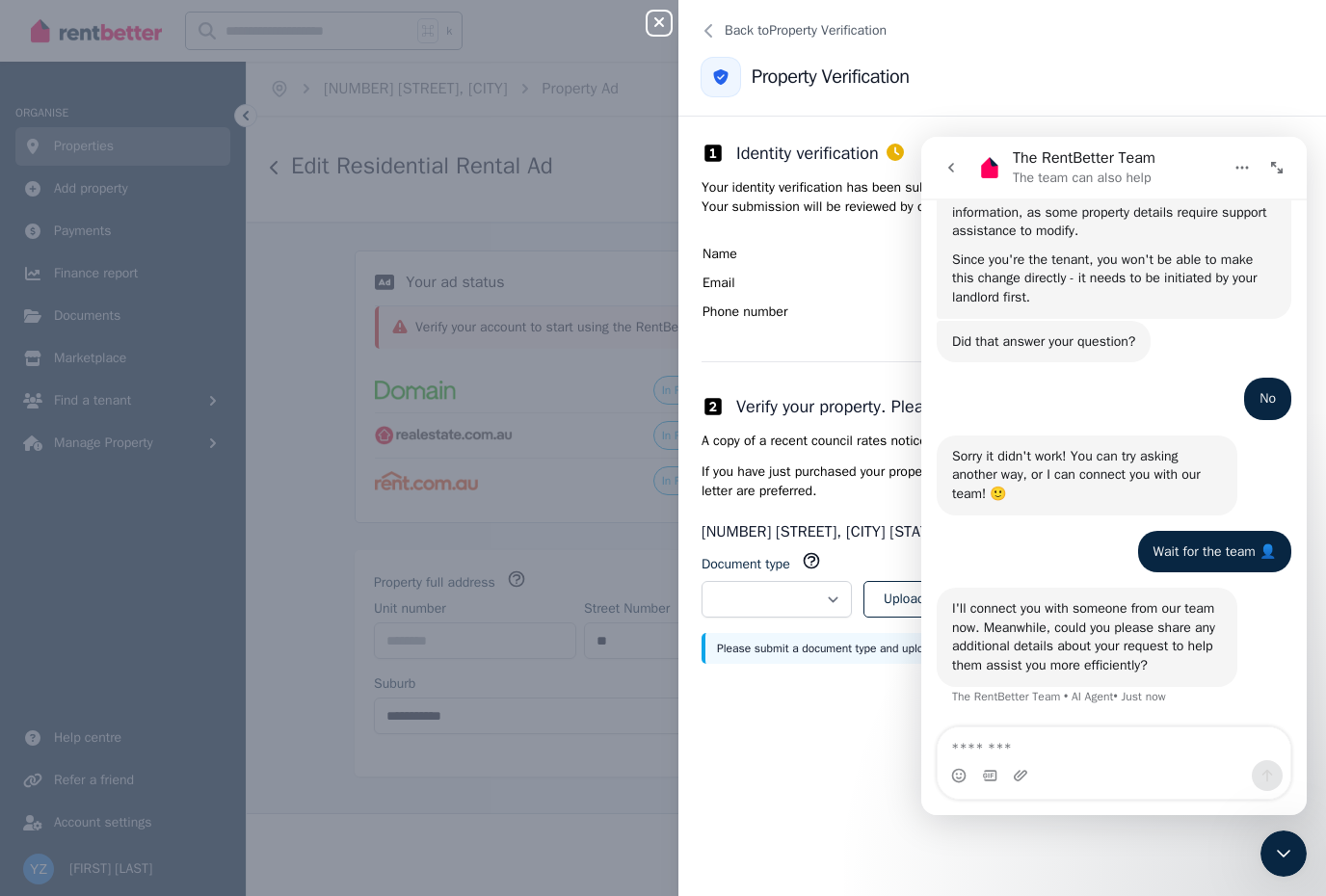 click on "**********" at bounding box center (663, 448) 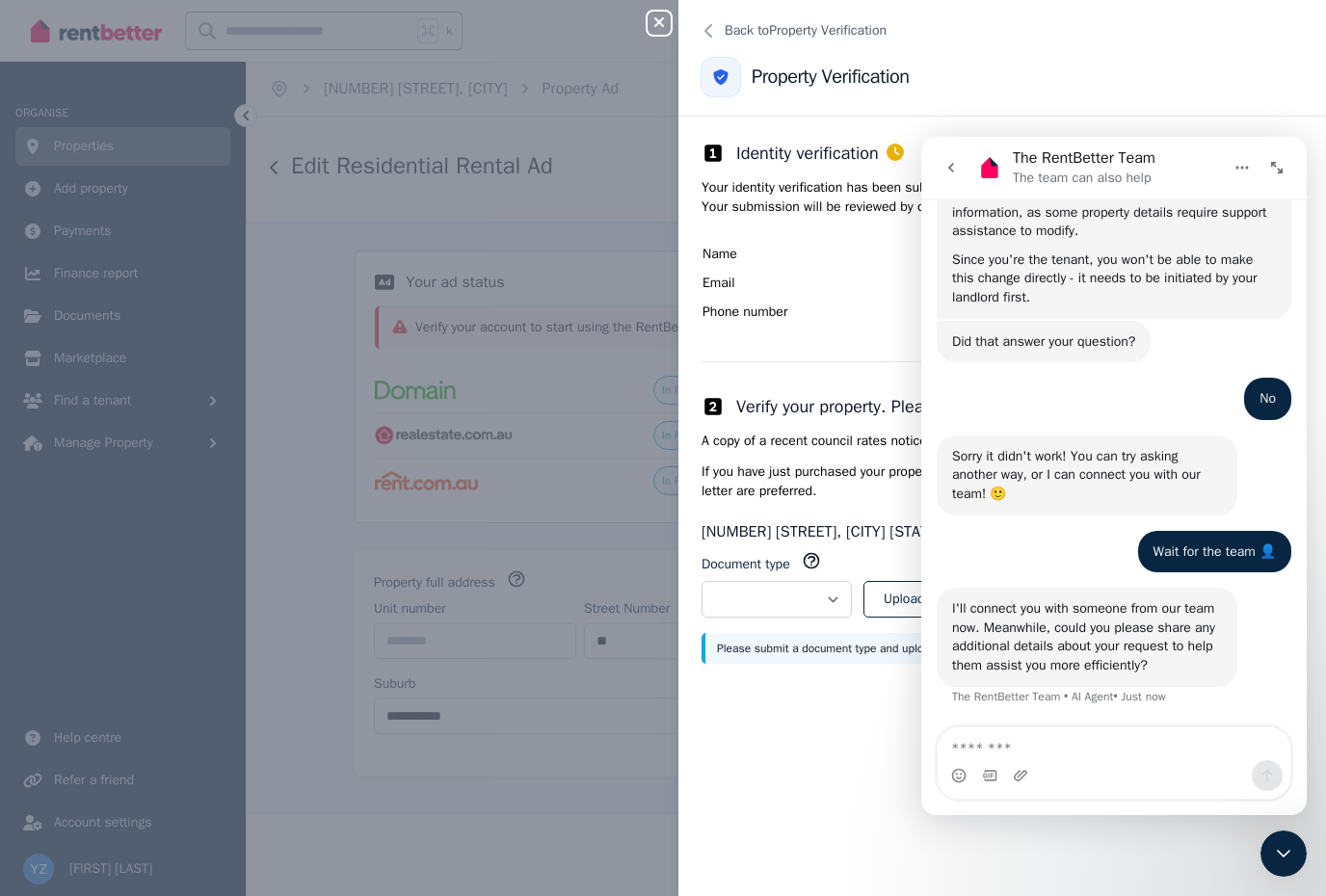 click 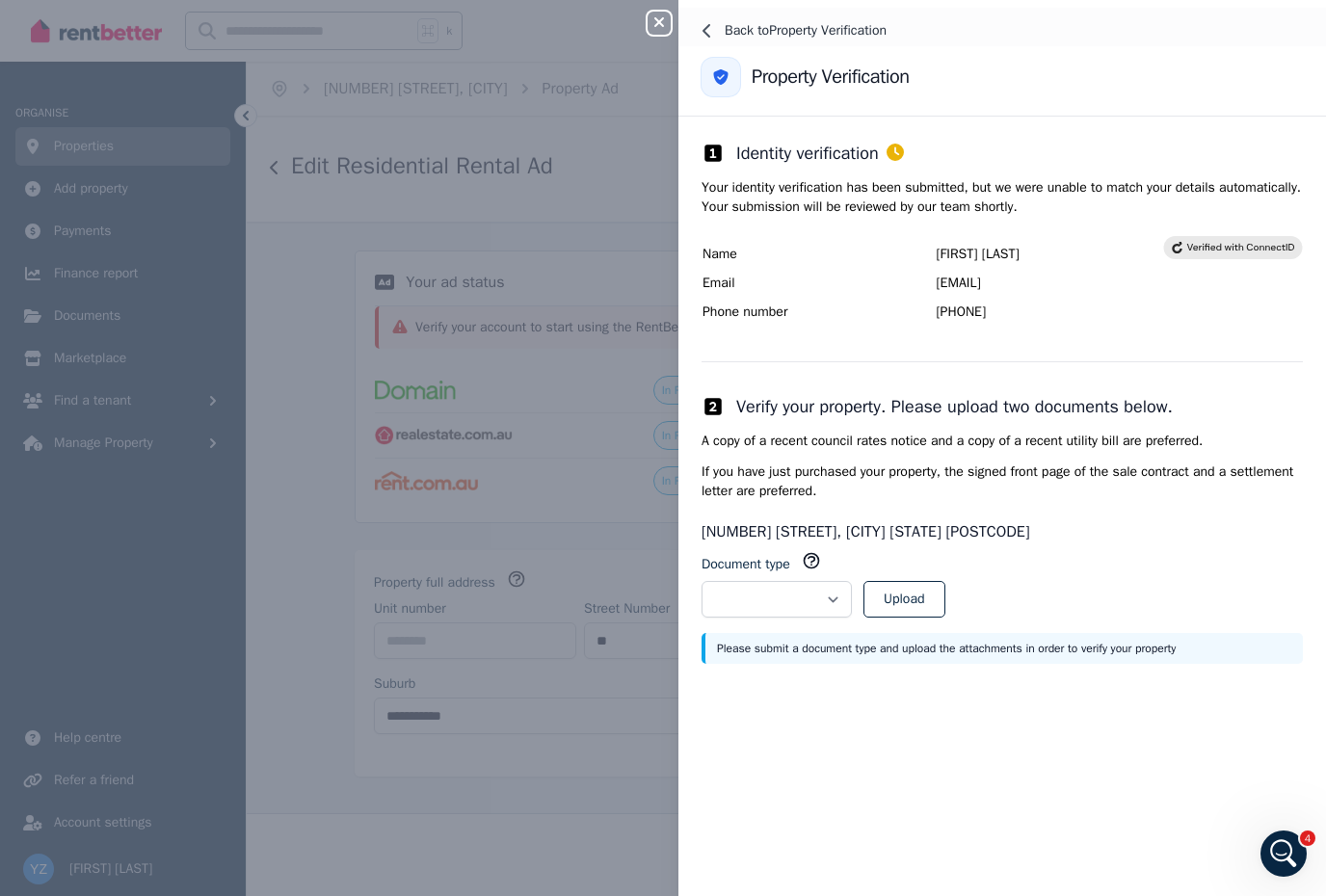 click on "Back to  Property Verification" at bounding box center (806, 31) 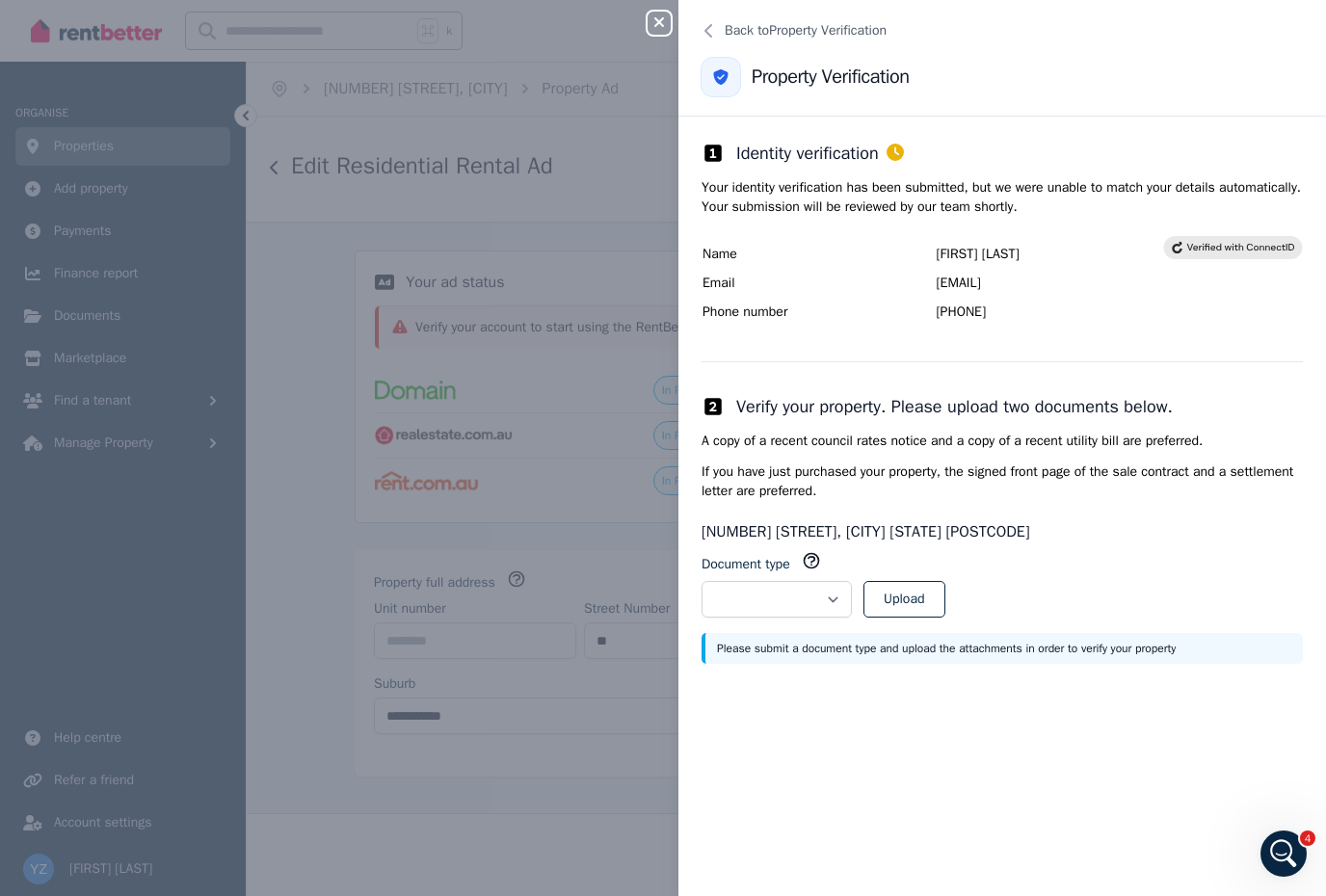 click 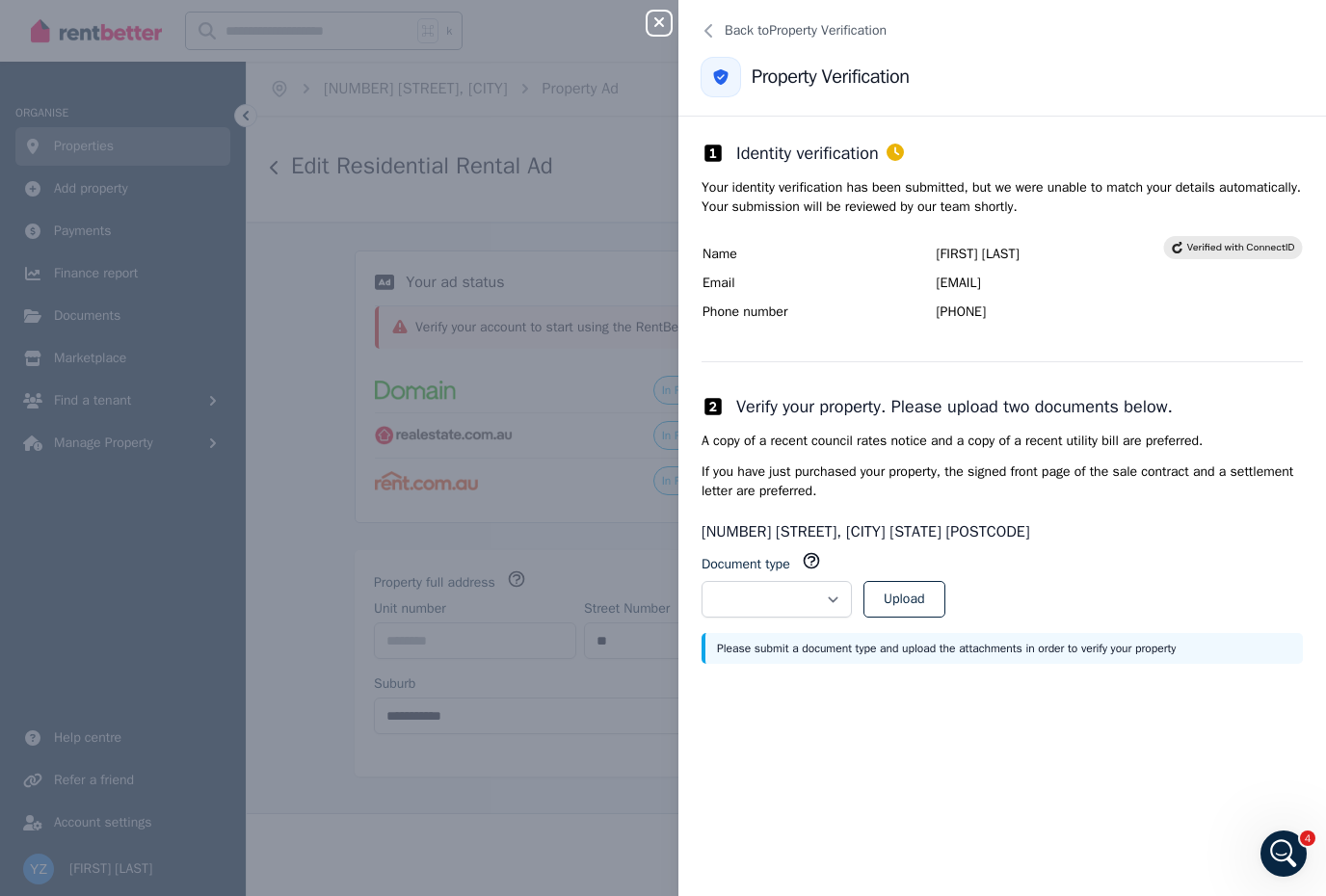 click on "**********" at bounding box center [663, 448] 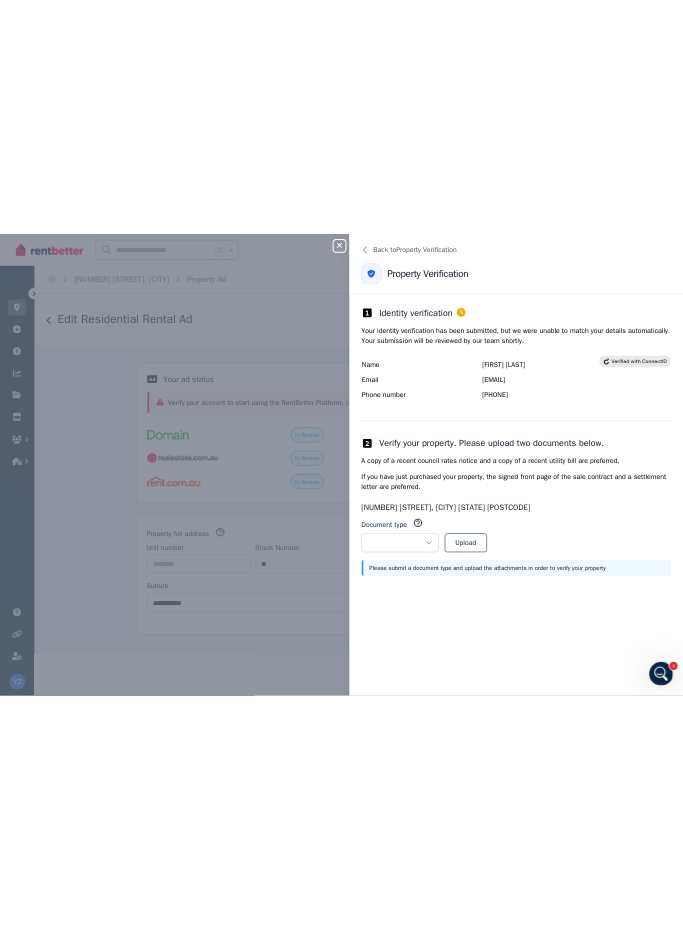 scroll, scrollTop: 0, scrollLeft: 0, axis: both 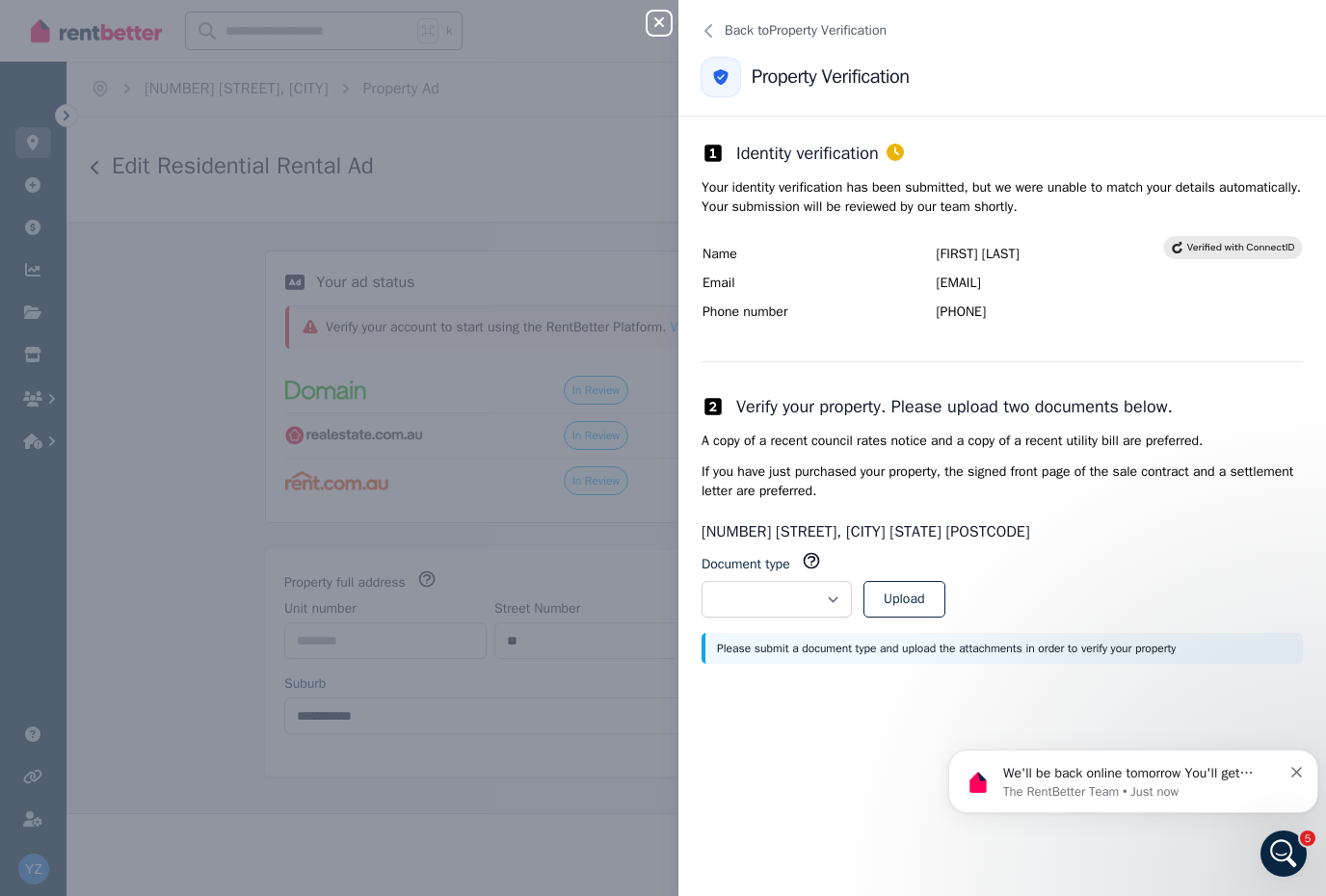 click on "We'll be back online tomorrow You'll get replies here and to [EMAIL]." at bounding box center [1142, 774] 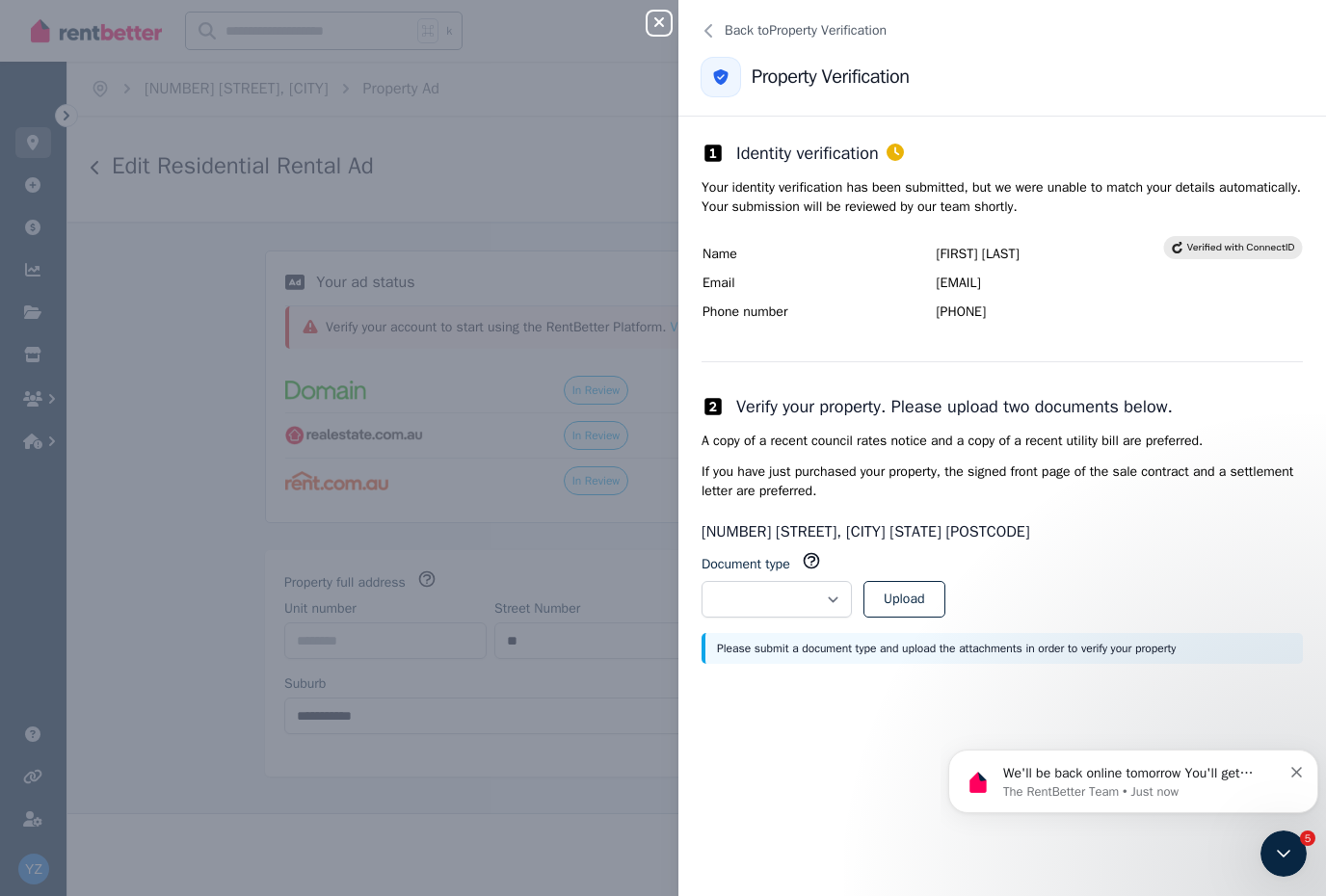 scroll, scrollTop: 0, scrollLeft: 0, axis: both 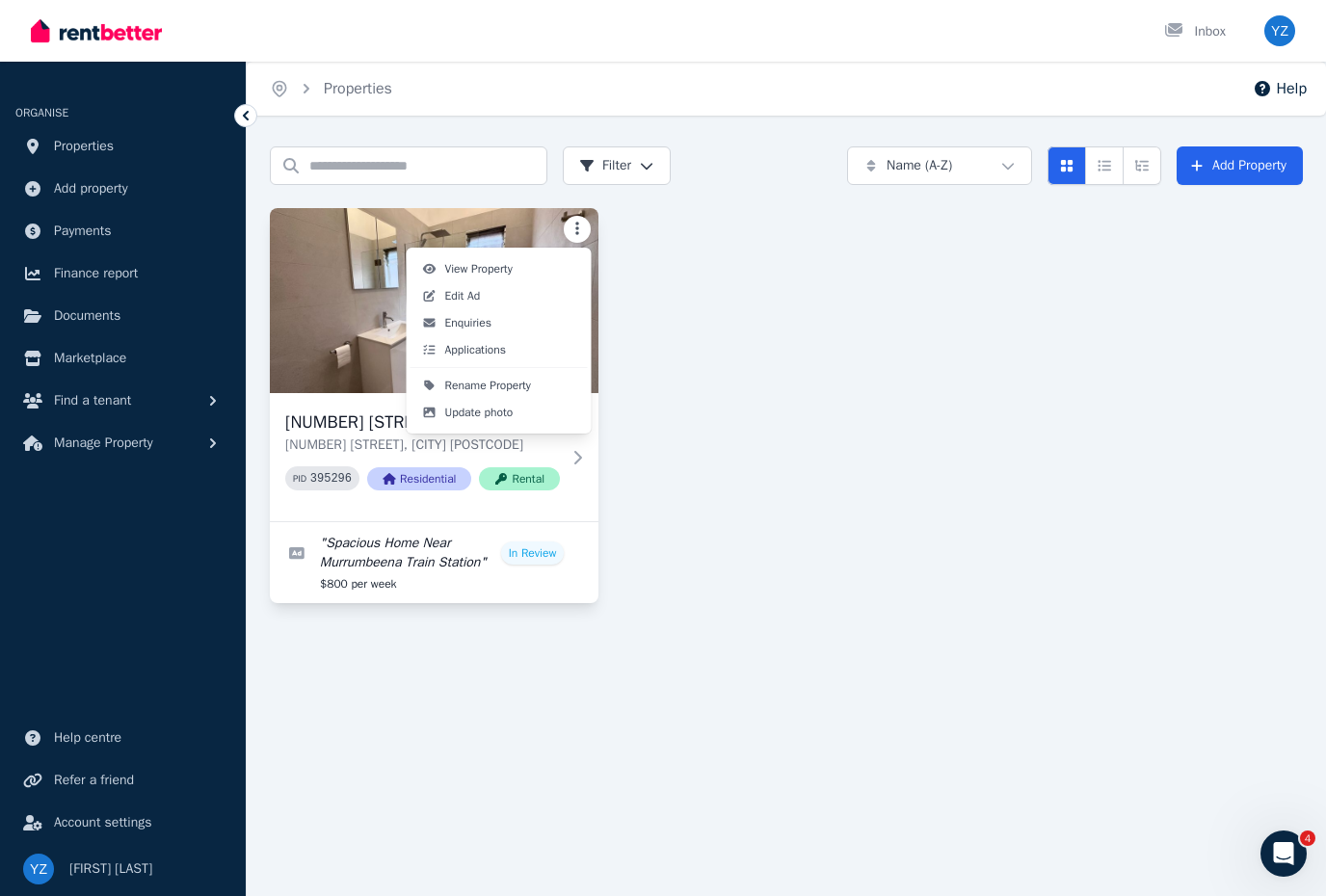 click on "Open main menu Inbox Open user menu ORGANISE Properties Add property Payments Finance report Documents Marketplace Find a tenant Manage Property Help centre Refer a friend Account settings Your profile [FIRST] [LAST] Home Properties Help Search properties Filter Name (A-Z) Add Property [NUMBER] [STREET], [CITY] [POSTCODE] PID   395296 Residential Rental " Spacious Home Near [CITY] Train Station " In Review $800 per week
4 View Property Edit Ad Enquiries Applications Rename Property Update photo" at bounding box center (663, 448) 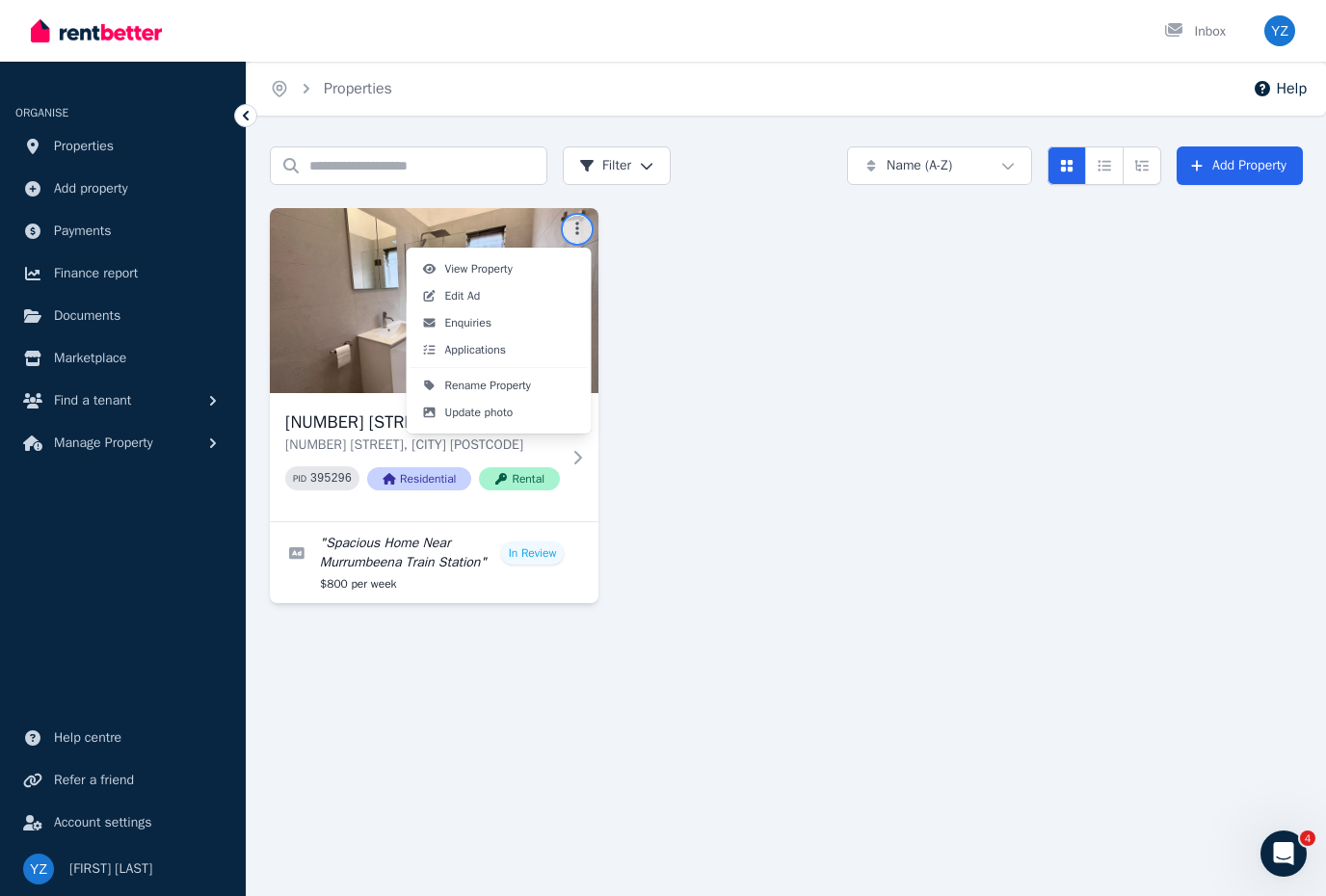 click on "Open main menu Inbox Open user menu ORGANISE Properties Add property Payments Finance report Documents Marketplace Find a tenant Manage Property Help centre Refer a friend Account settings Your profile [FIRST] [LAST] Home Properties Help Search properties Filter Name (A-Z) Add Property [NUMBER] [STREET], [CITY] [POSTCODE] PID   395296 Residential Rental " Spacious Home Near [CITY] Train Station " In Review $800 per week
4 View Property Edit Ad Enquiries Applications Rename Property Update photo" at bounding box center [663, 448] 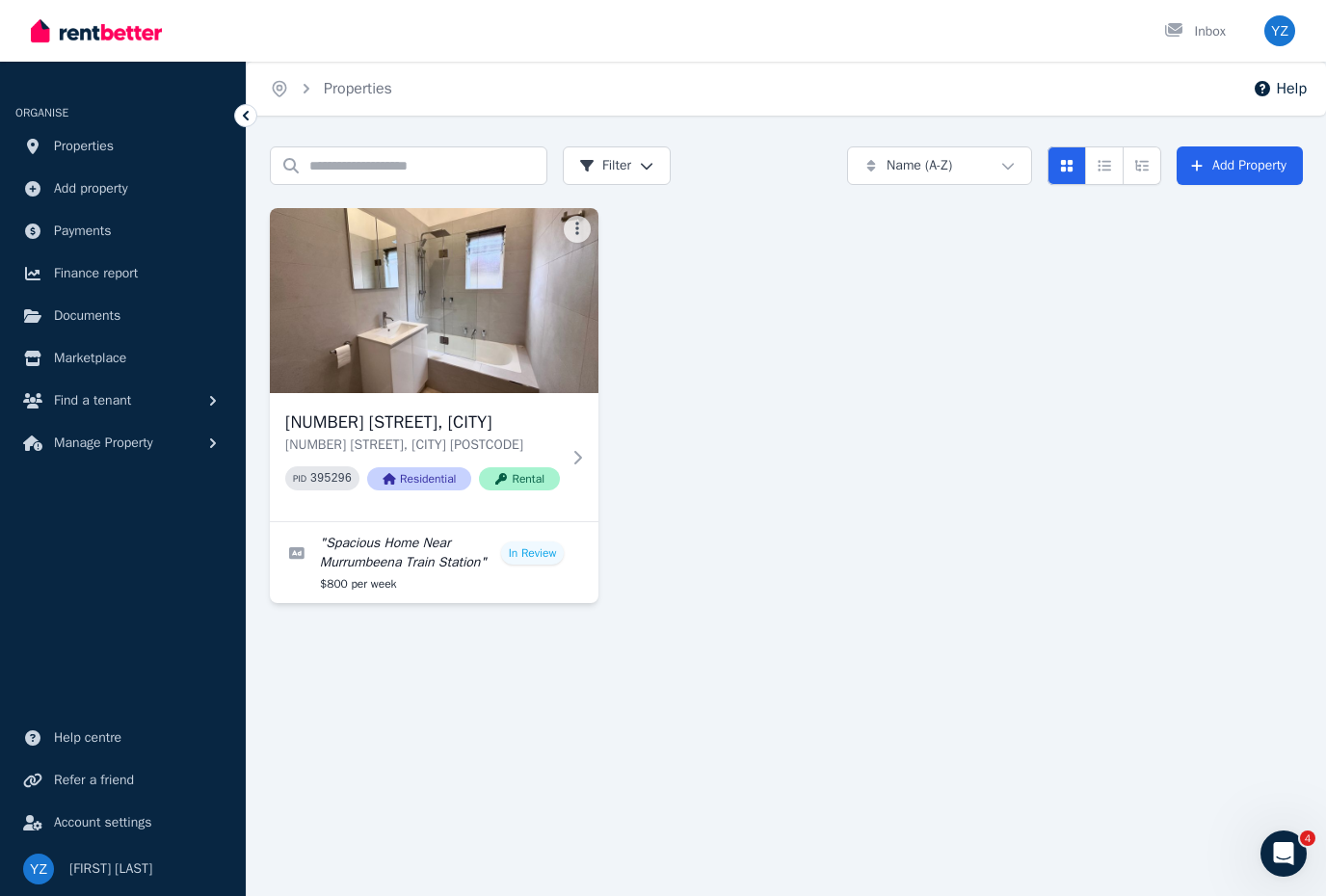 click on "Open main menu Inbox Open user menu ORGANISE Properties Add property Payments Finance report Documents Marketplace Find a tenant Manage Property Help centre Refer a friend Account settings Your profile [FIRST] [LAST] Home Properties Help Search properties Filter Name (A-Z) Add Property [NUMBER] [STREET], [CITY] [POSTCODE] PID   395296 Residential Rental " Spacious Home Near [CITY] Train Station " In Review $800 per week
4" at bounding box center [663, 448] 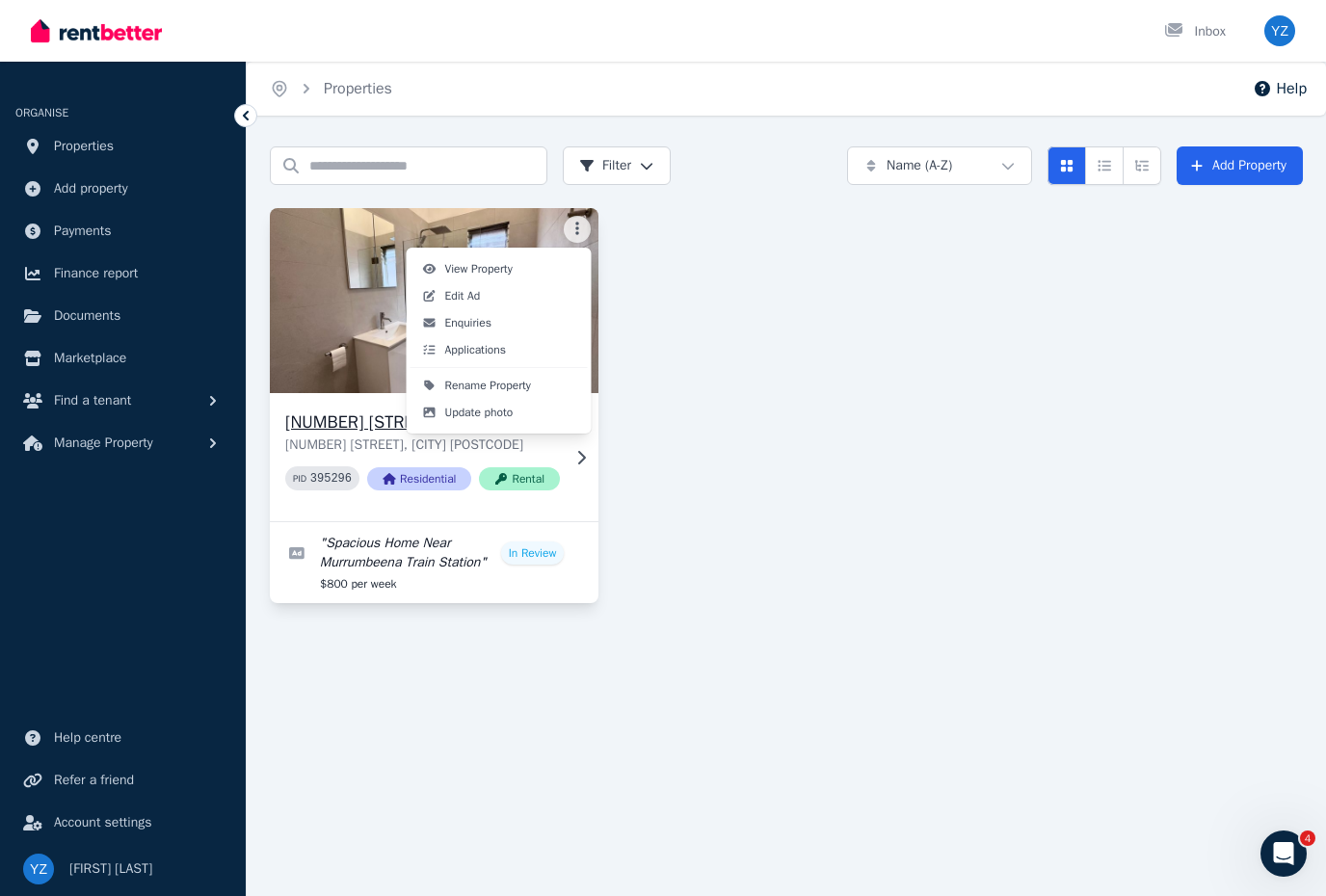 click on "Edit Ad" at bounding box center [463, 296] 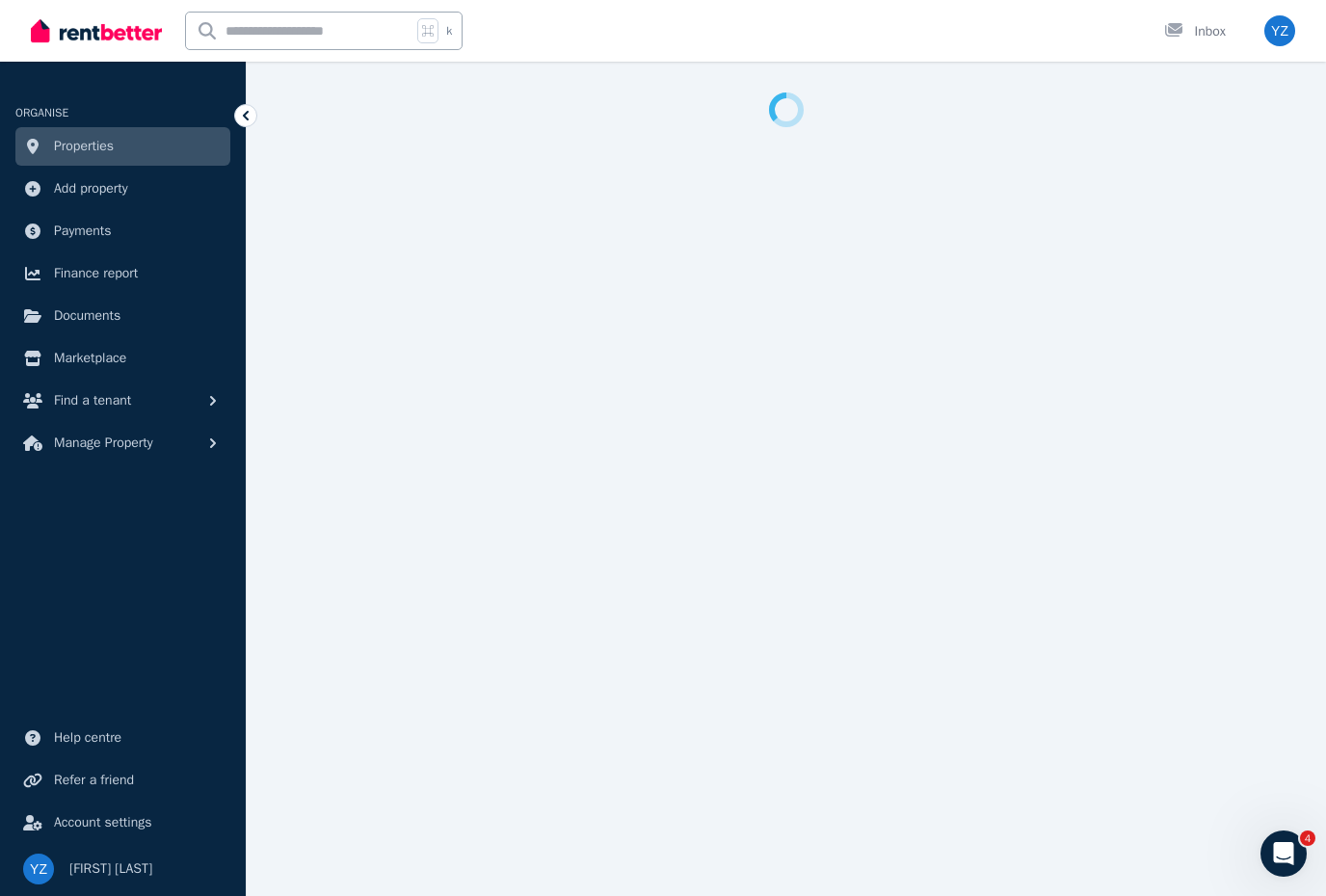 select on "***" 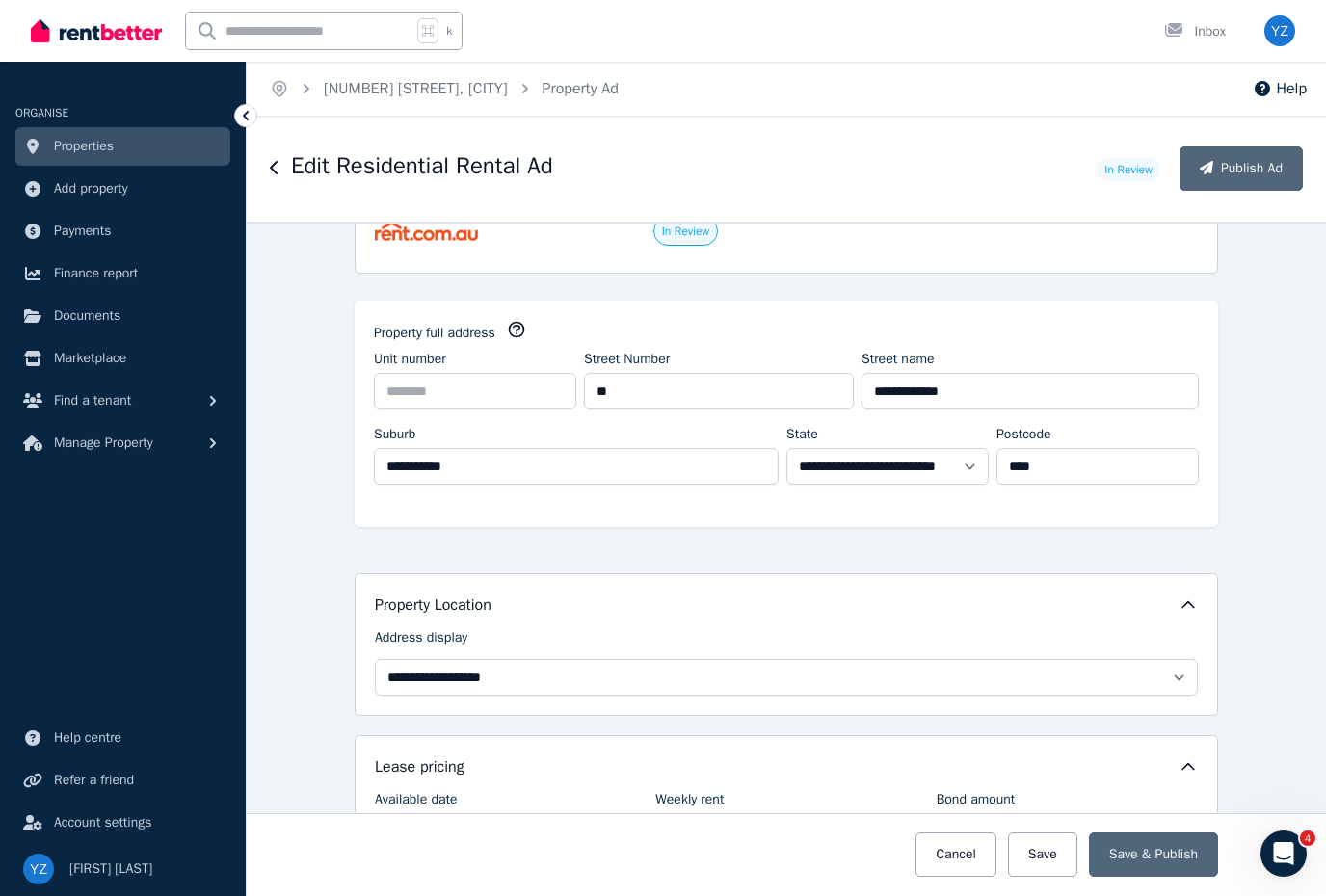 scroll, scrollTop: 257, scrollLeft: 0, axis: vertical 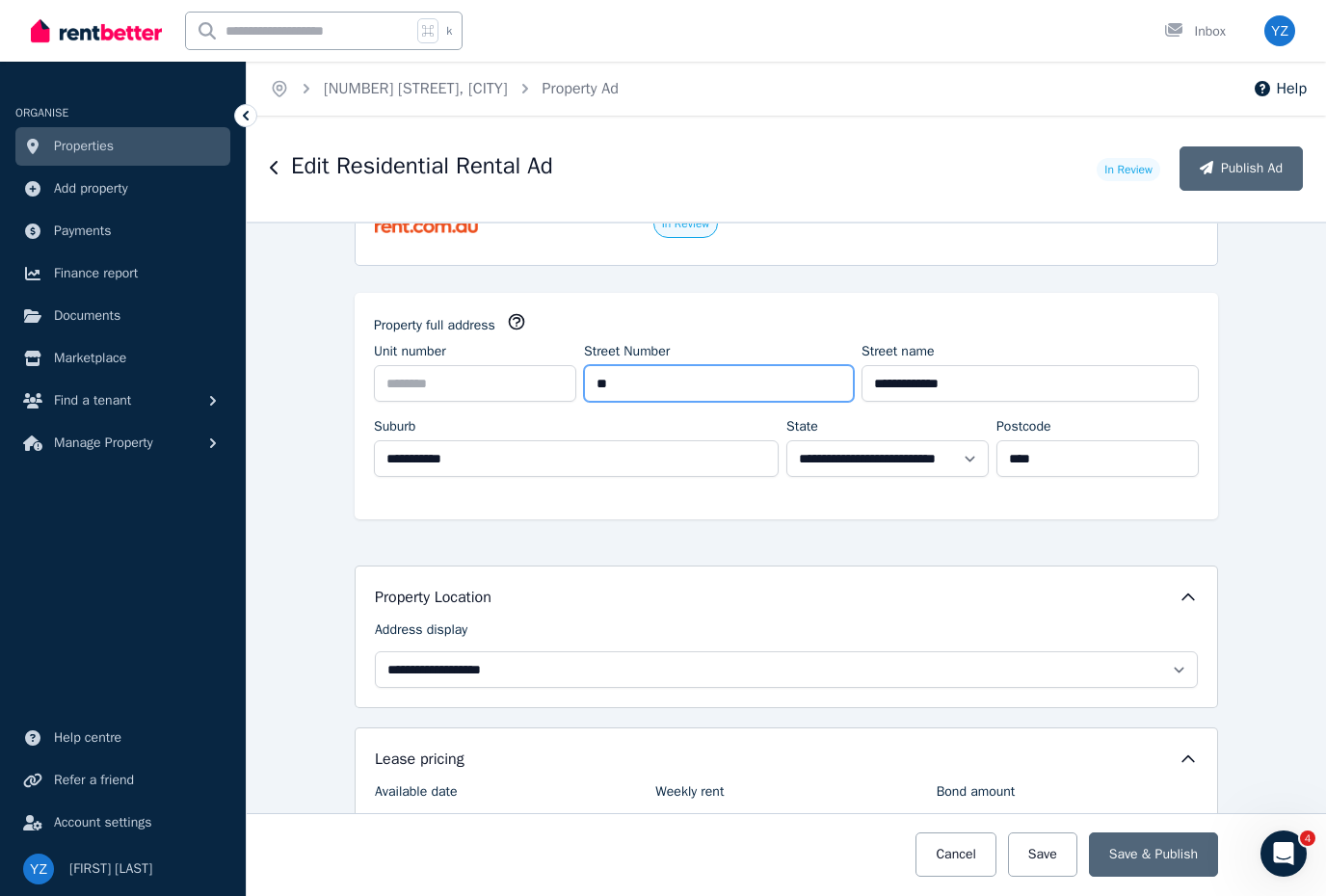 click on "**" at bounding box center (719, 383) 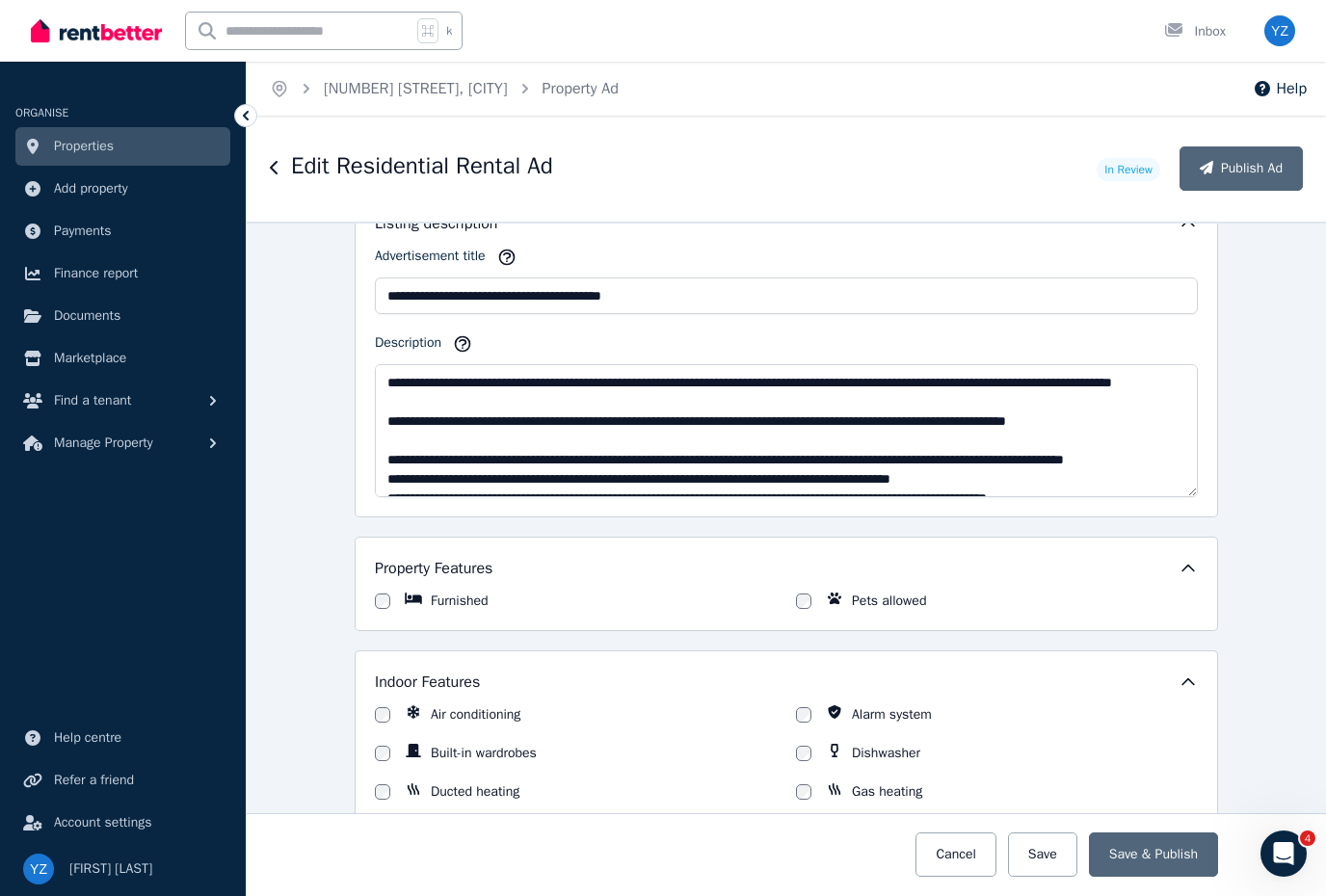 scroll, scrollTop: 1305, scrollLeft: 0, axis: vertical 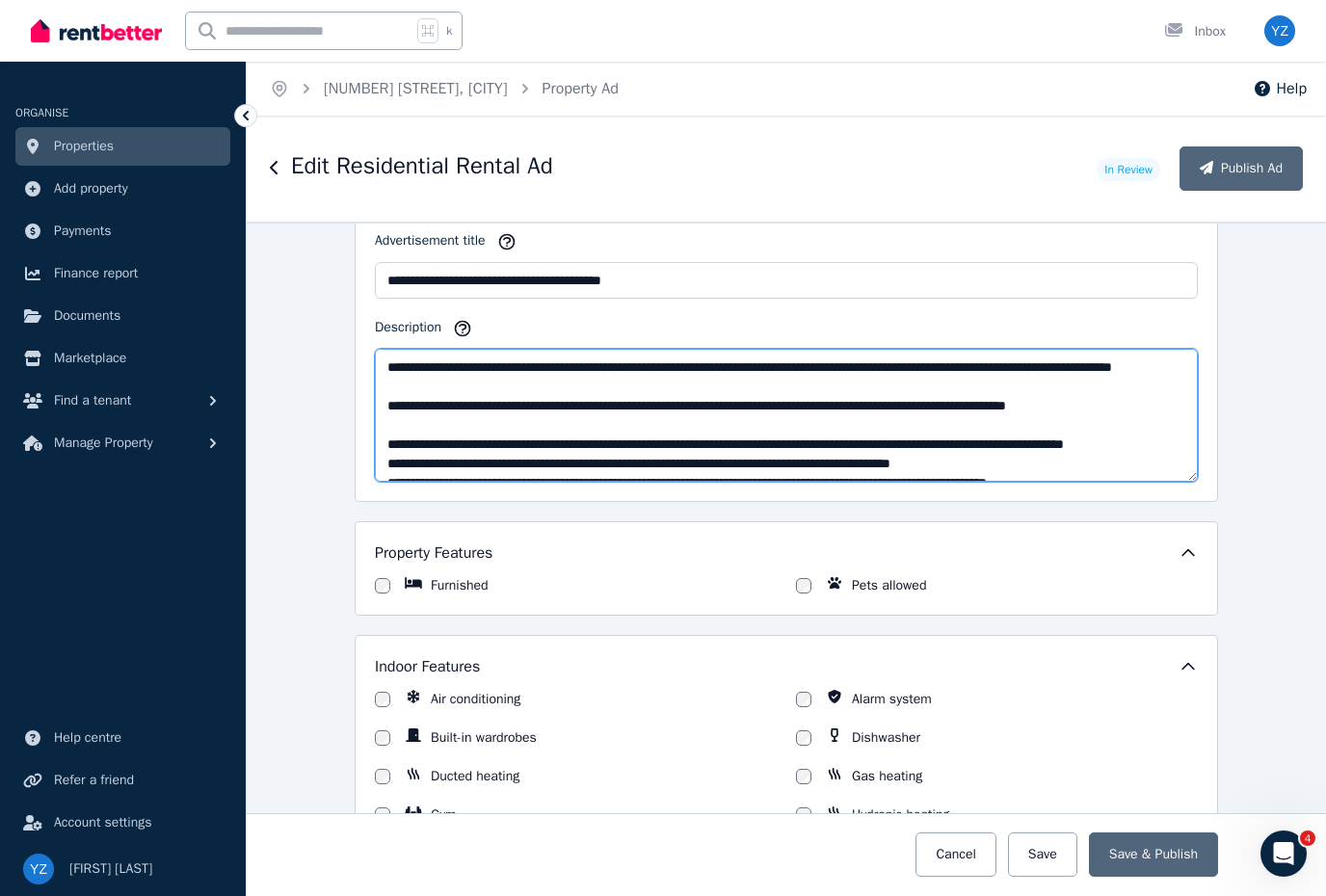 click on "Description" at bounding box center (786, 415) 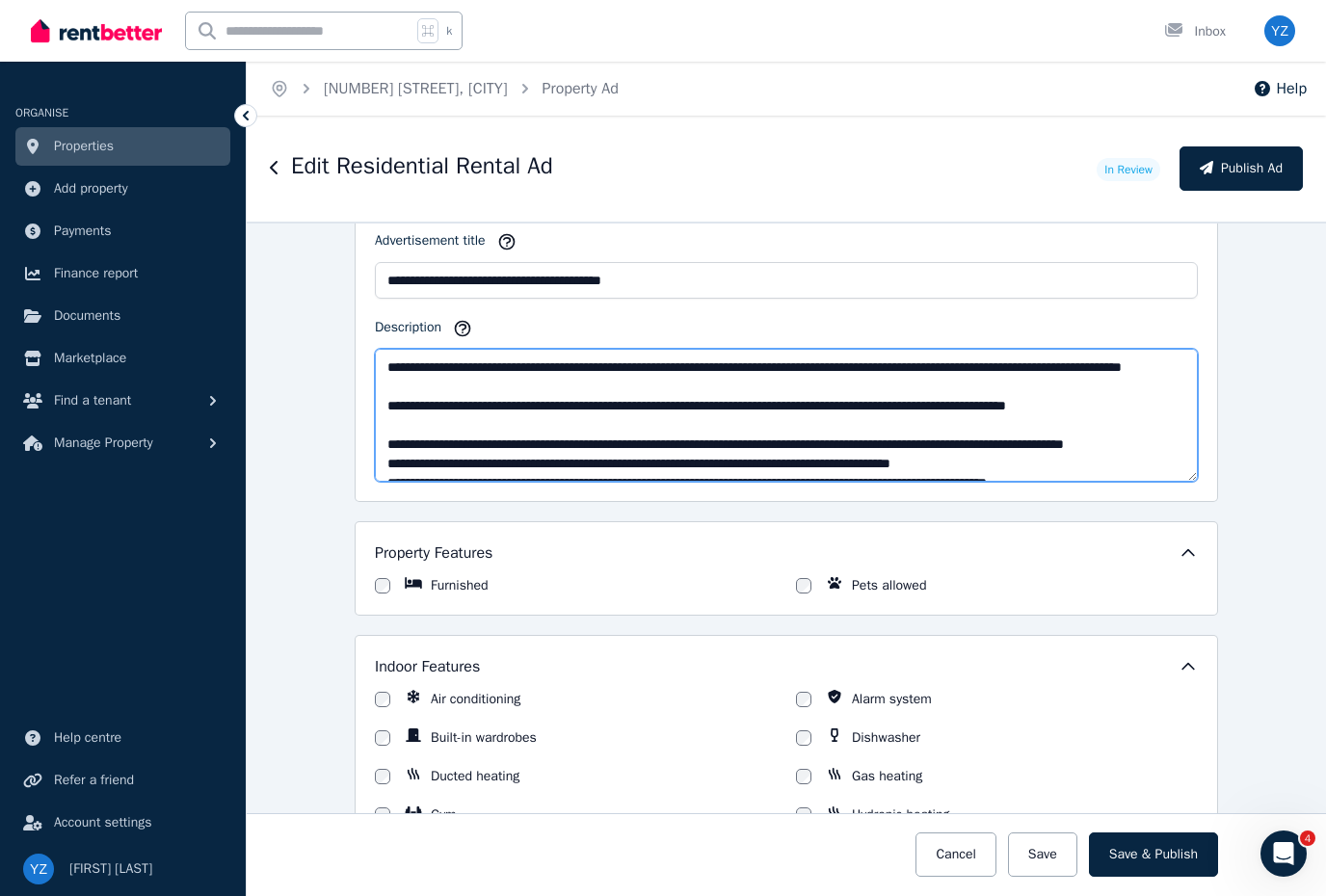 scroll, scrollTop: 0, scrollLeft: 0, axis: both 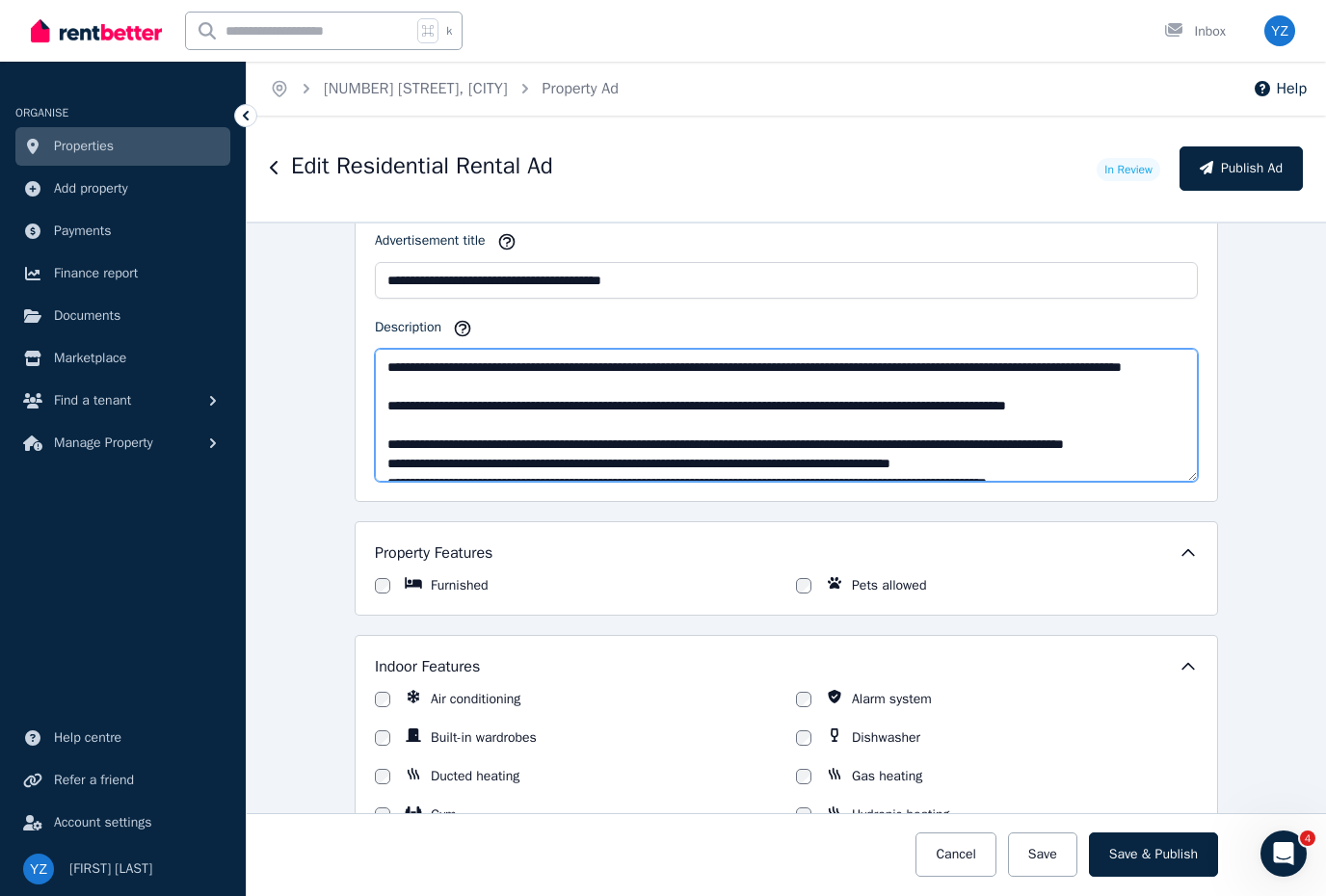 click on "Description" at bounding box center (786, 415) 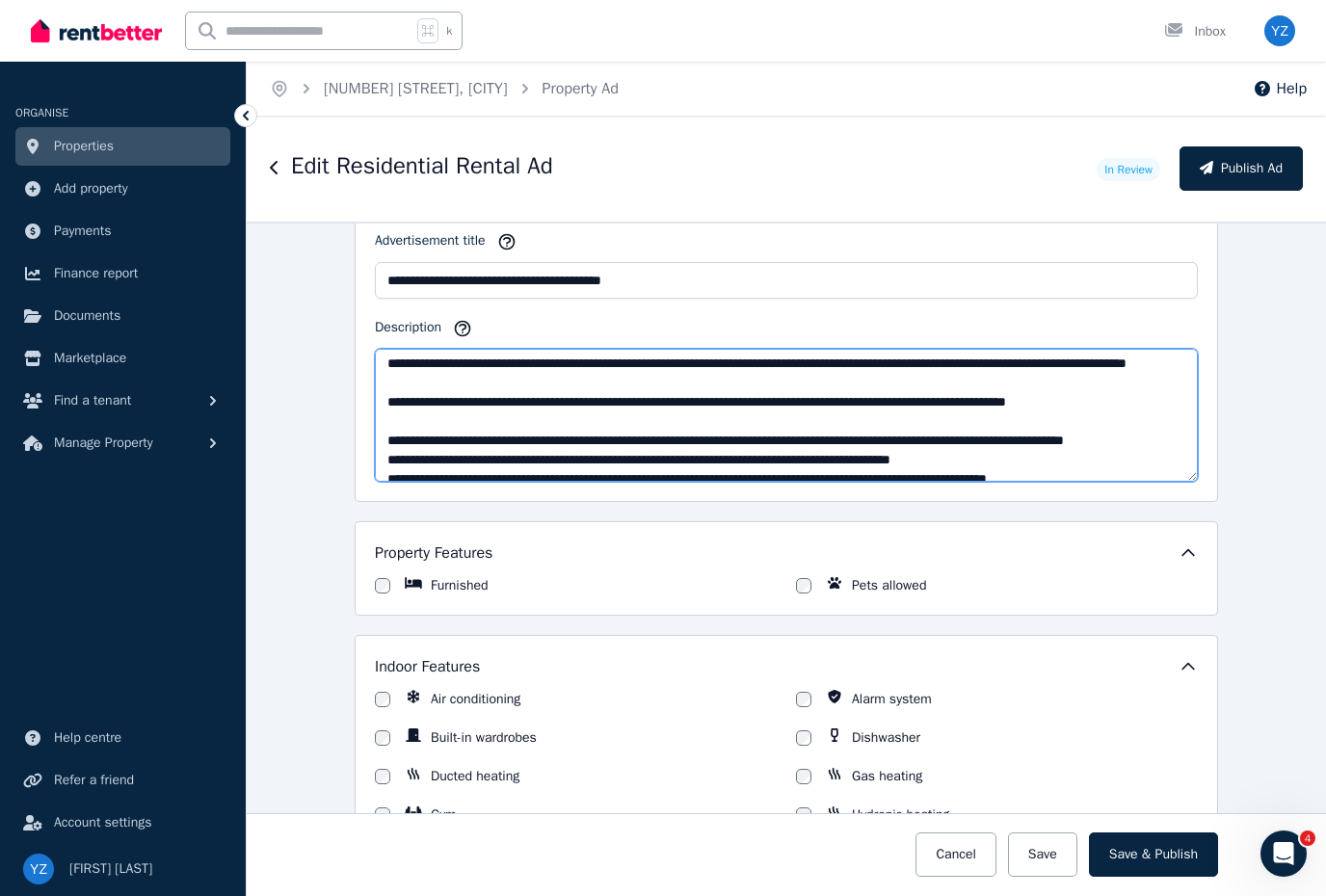 click on "Description" at bounding box center (786, 415) 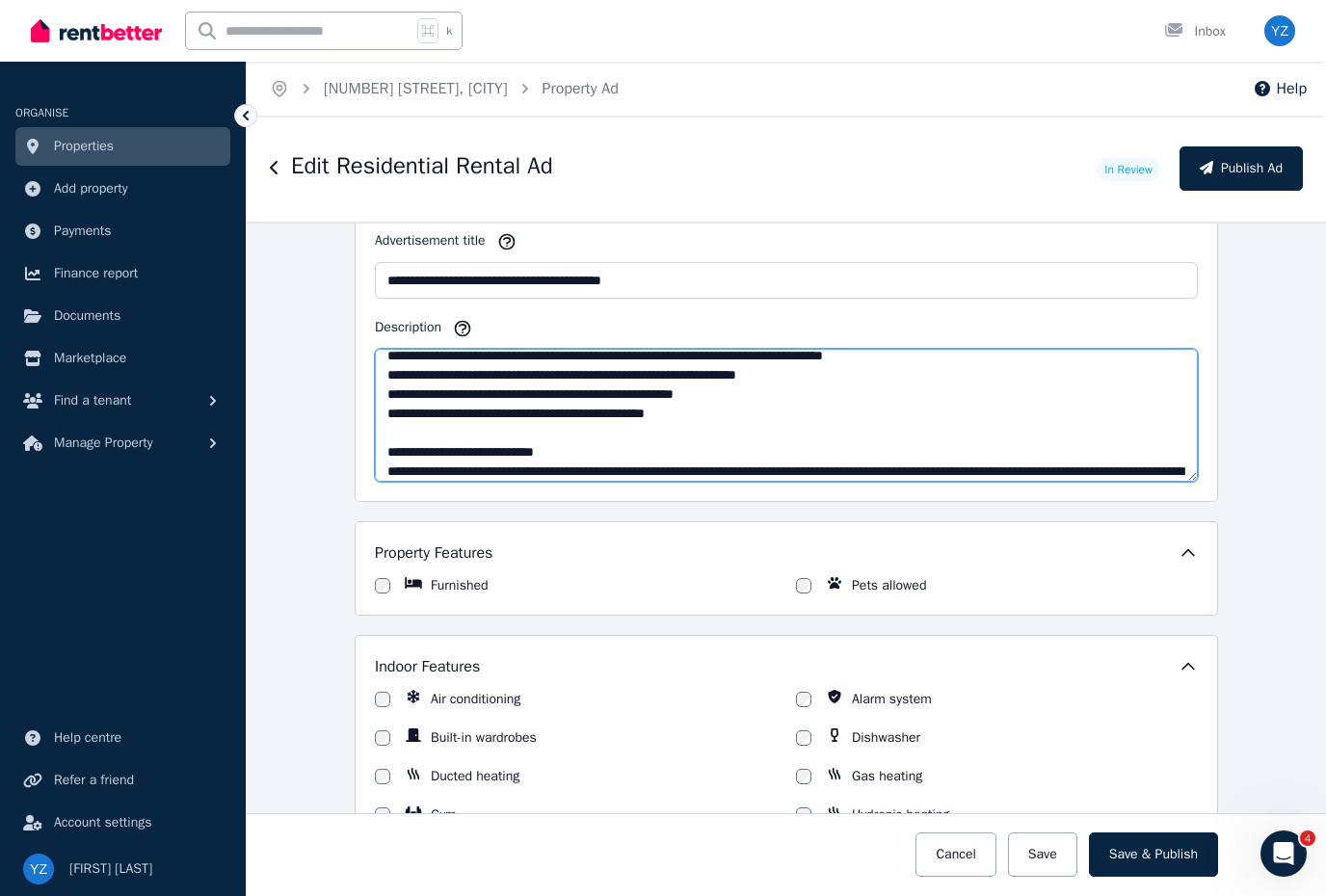 scroll, scrollTop: 145, scrollLeft: 0, axis: vertical 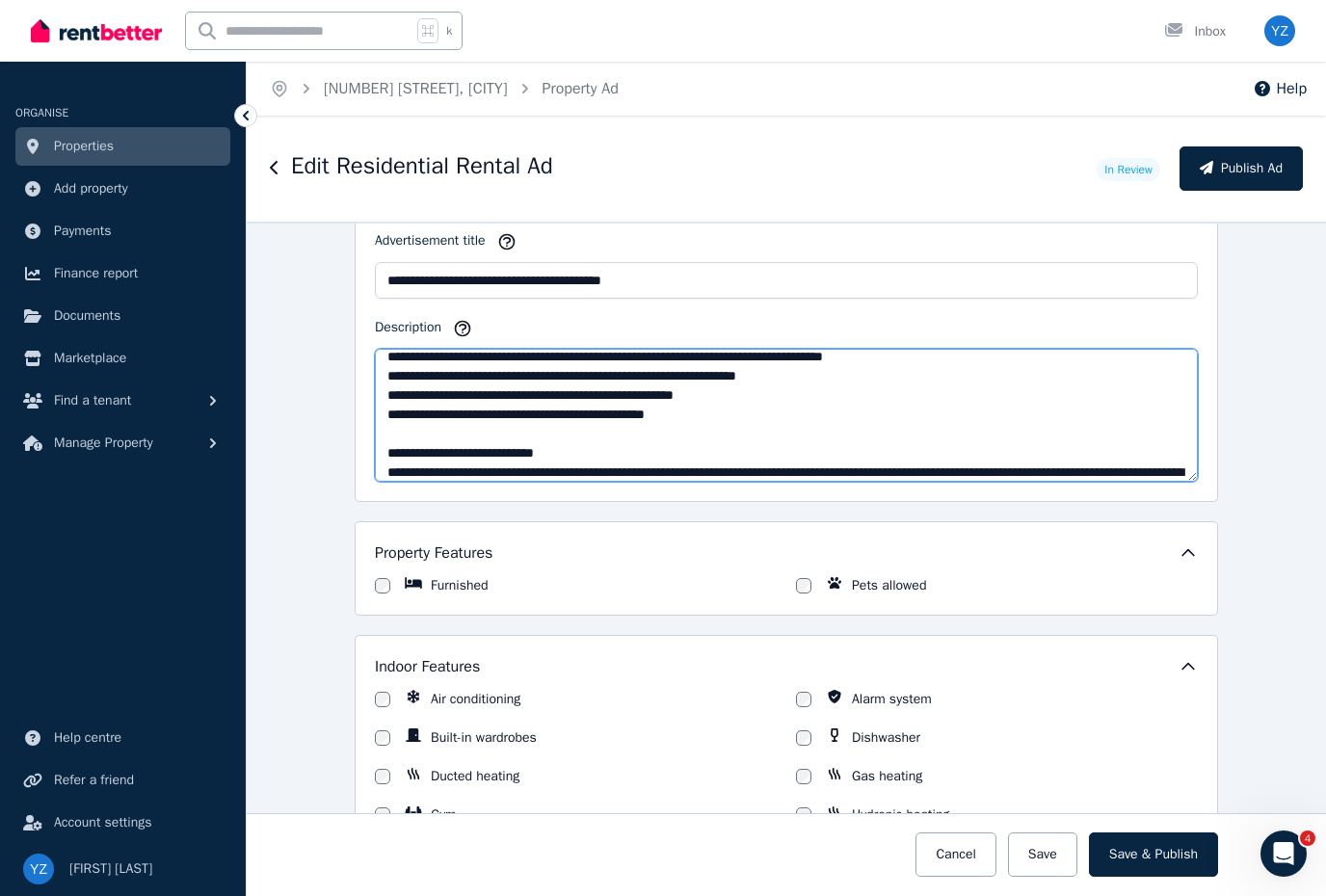 click on "Description" at bounding box center [786, 415] 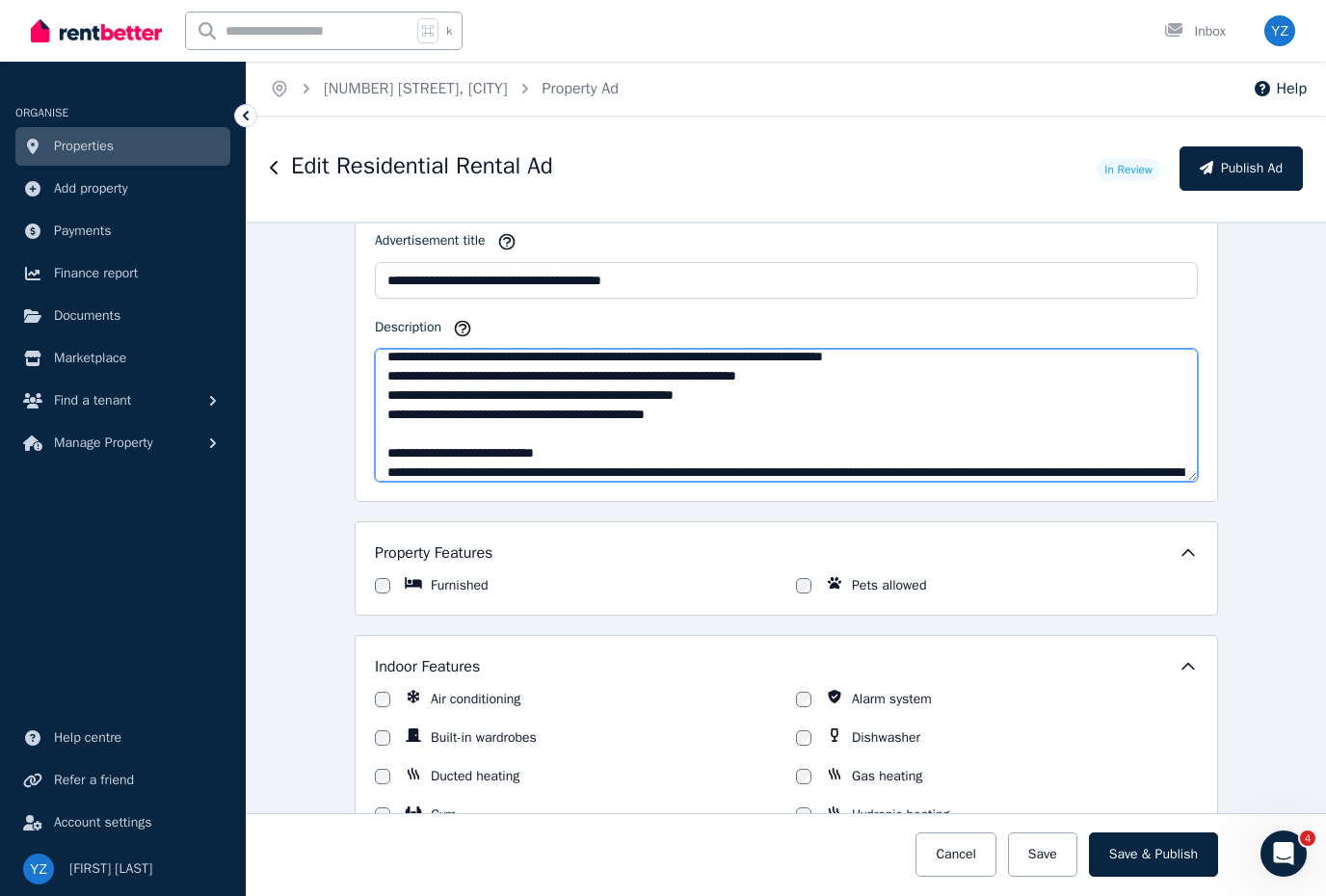 drag, startPoint x: 802, startPoint y: 432, endPoint x: 384, endPoint y: 435, distance: 418.01077 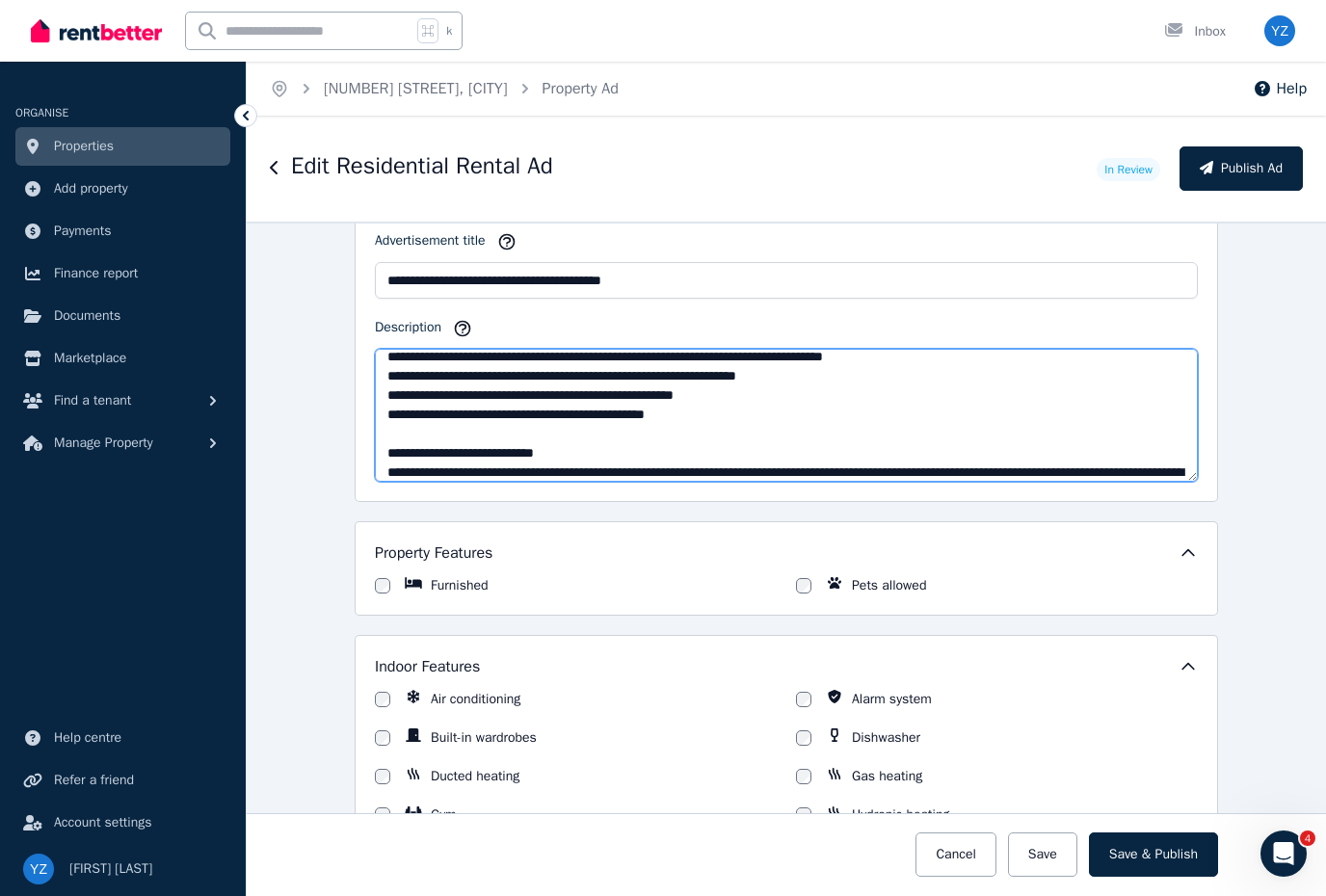 click on "Description" at bounding box center (786, 415) 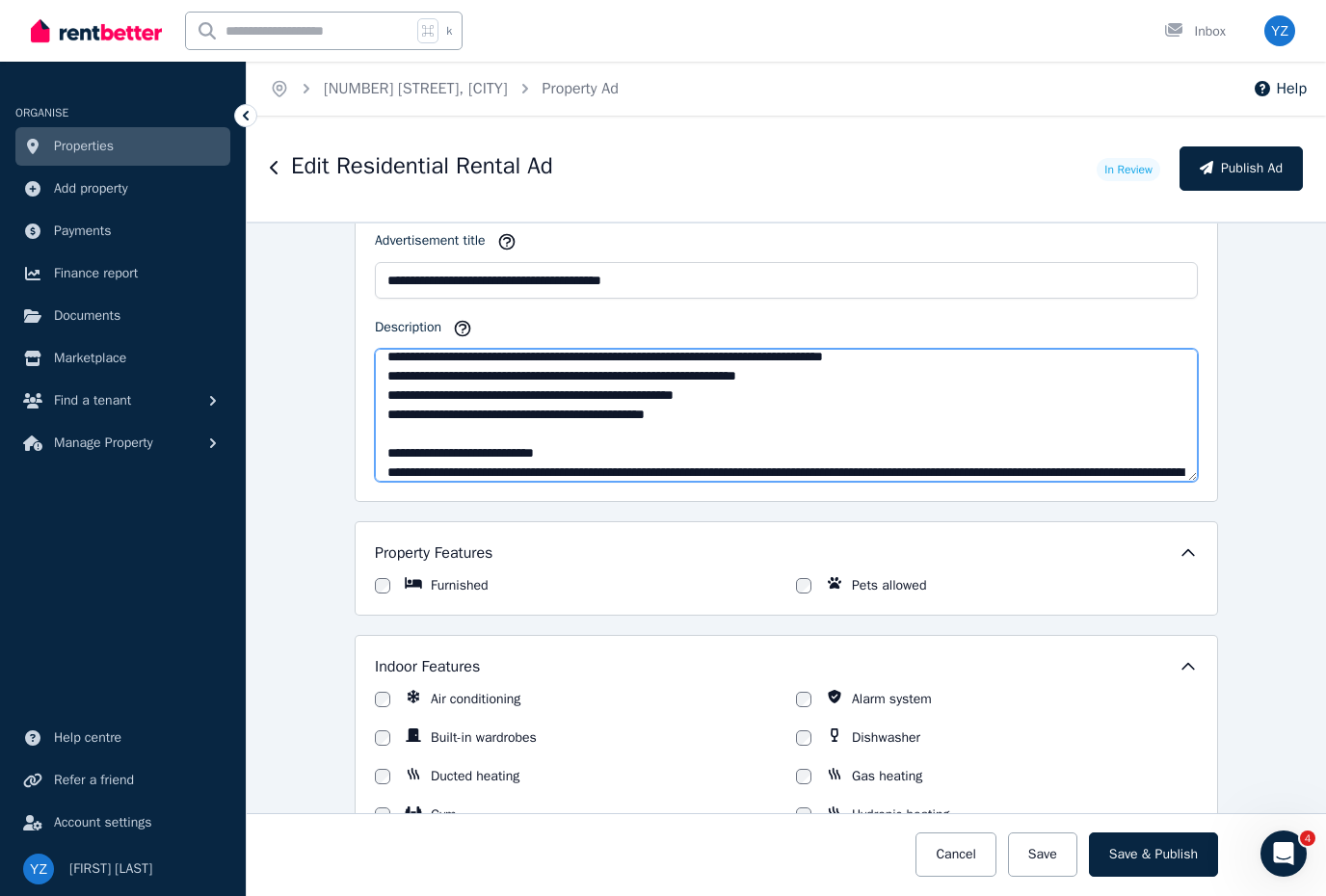 click on "Description" at bounding box center [786, 415] 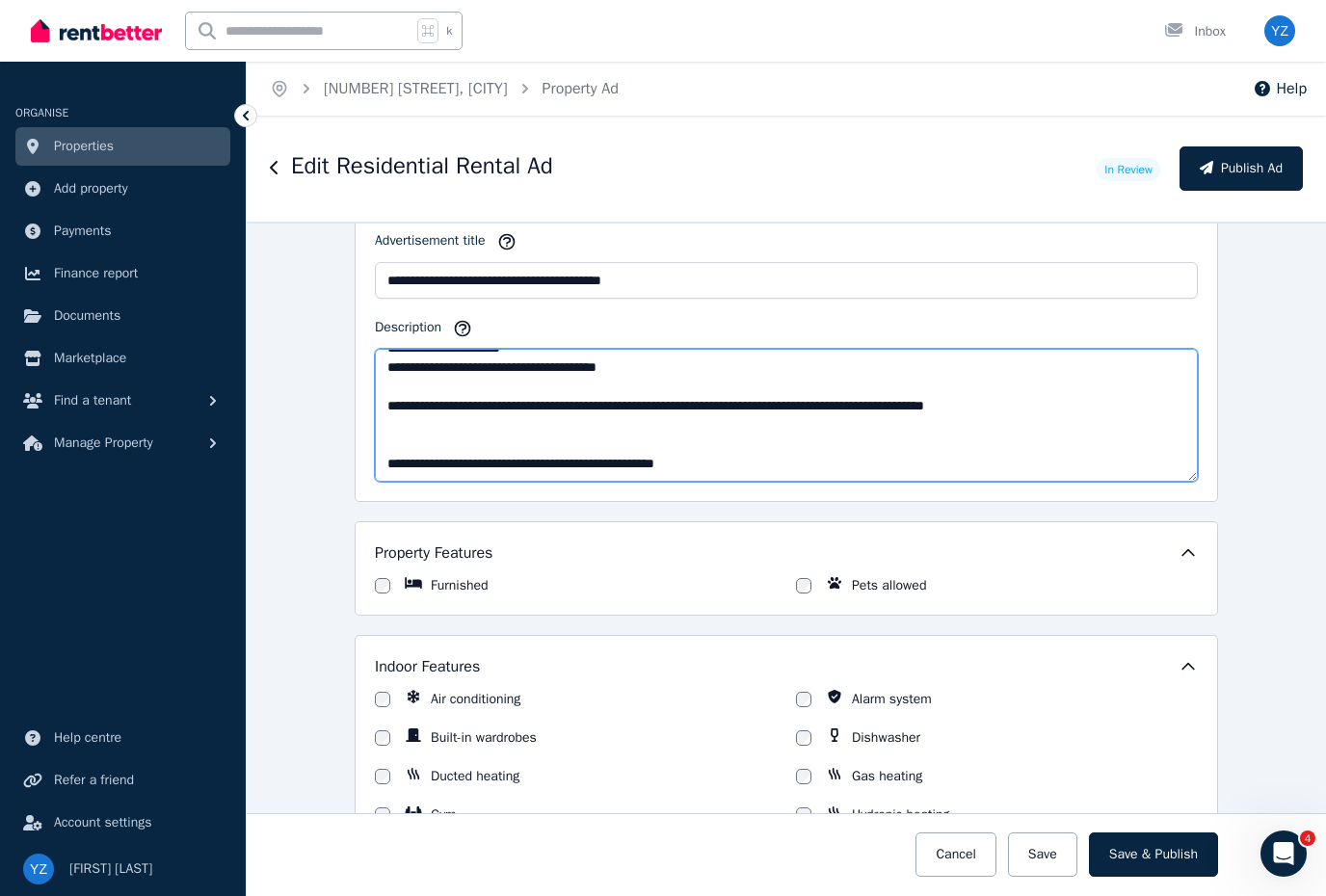 scroll, scrollTop: 443, scrollLeft: 0, axis: vertical 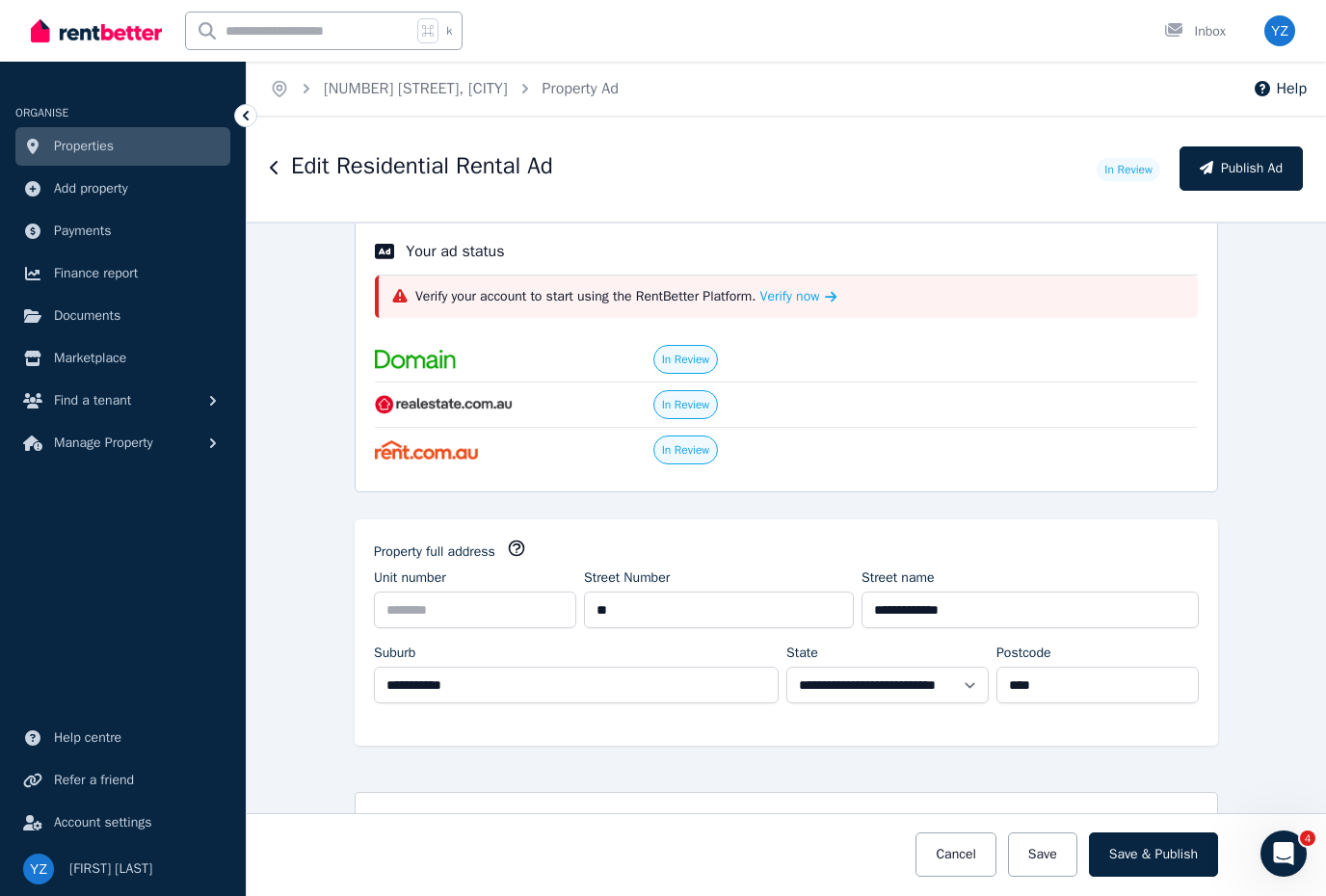 type on "**********" 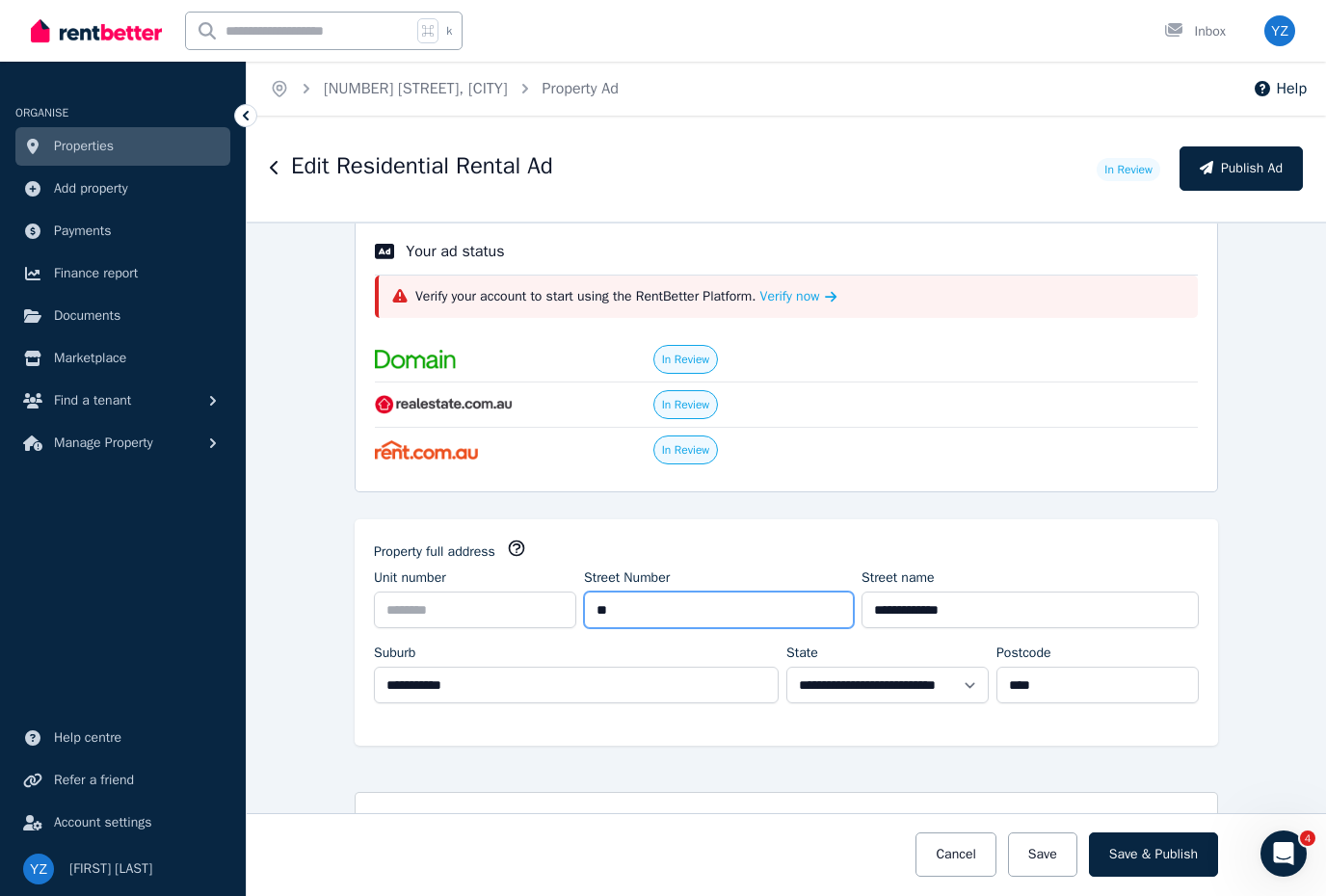 click on "**" at bounding box center [719, 610] 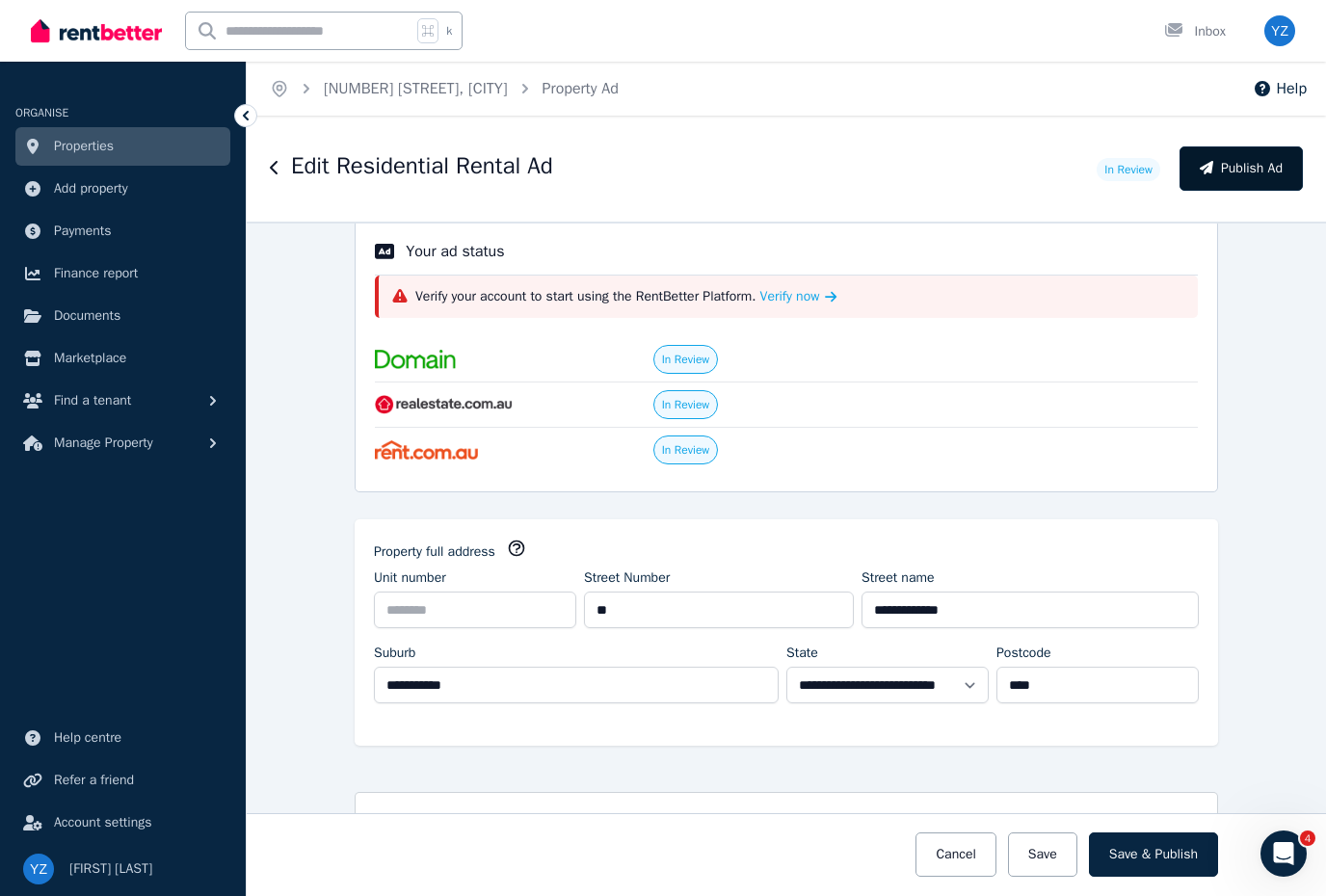 click on "Publish Ad" at bounding box center (1241, 169) 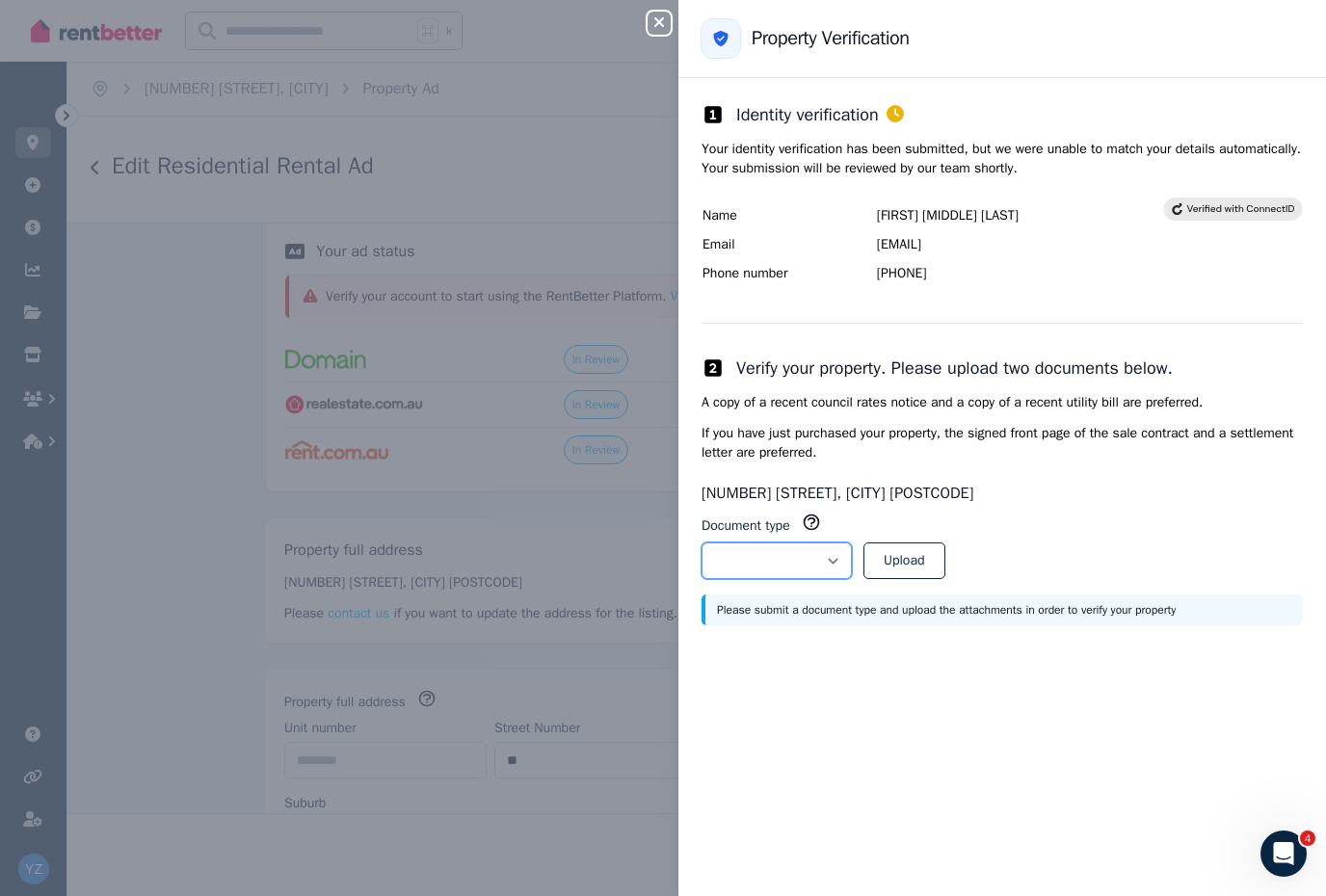 scroll, scrollTop: 0, scrollLeft: 0, axis: both 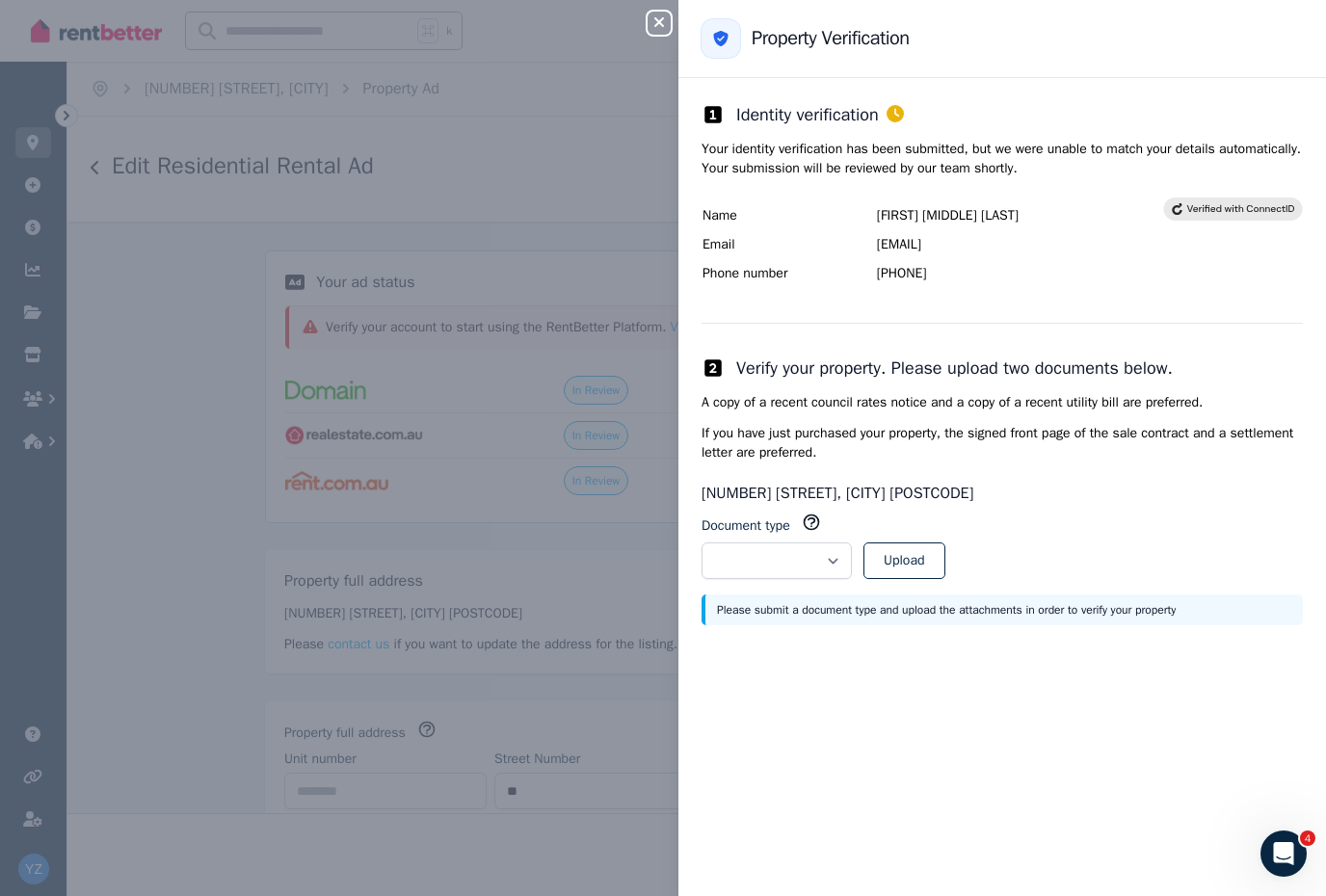 click on "Upload" at bounding box center [904, 561] 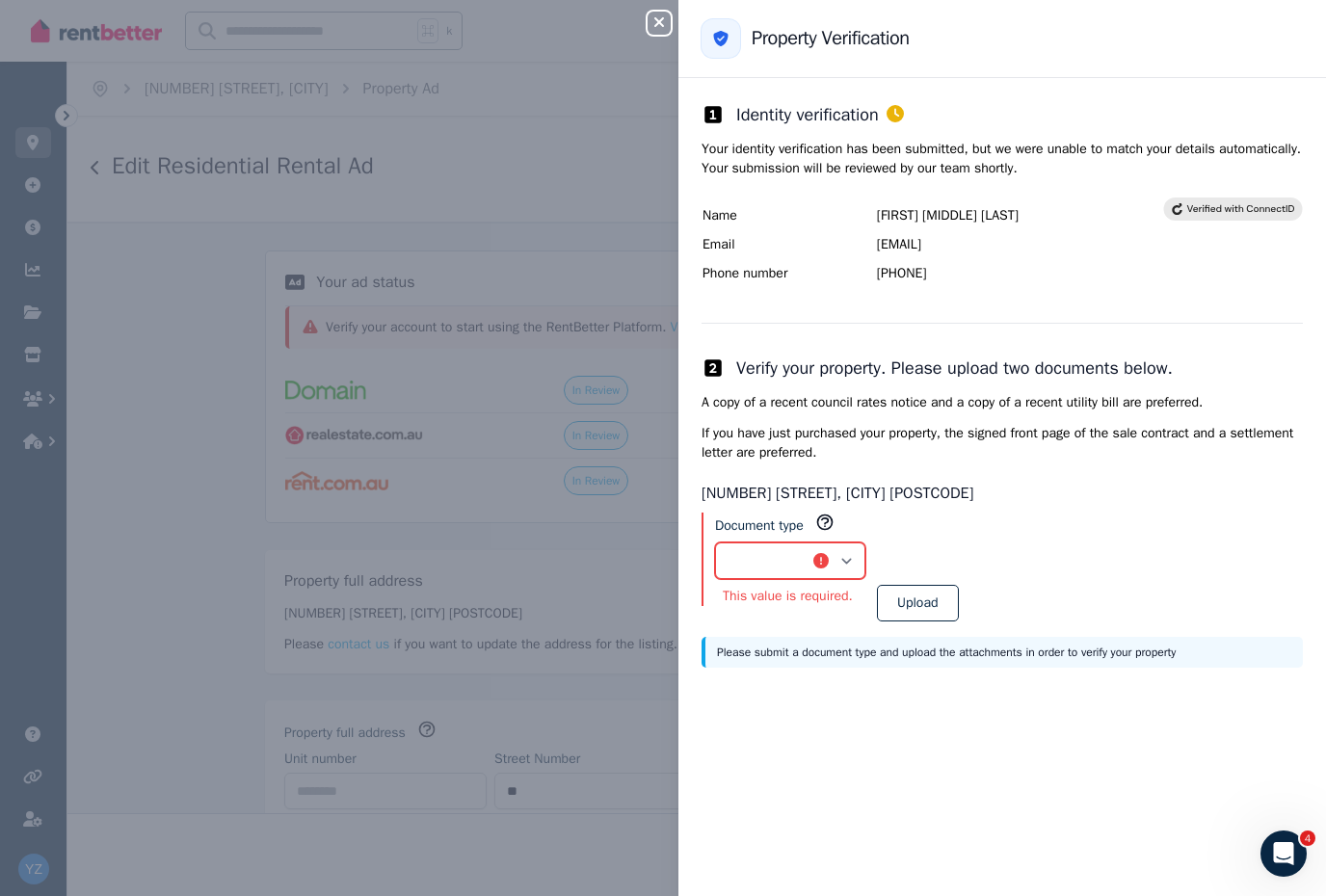 select on "**********" 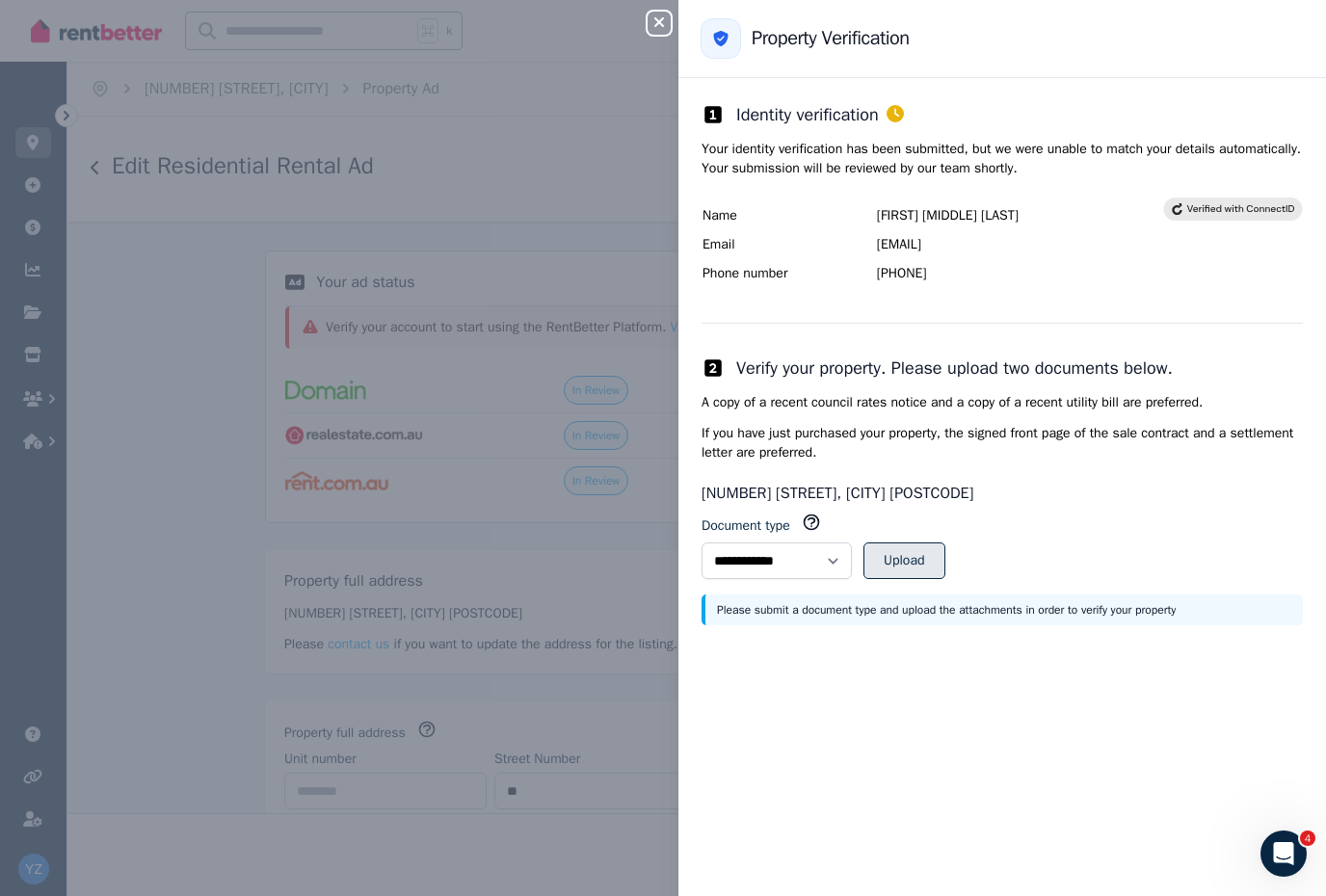 click on "Upload" at bounding box center [904, 561] 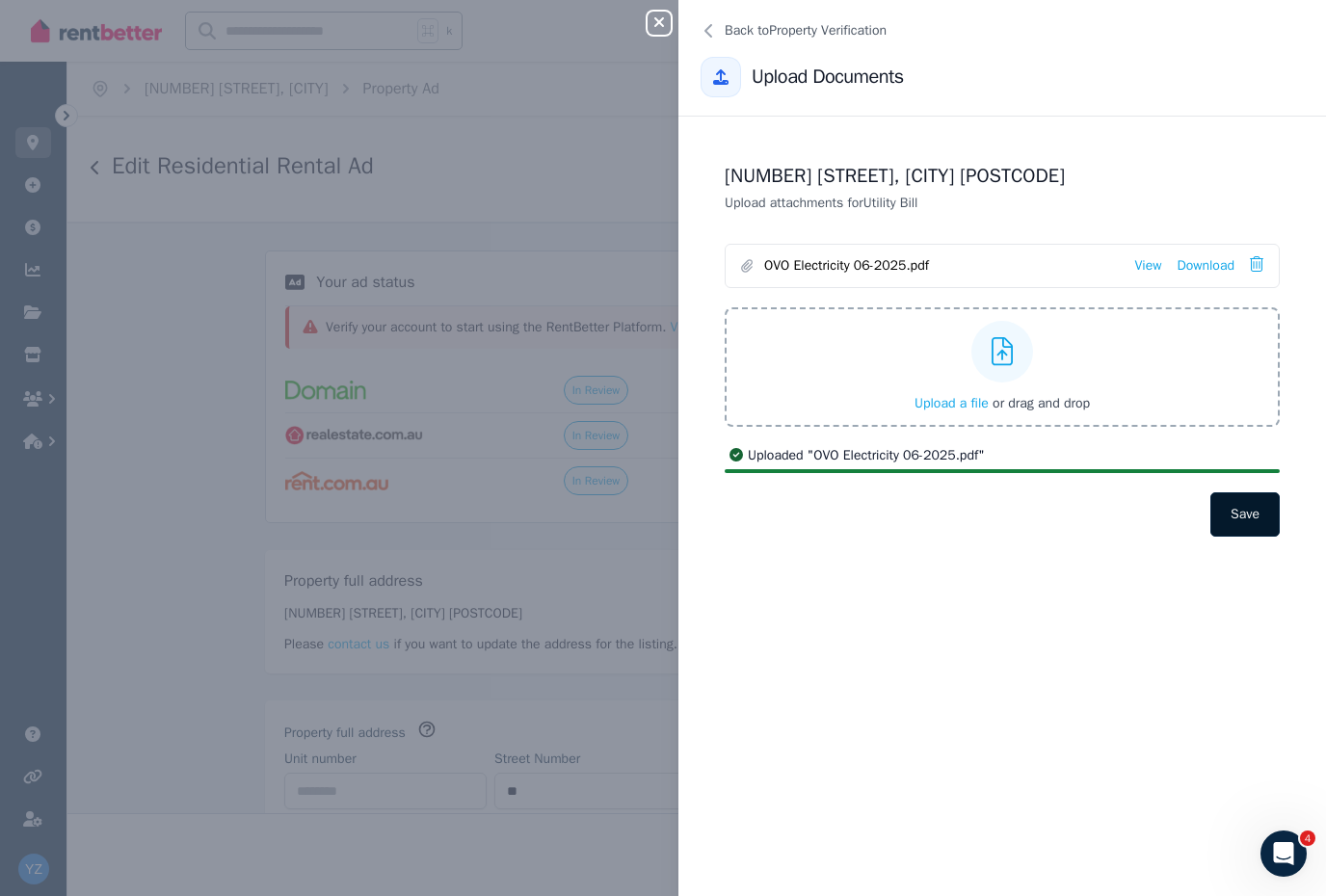 click on "Save" at bounding box center [1245, 514] 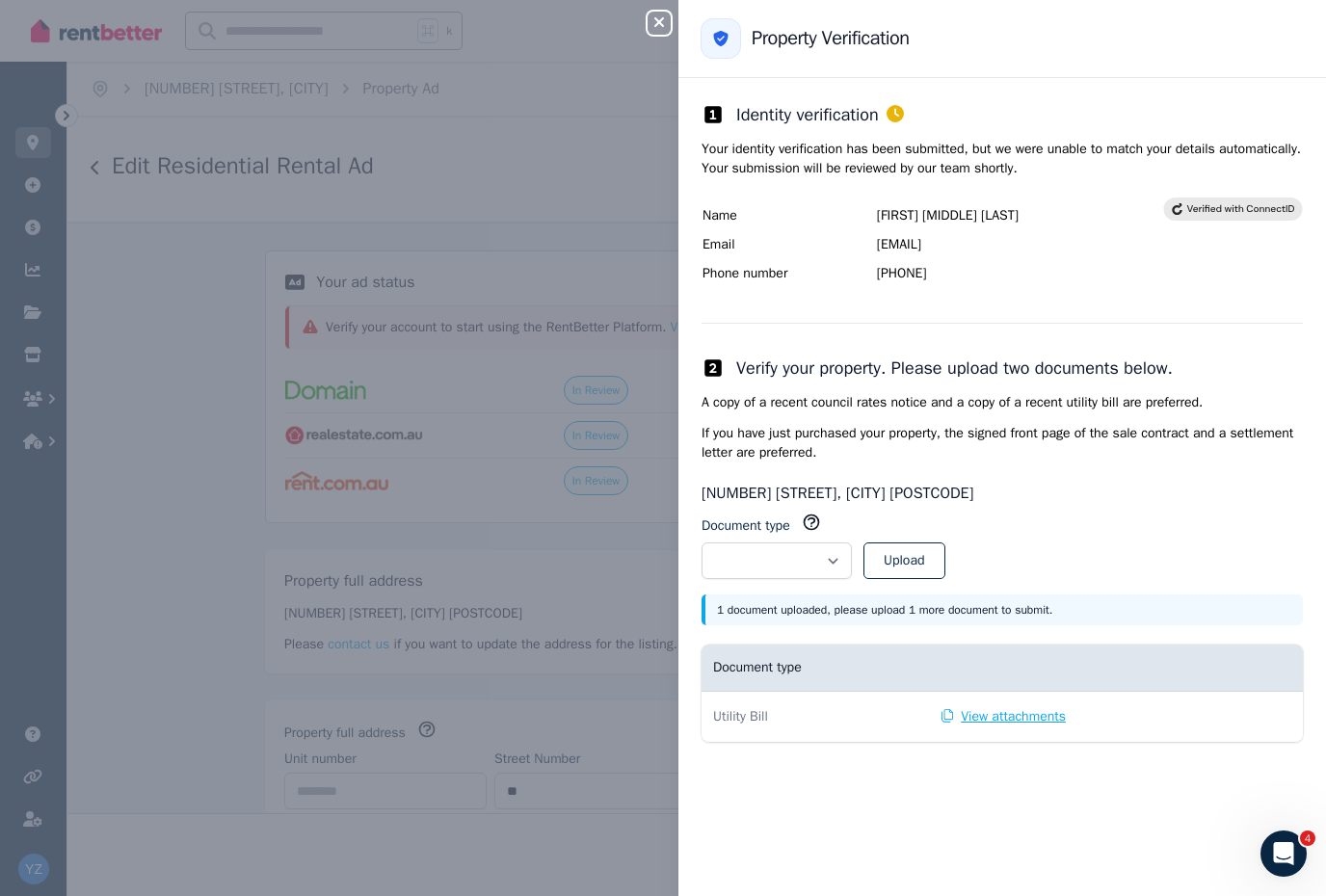 click on "View attachments" at bounding box center [1003, 717] 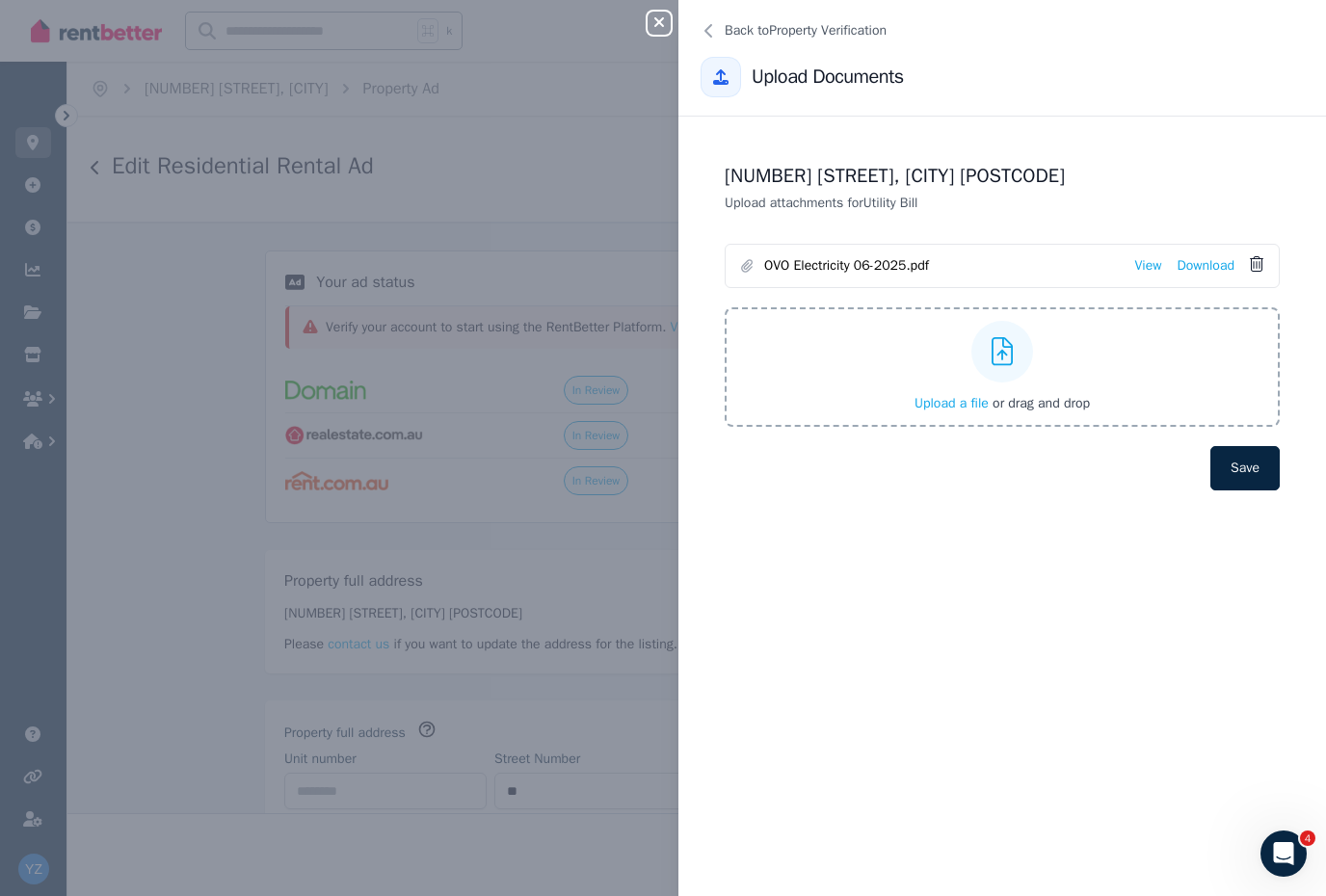 click 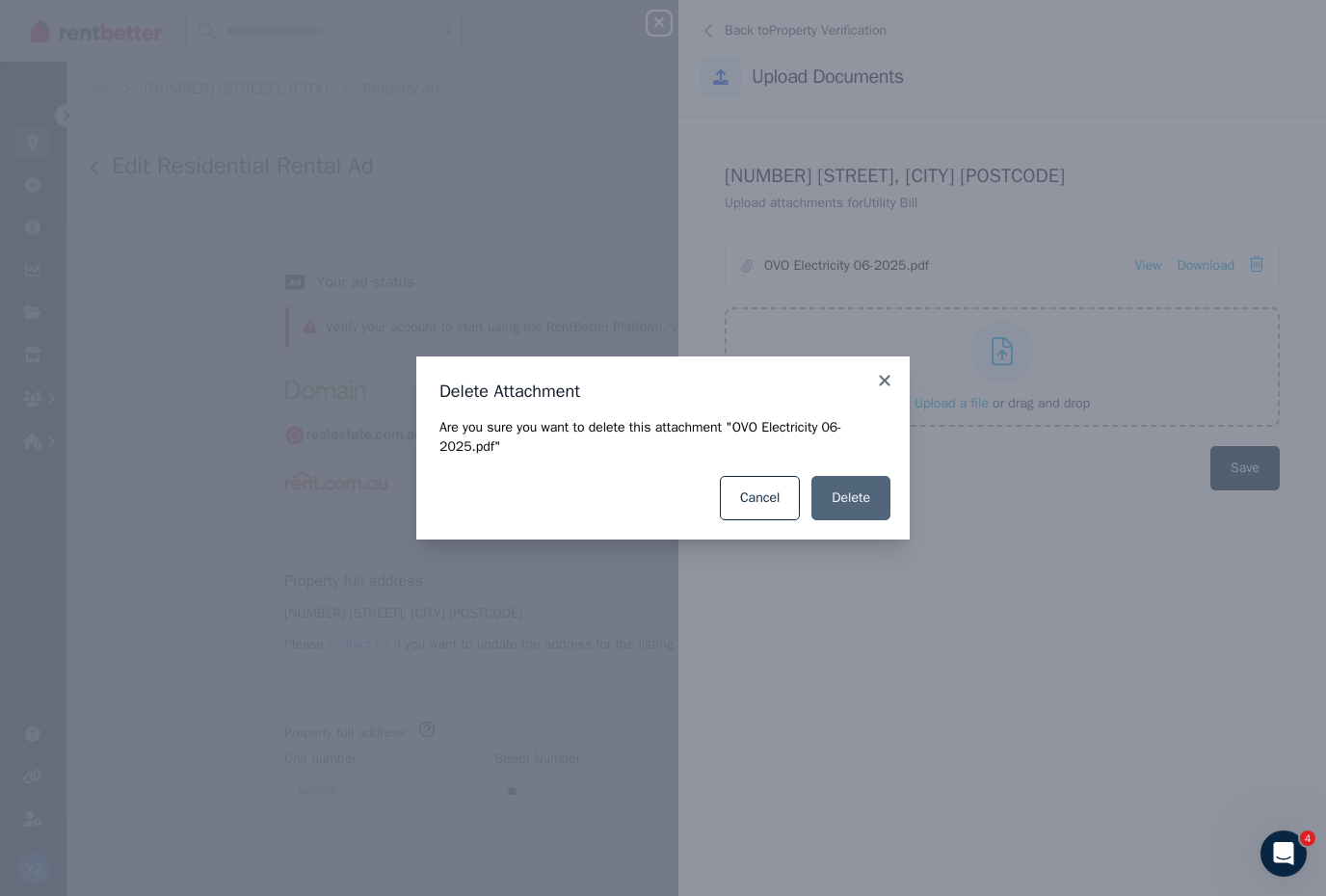 click on "Delete" at bounding box center (851, 498) 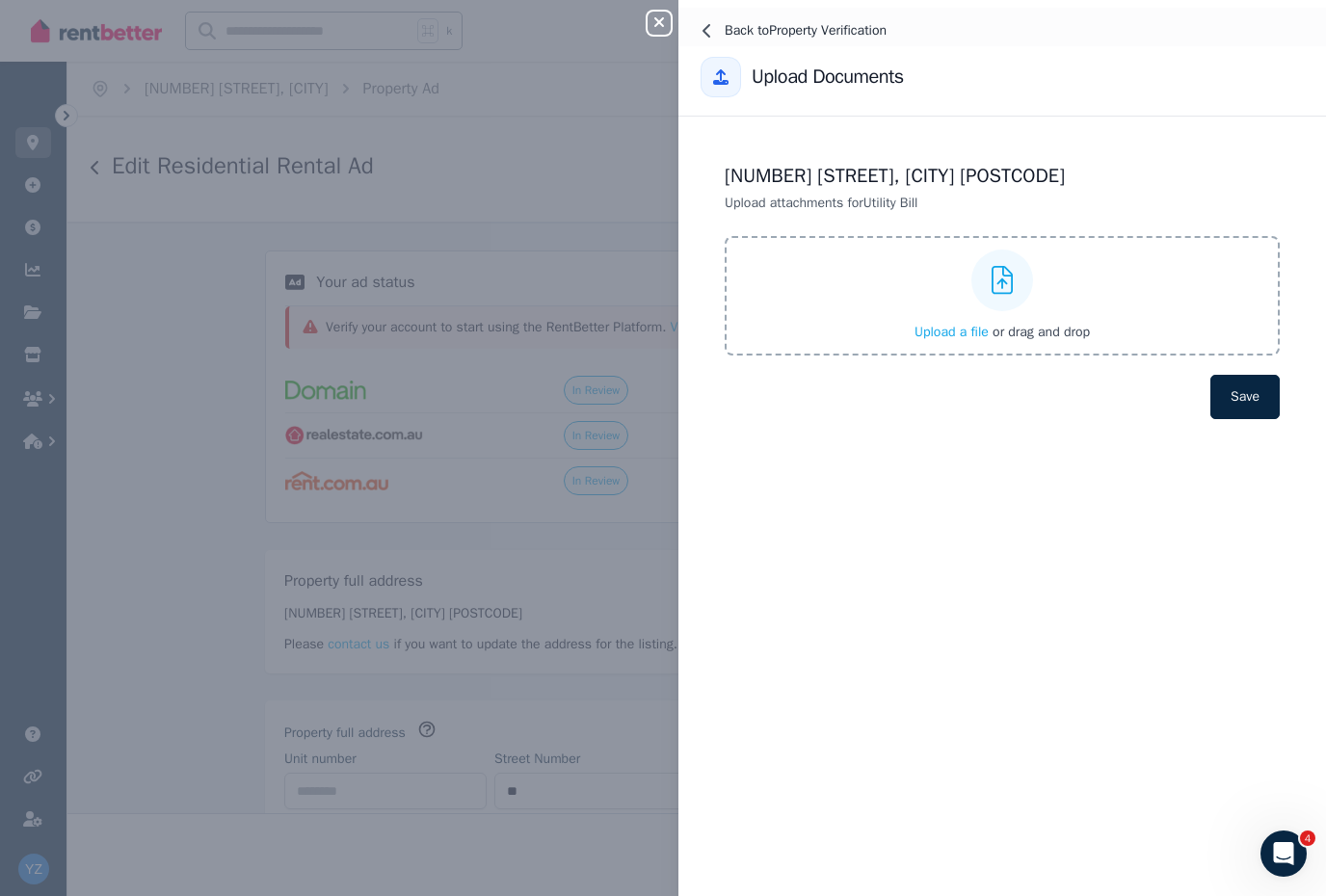click on "Back to  Property Verification" at bounding box center [806, 31] 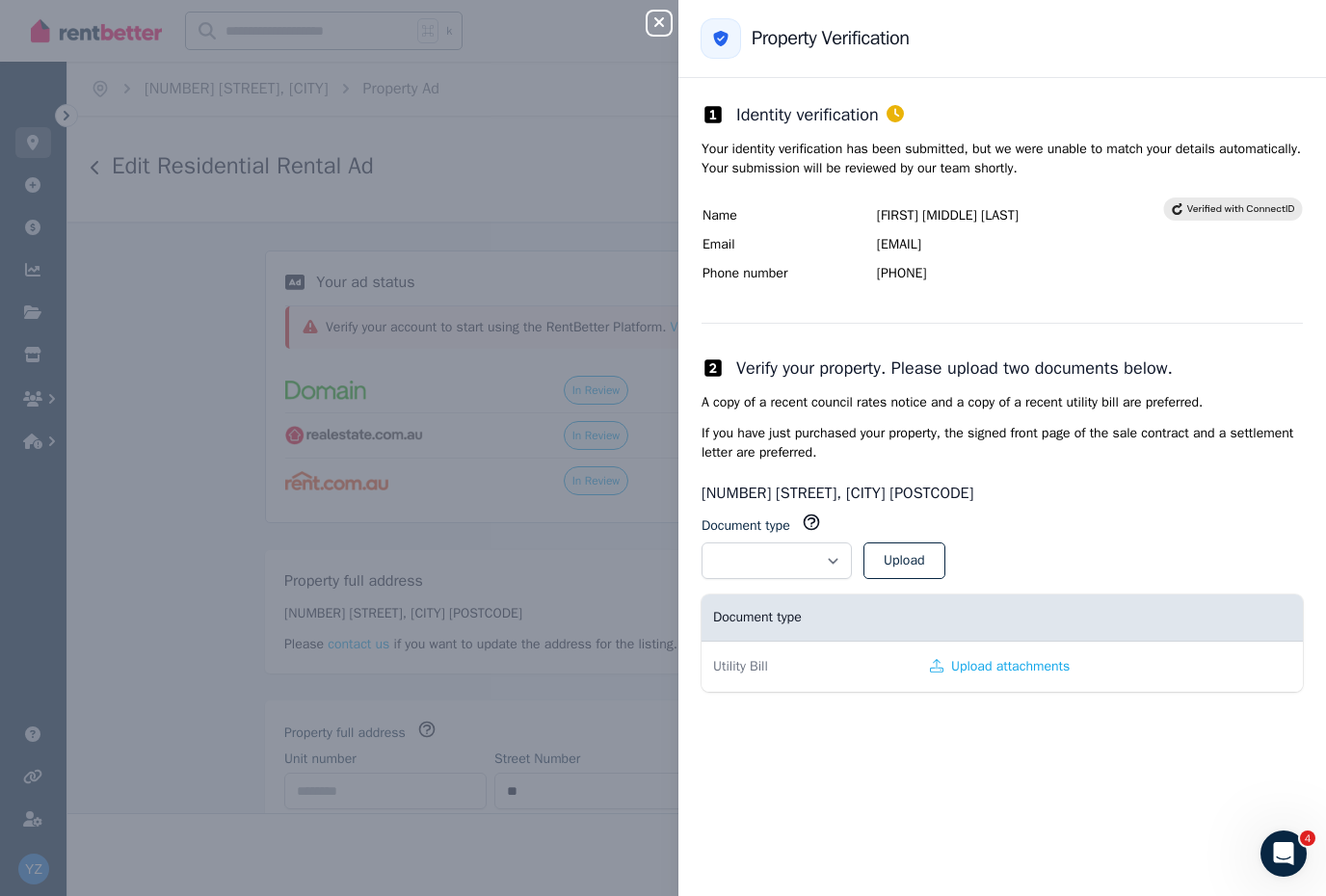 click at bounding box center (1284, 854) 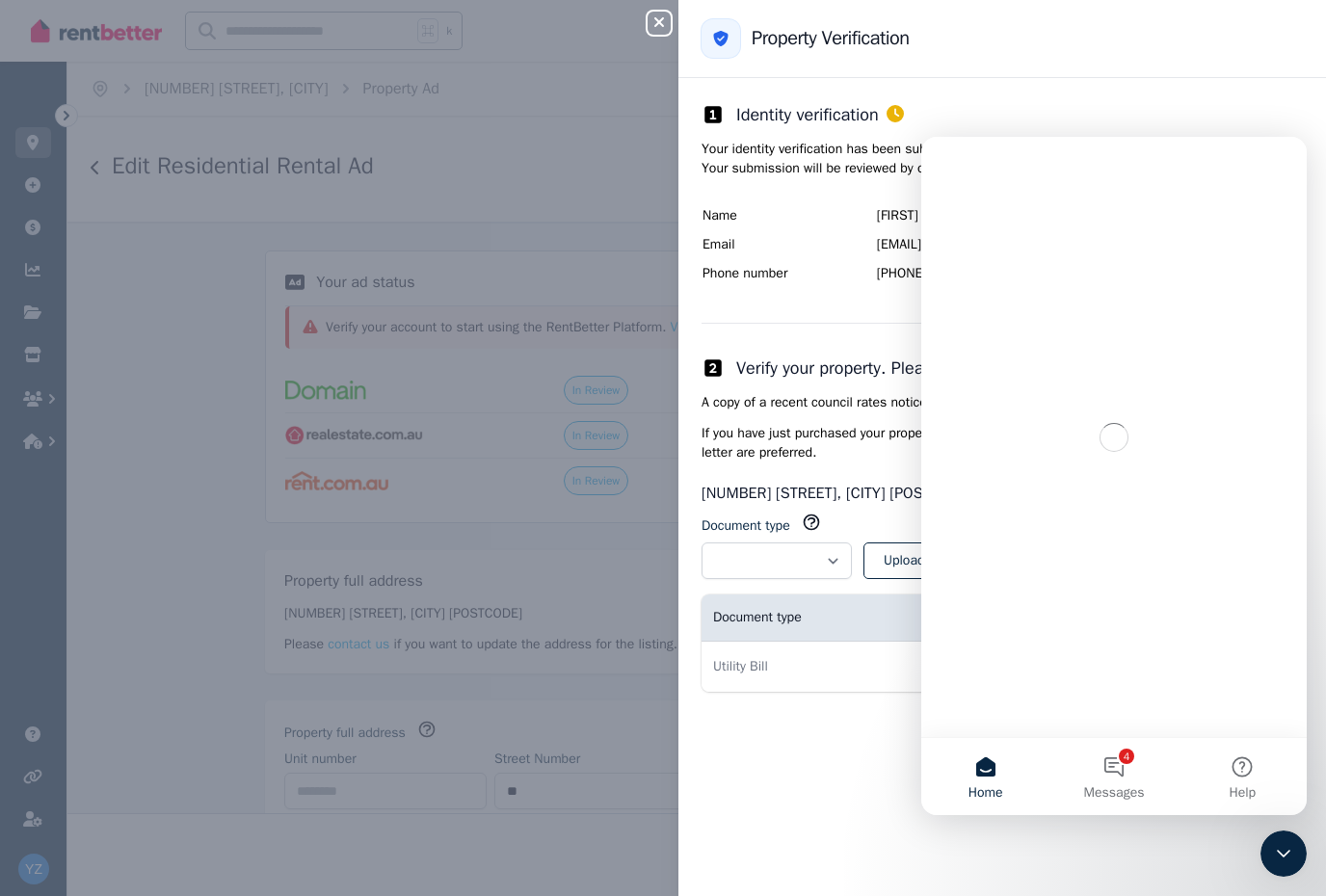 scroll, scrollTop: 0, scrollLeft: 0, axis: both 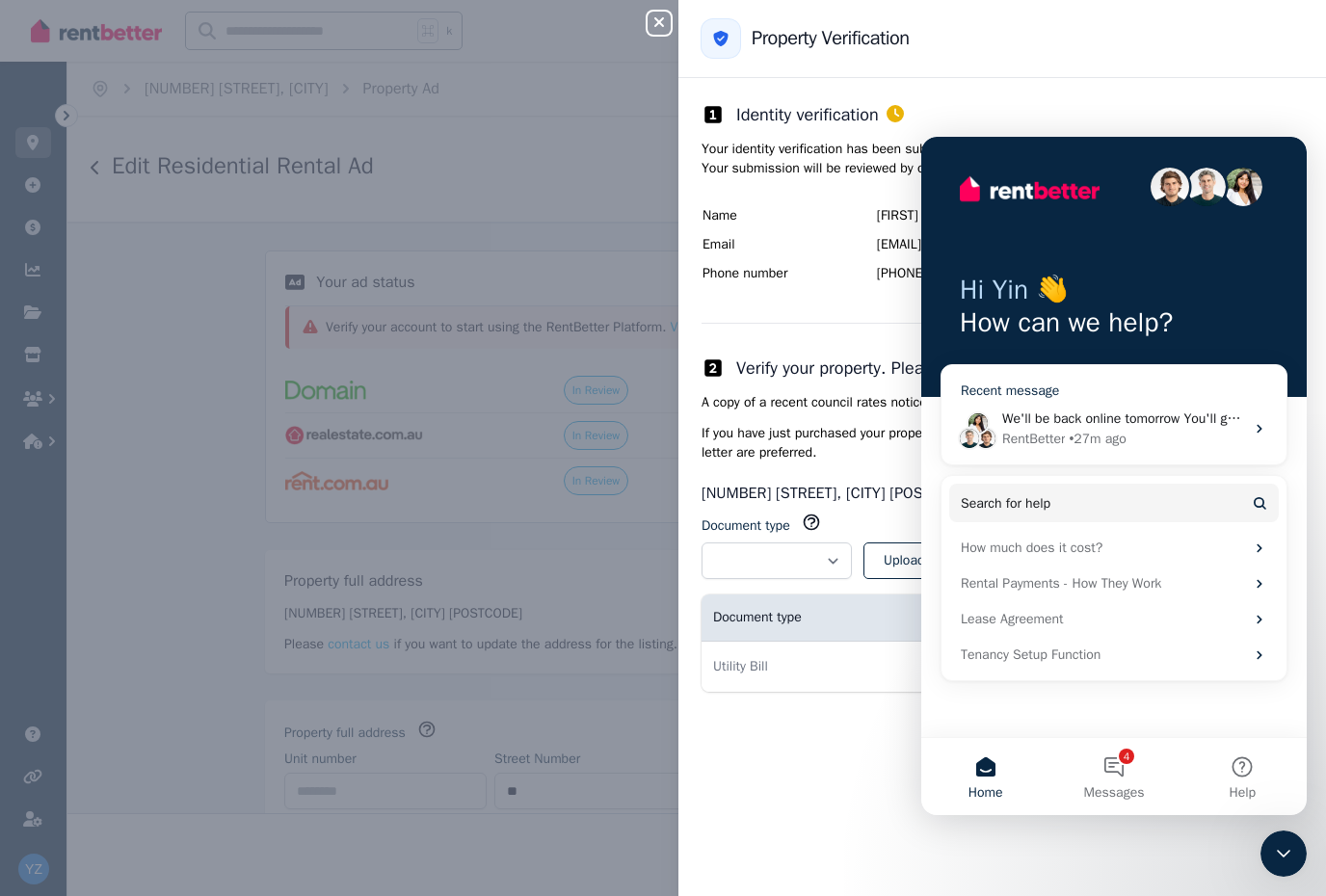 click on "We'll be back online tomorrow You'll get replies here and to [EMAIL]." at bounding box center [1205, 418] 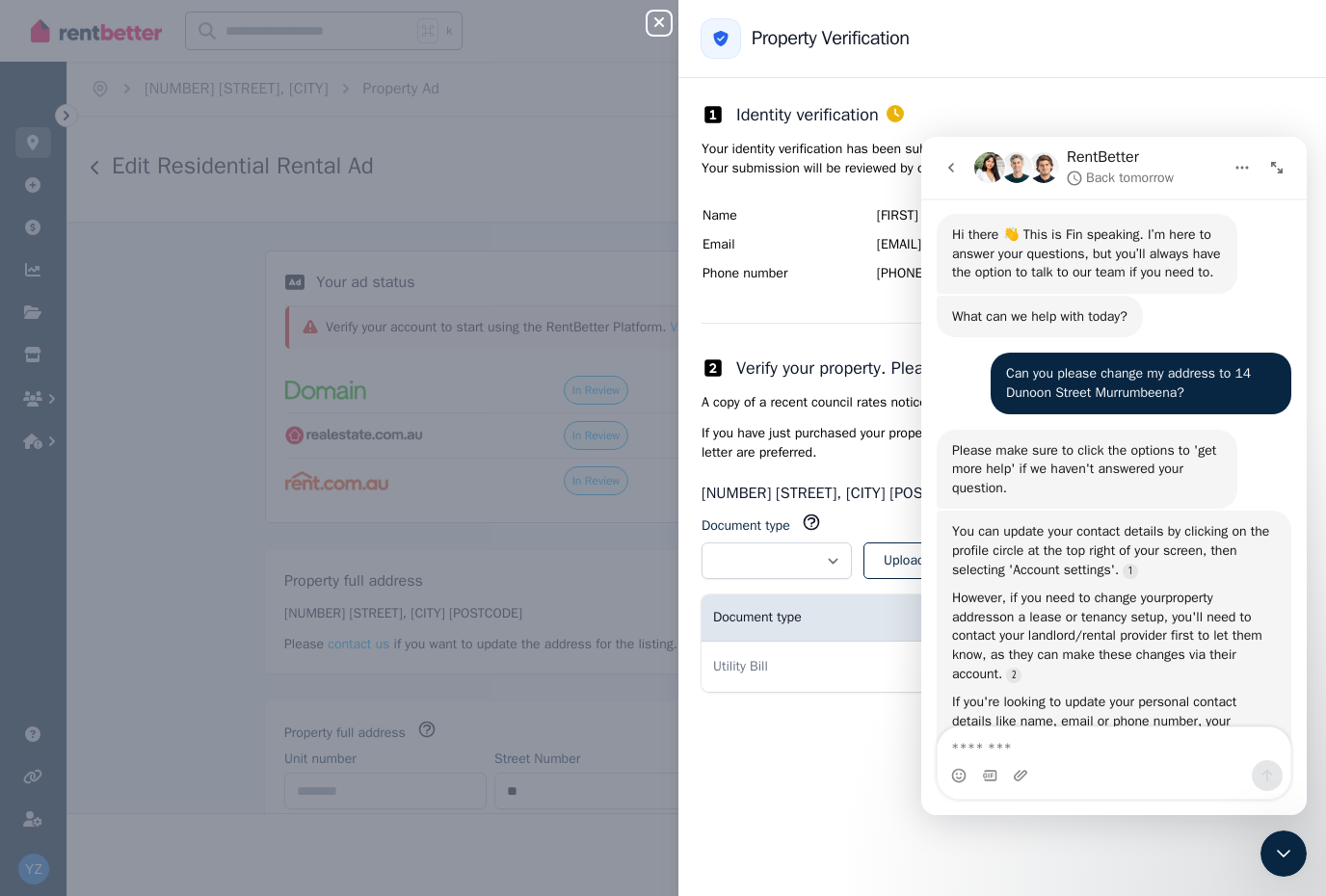 scroll, scrollTop: 44, scrollLeft: 0, axis: vertical 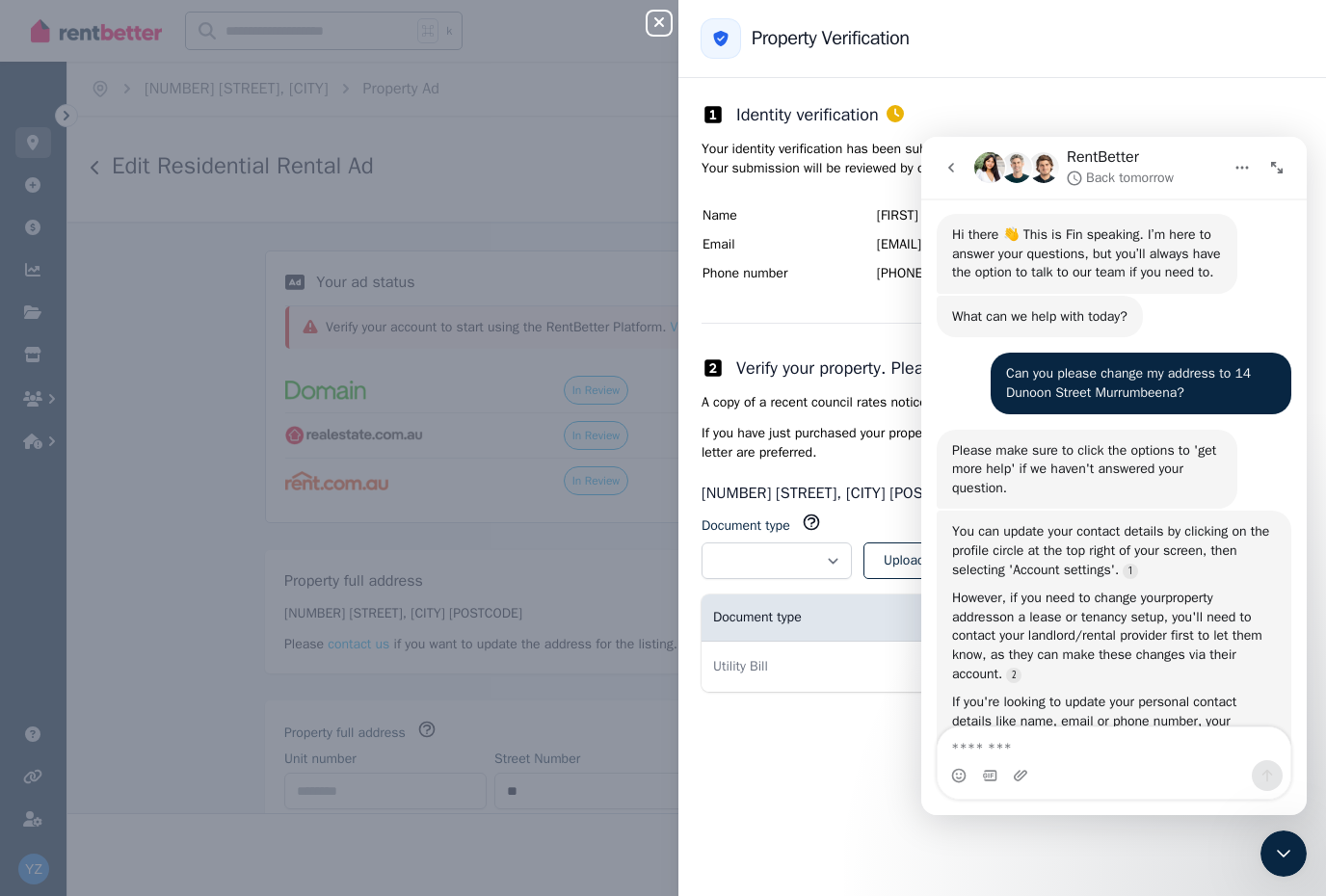 click on "**********" at bounding box center [663, 448] 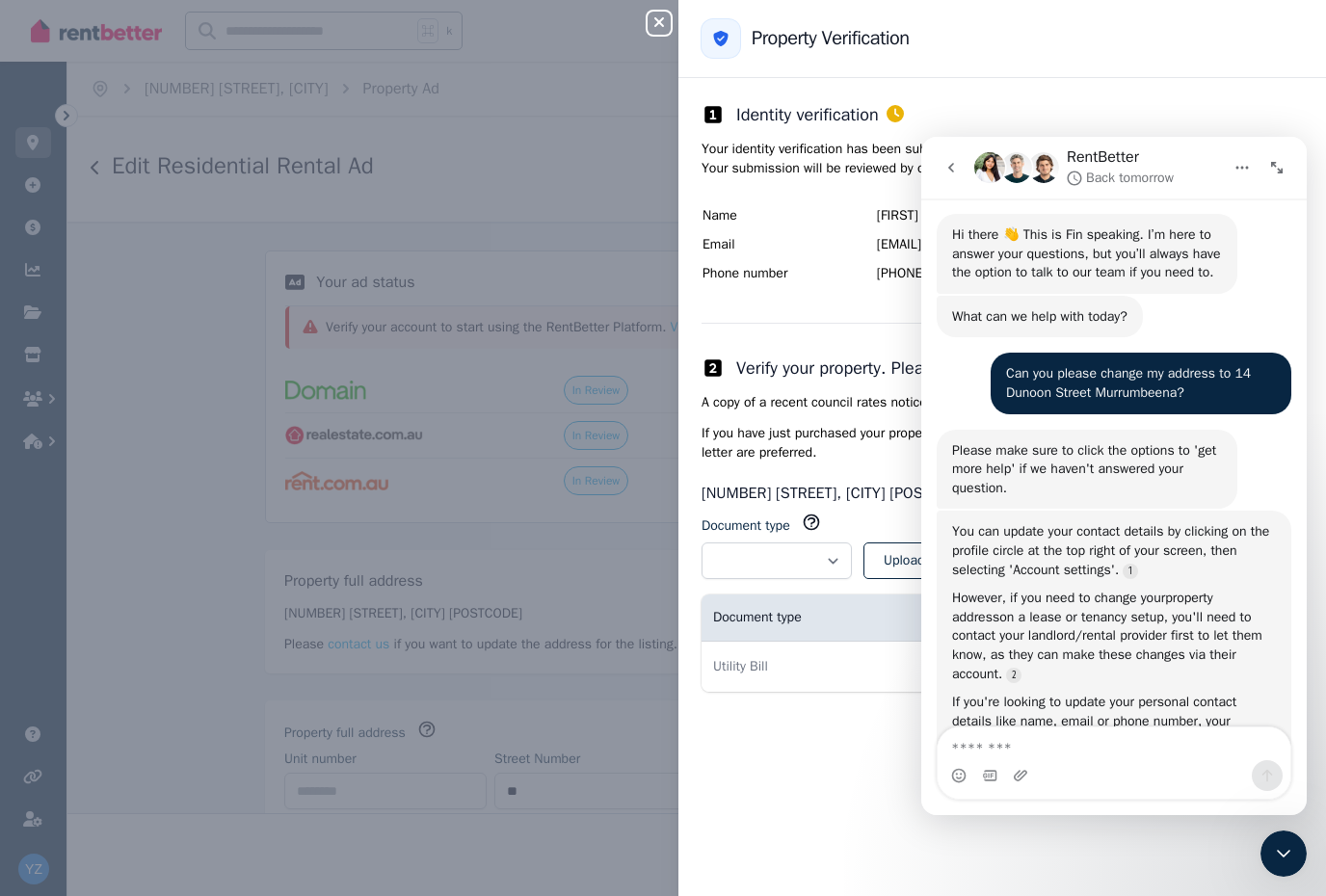 click at bounding box center [951, 168] 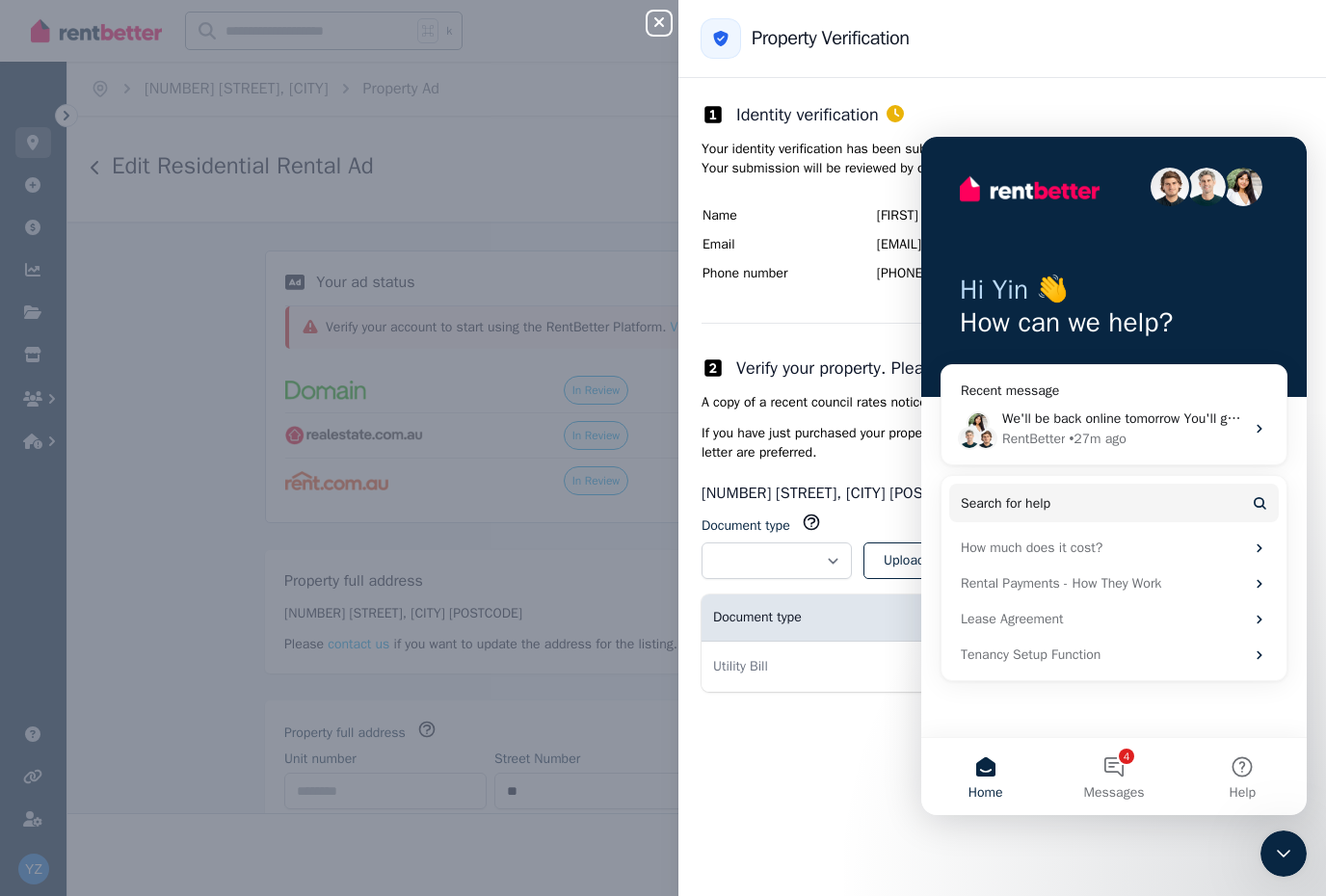 scroll, scrollTop: 0, scrollLeft: 0, axis: both 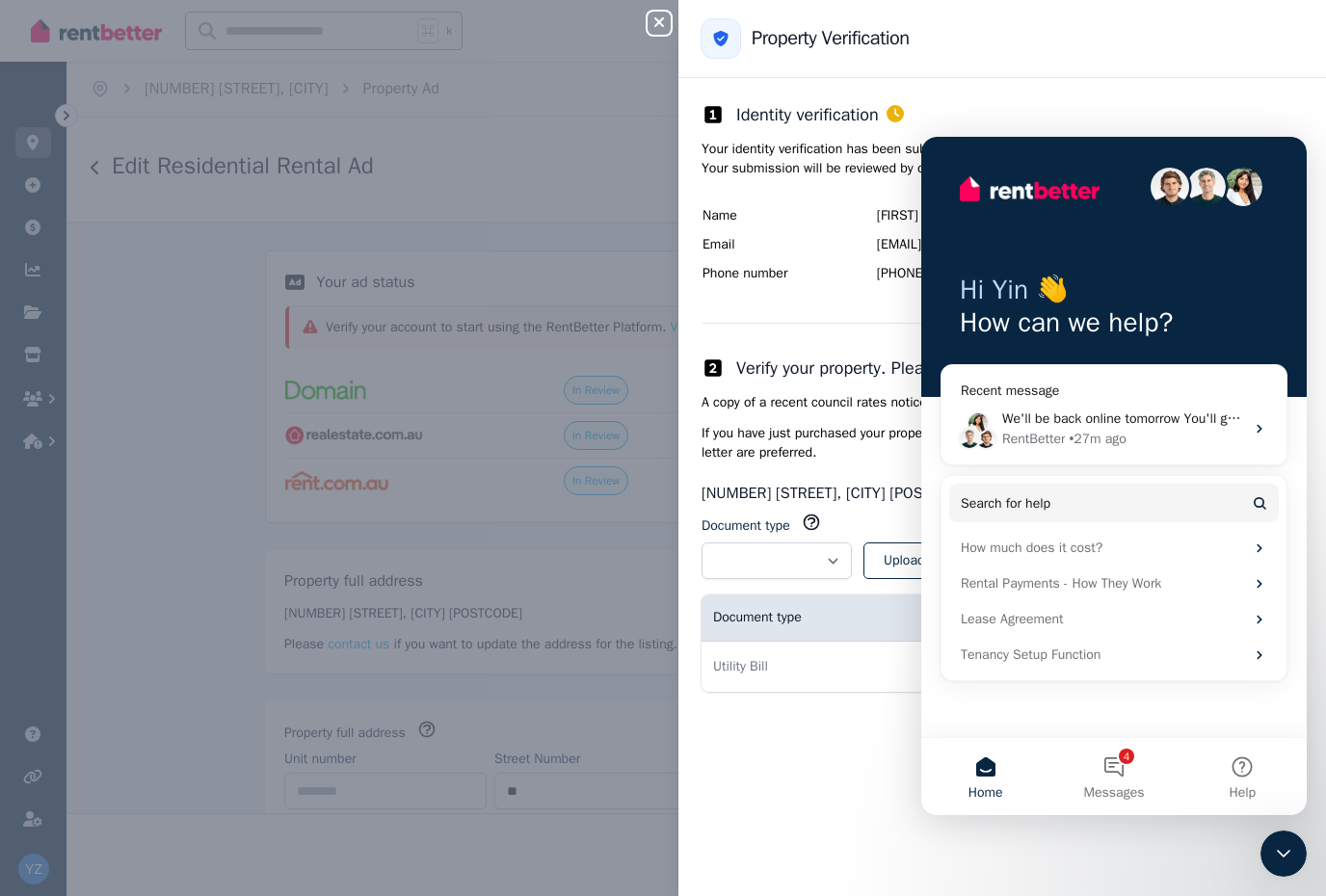 click on "**********" at bounding box center [663, 448] 